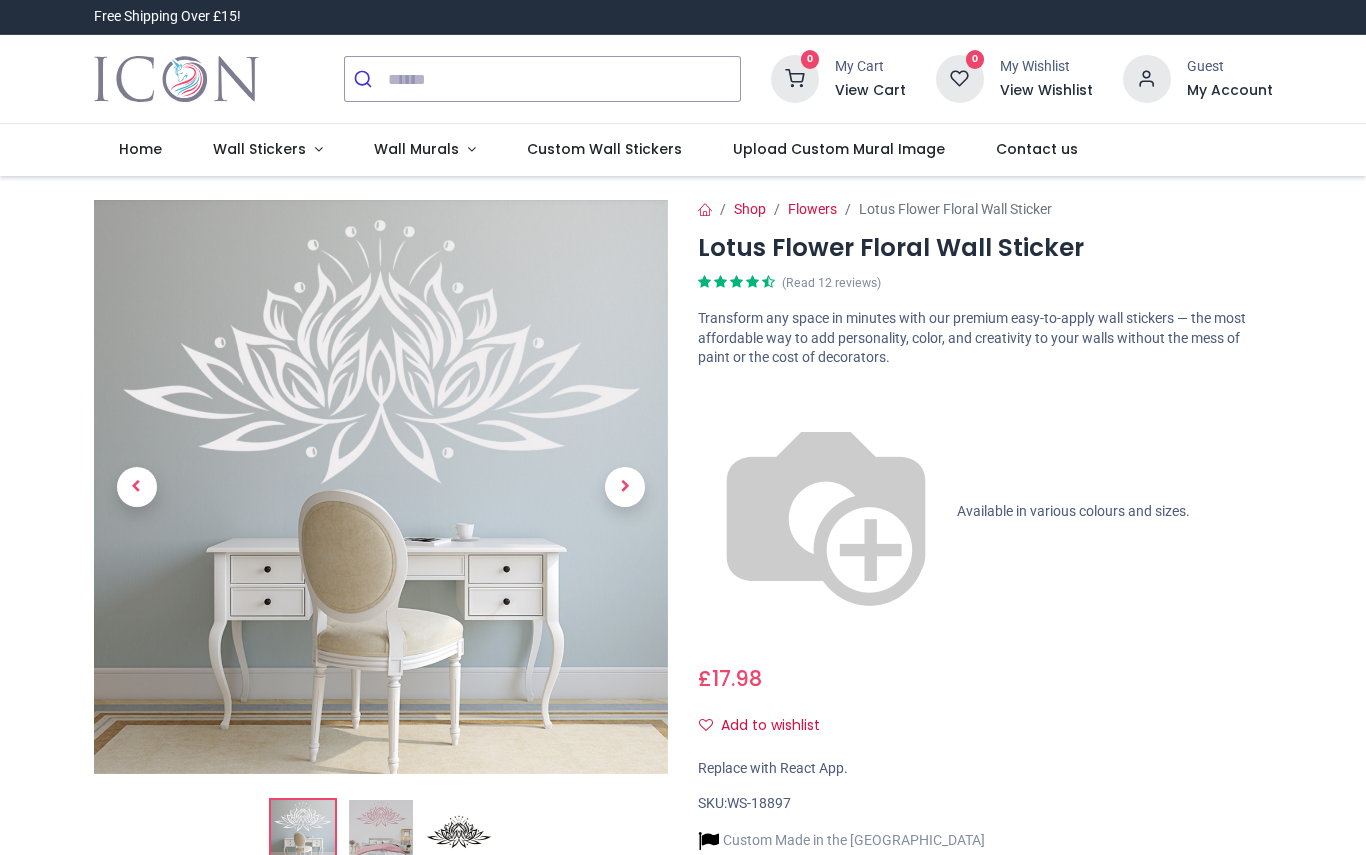 scroll, scrollTop: 0, scrollLeft: 0, axis: both 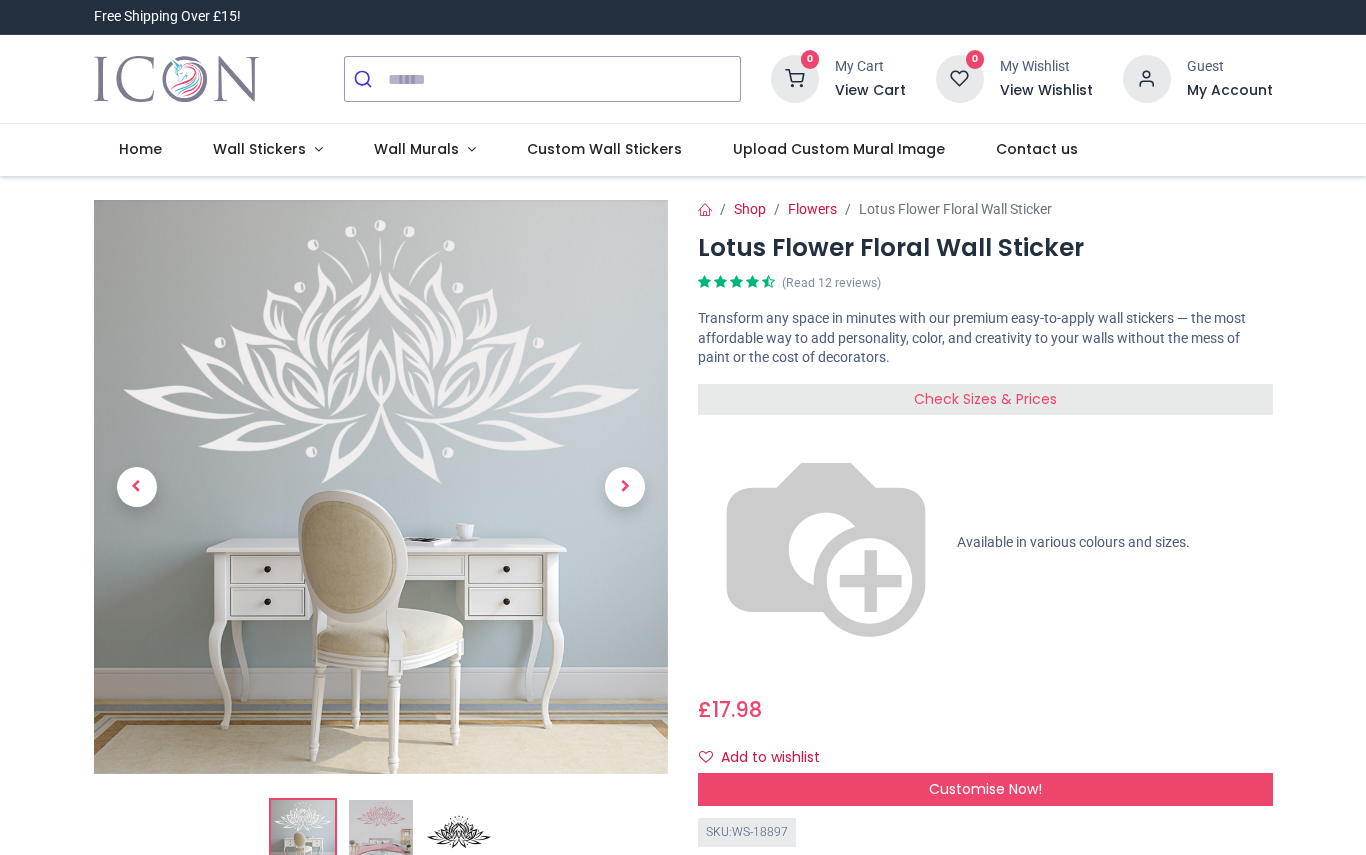 click on "Check Sizes & Prices" at bounding box center (985, 399) 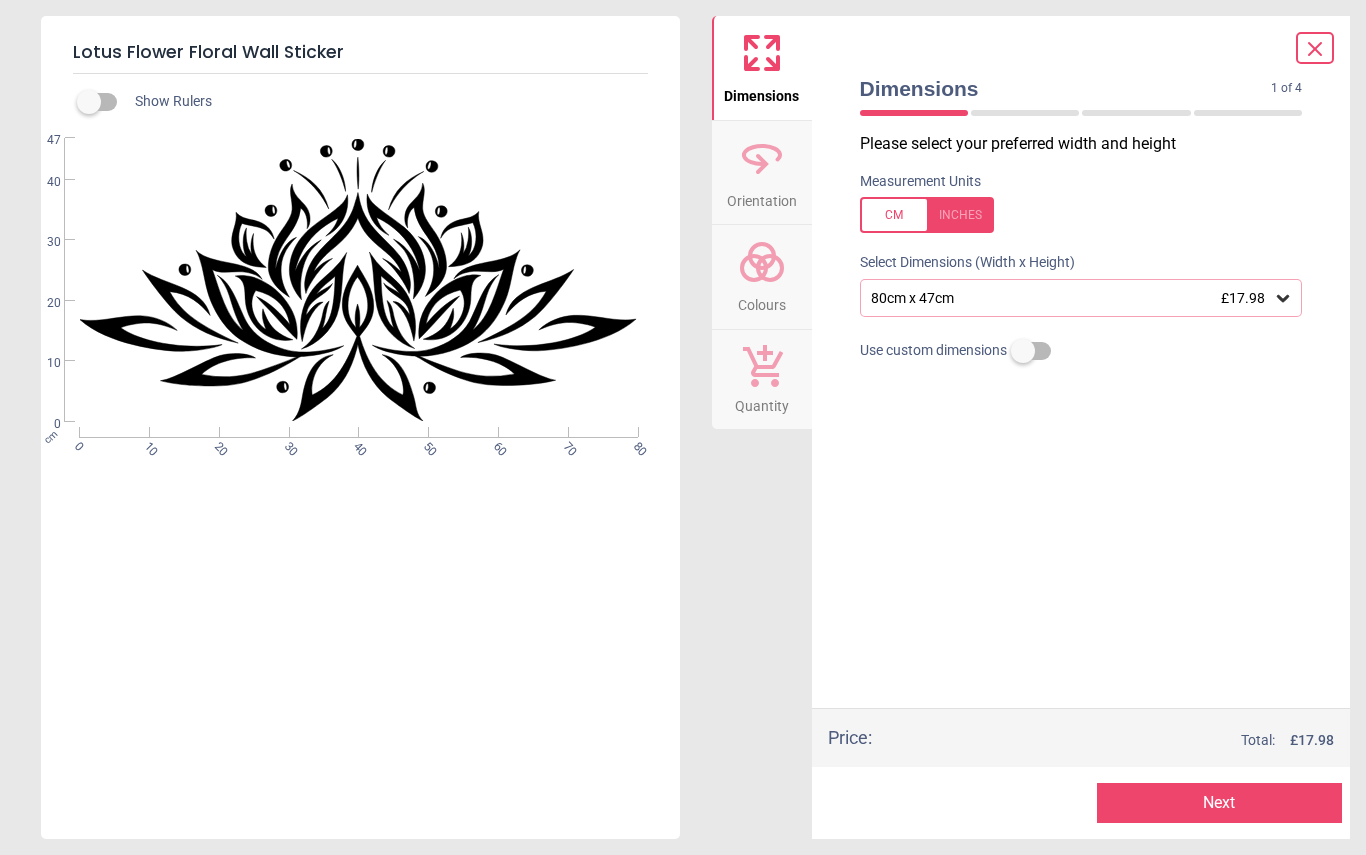 click at bounding box center (927, 215) 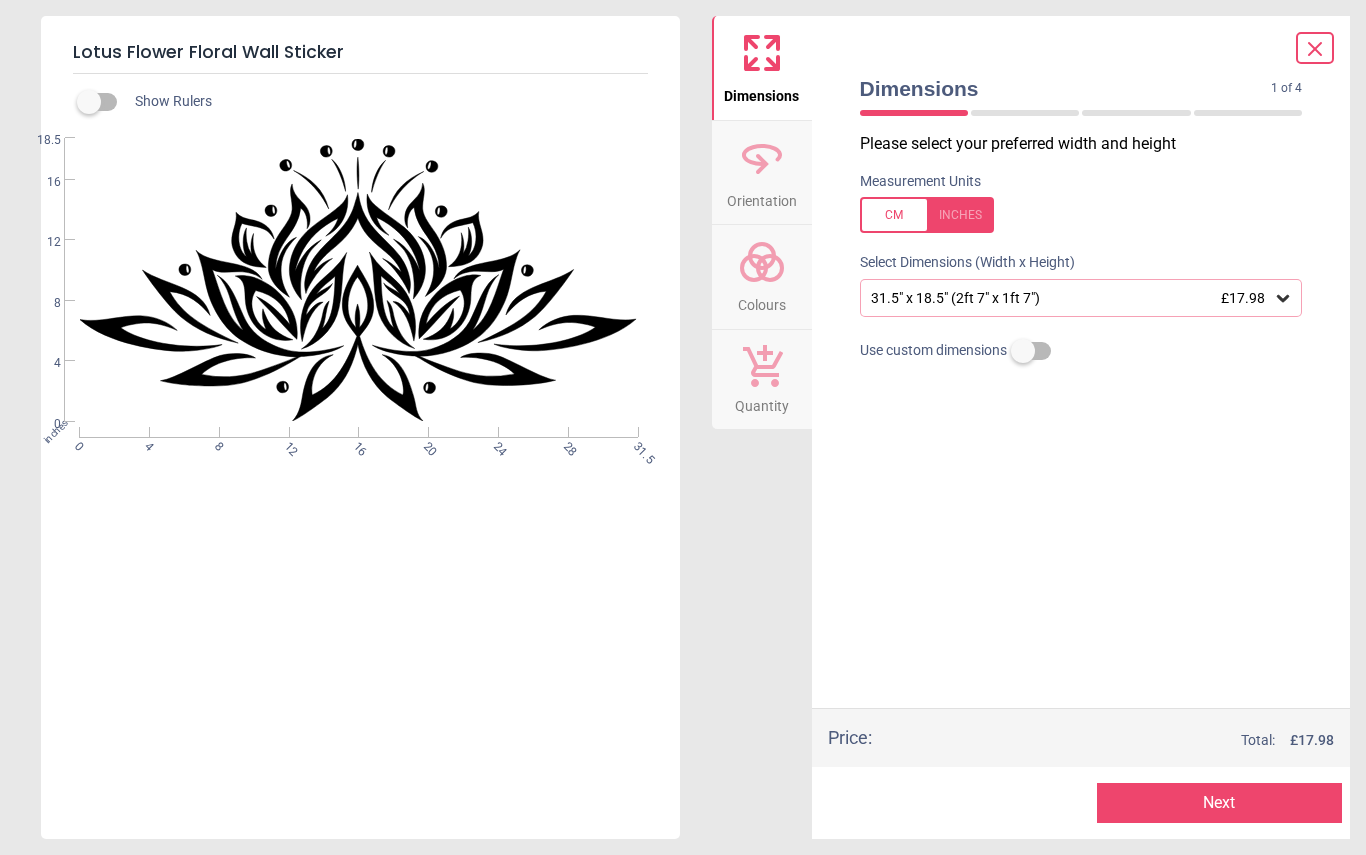 click on "31.5"  x  18.5"    (2ft 7" x 1ft 7")   £17.98" at bounding box center [1071, 298] 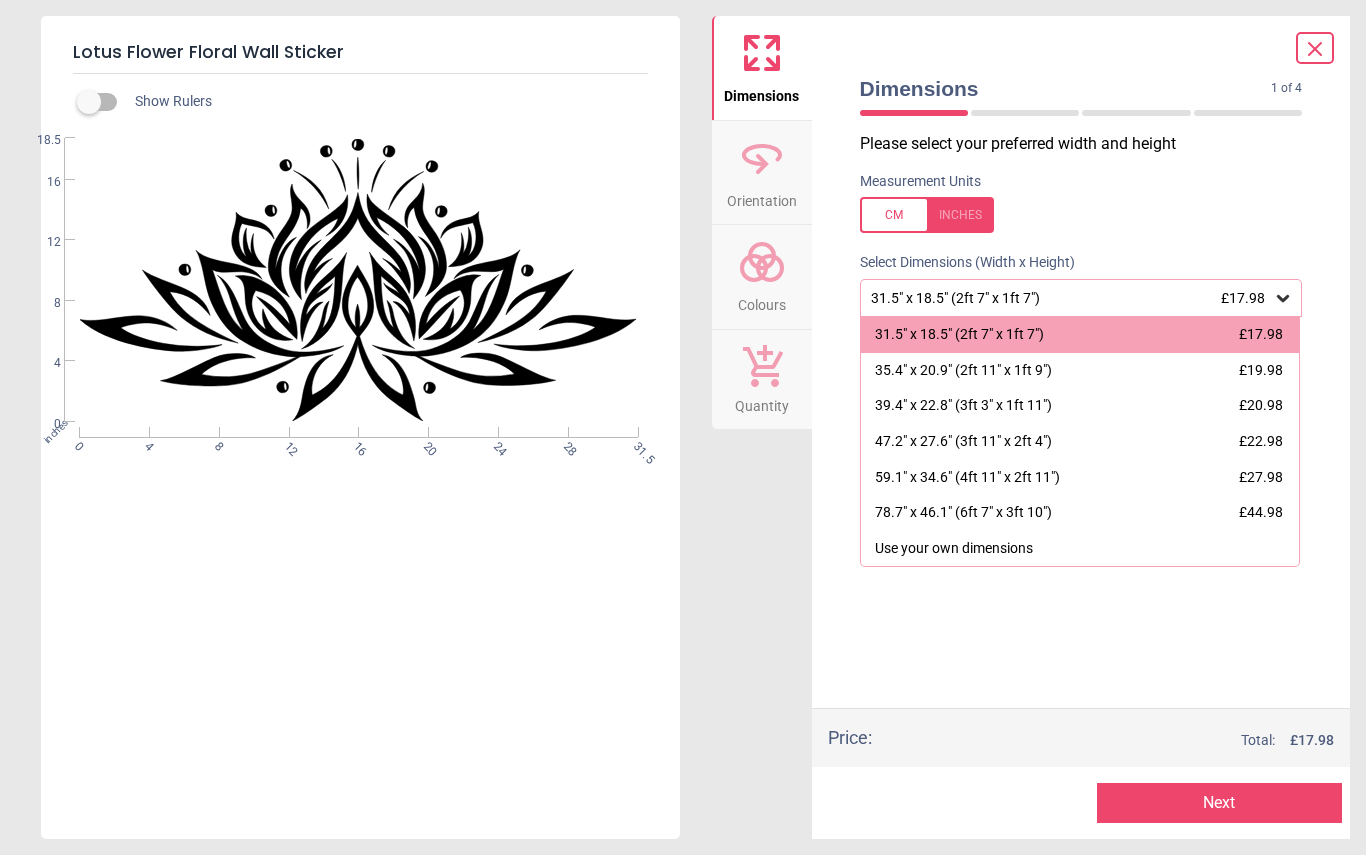 click on "39.4"  x  22.8"    (3ft 3" x 1ft 11")" at bounding box center (963, 406) 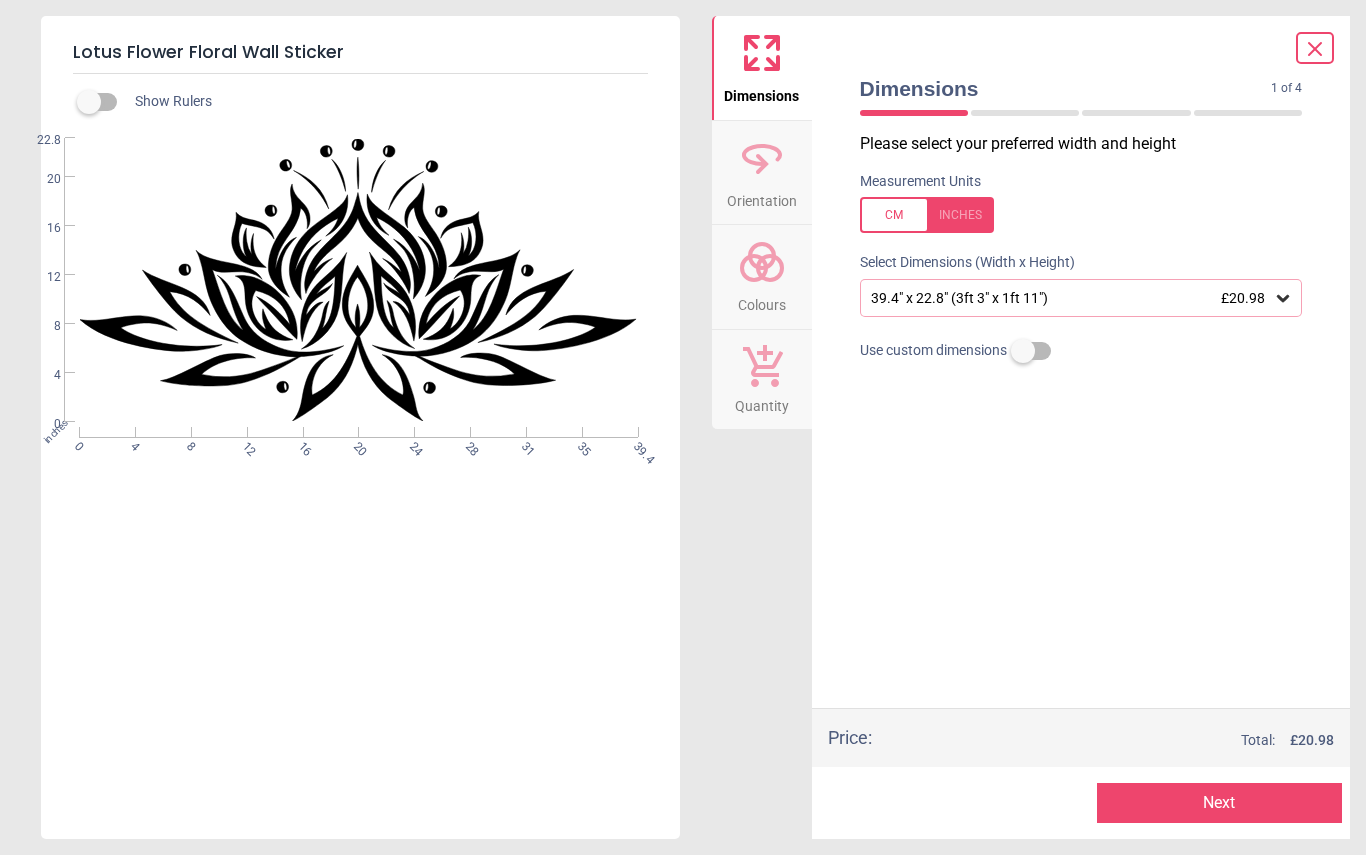 click at bounding box center [1023, 351] 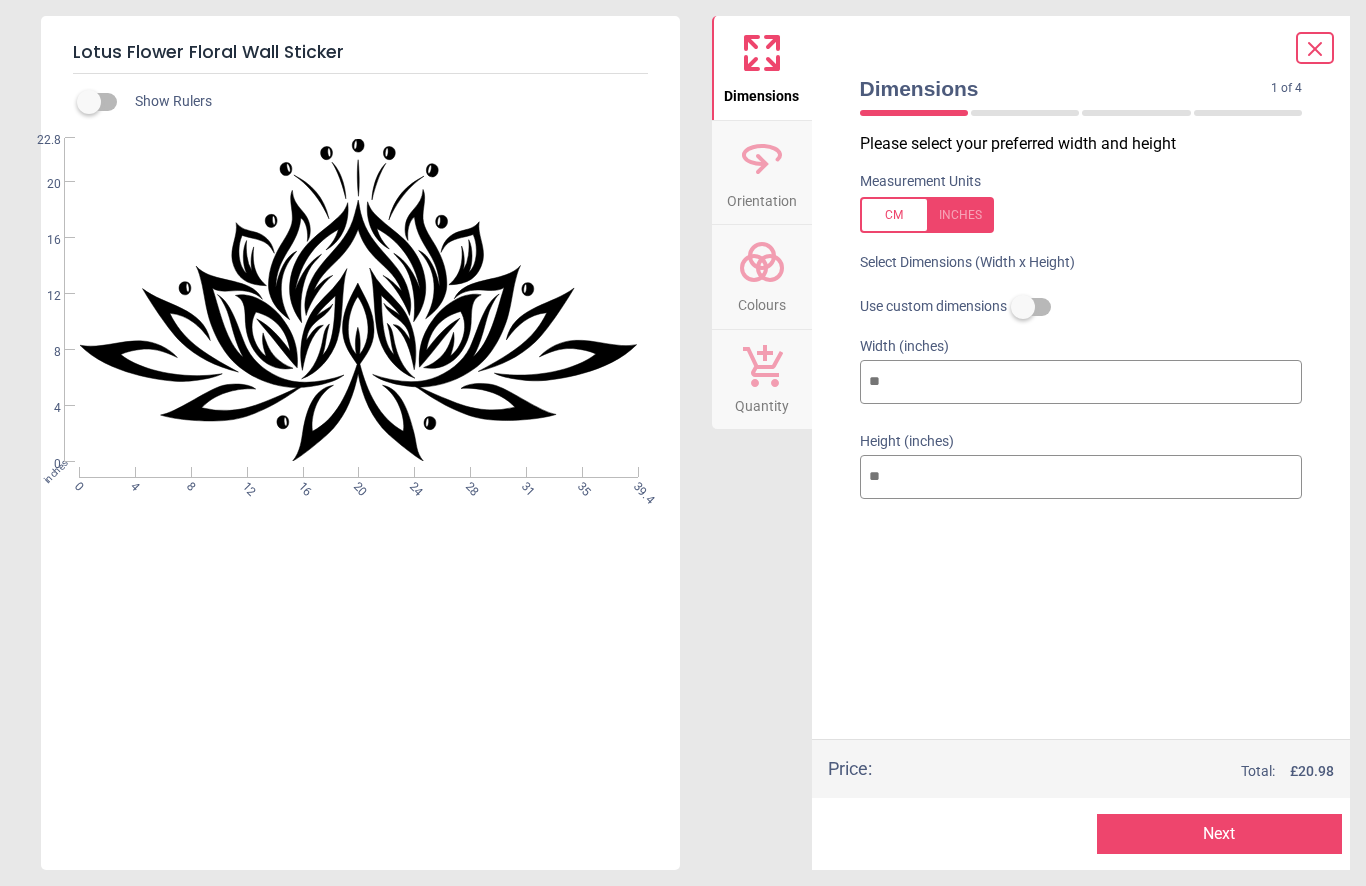 type on "*" 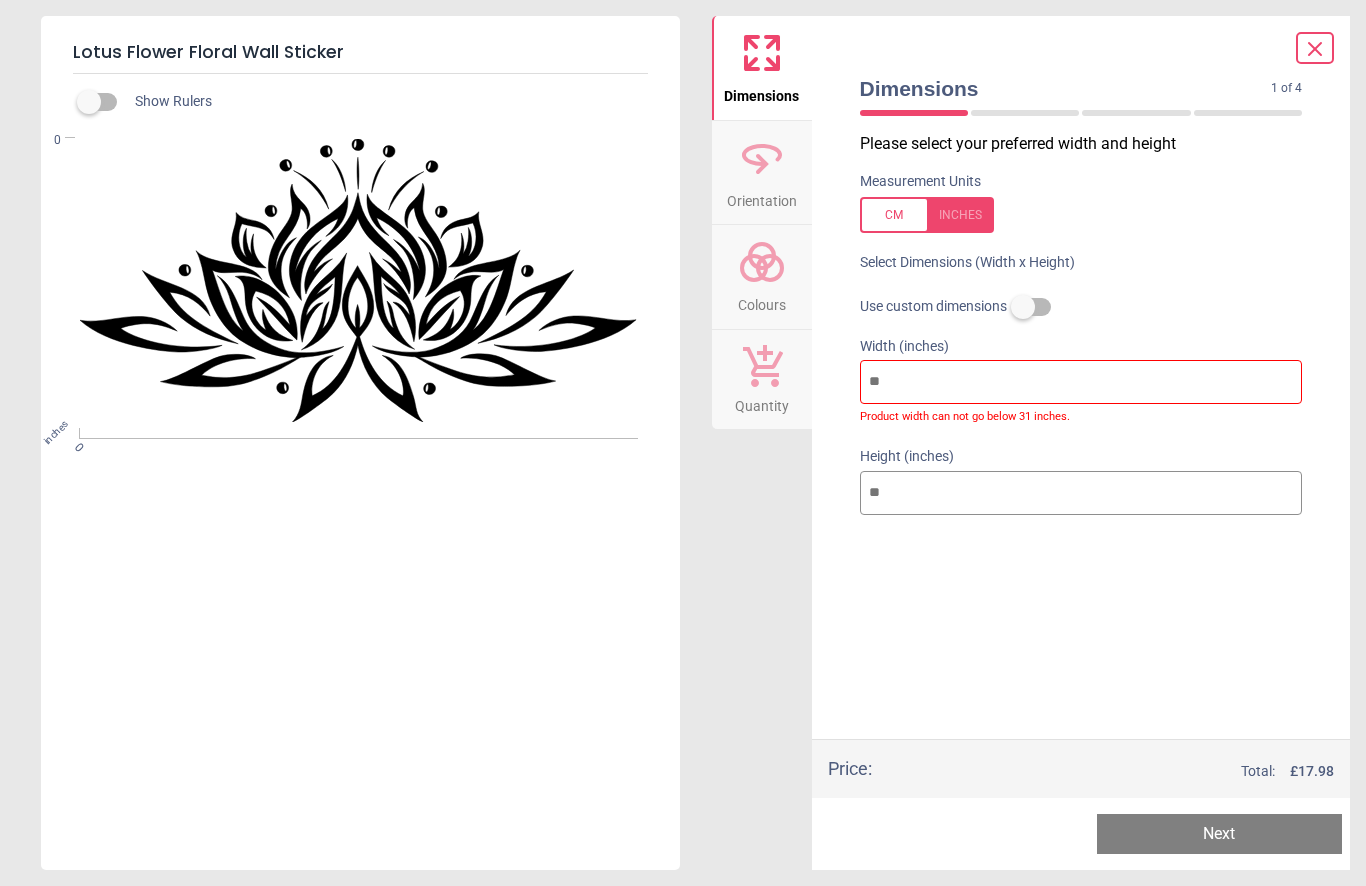 type 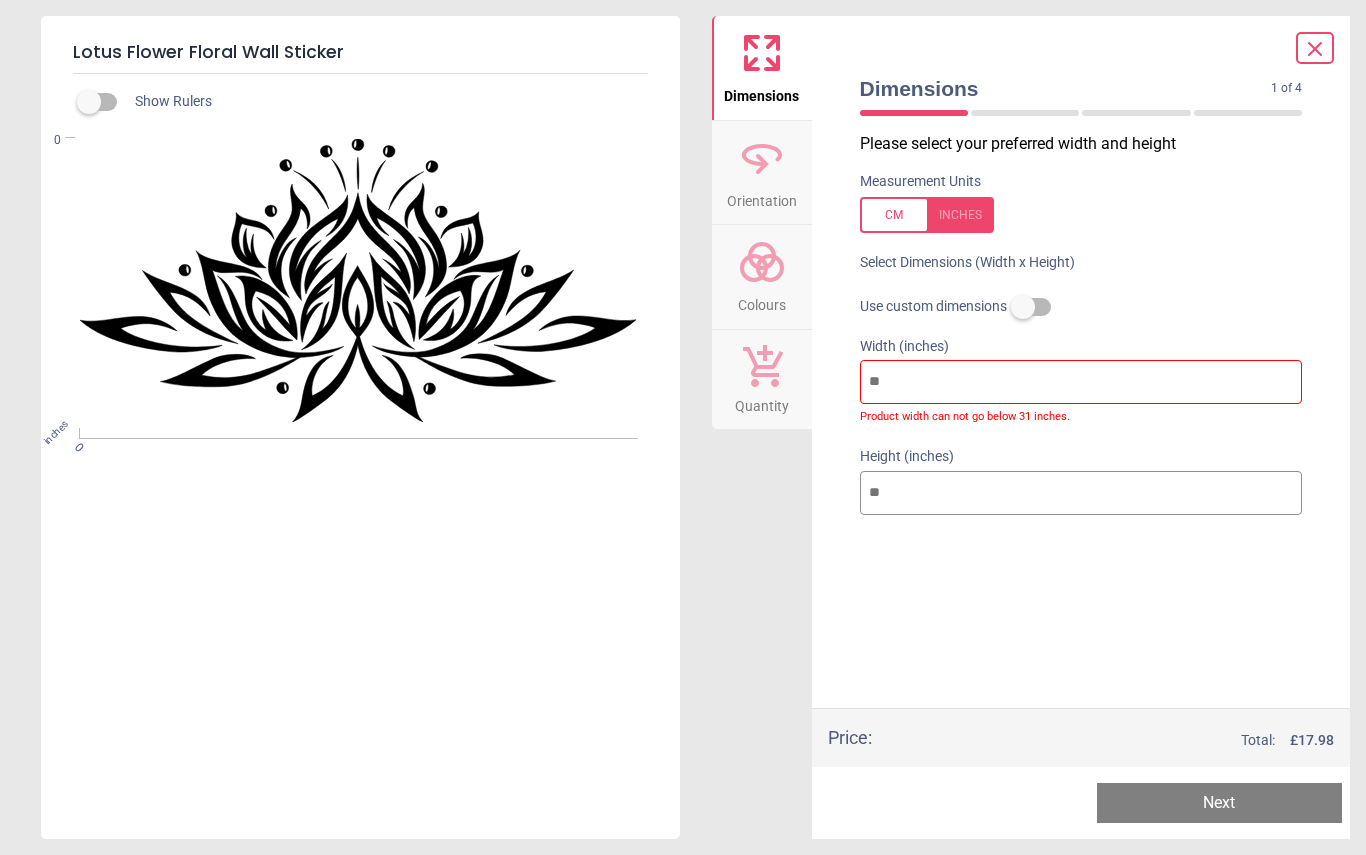 click at bounding box center (927, 215) 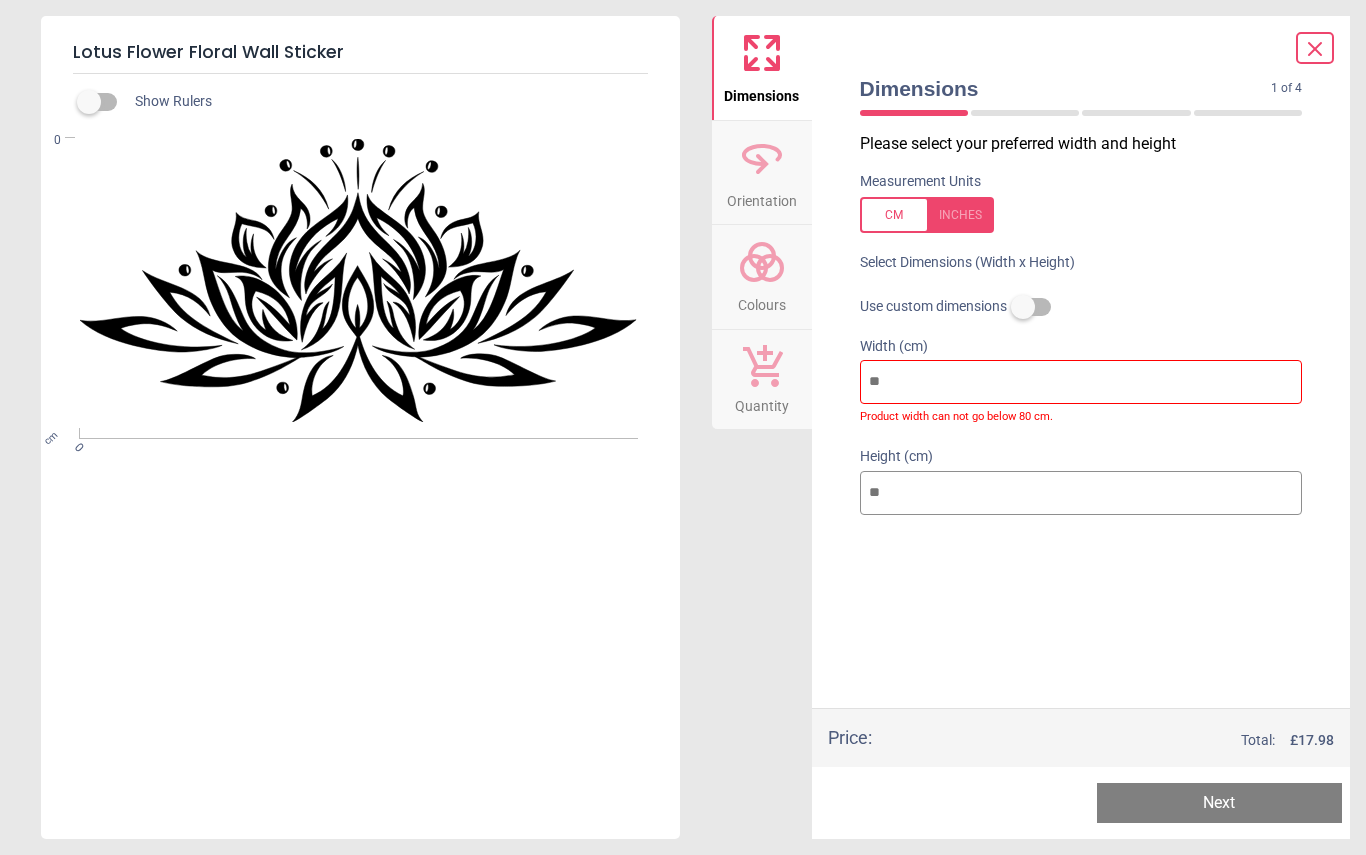 click at bounding box center (927, 215) 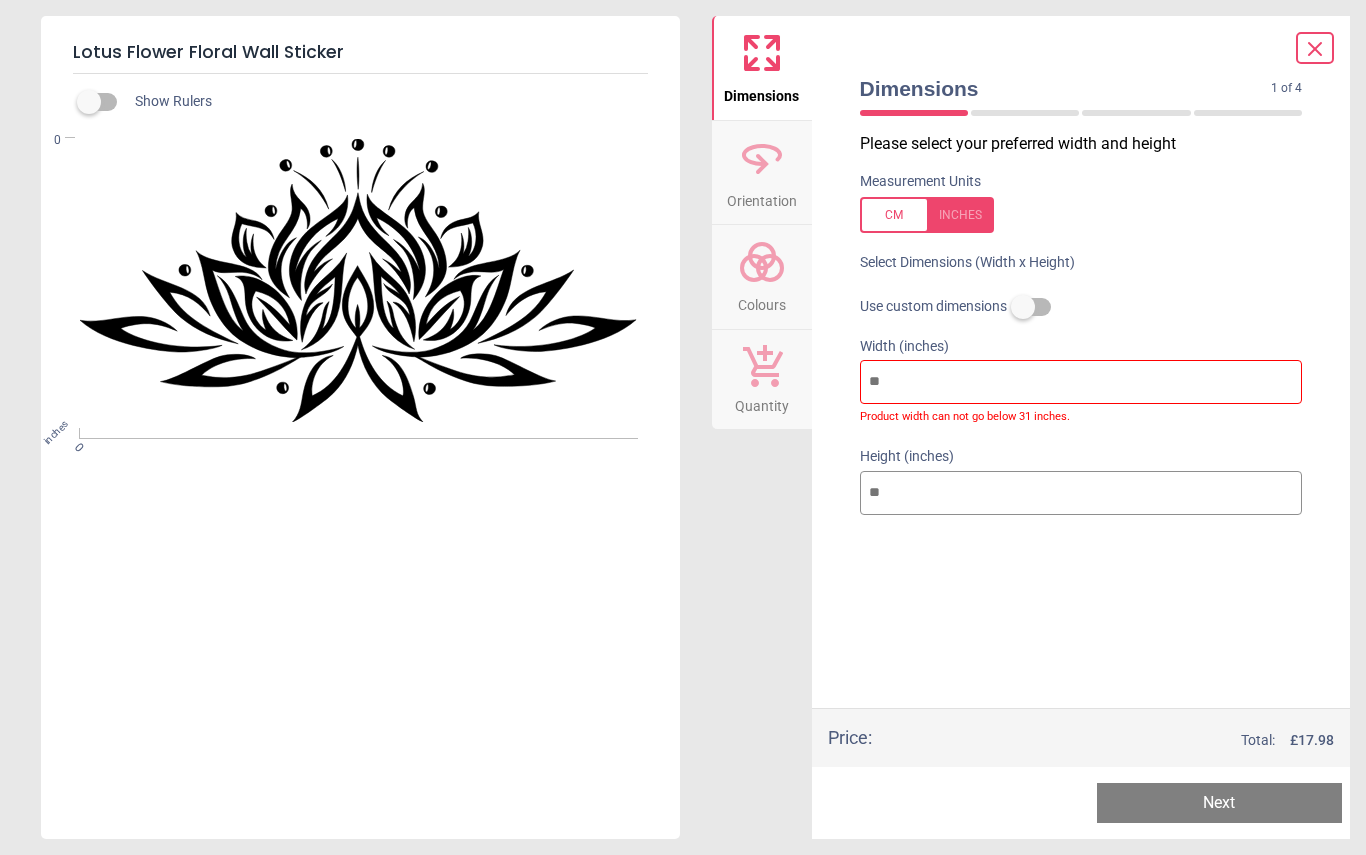 click 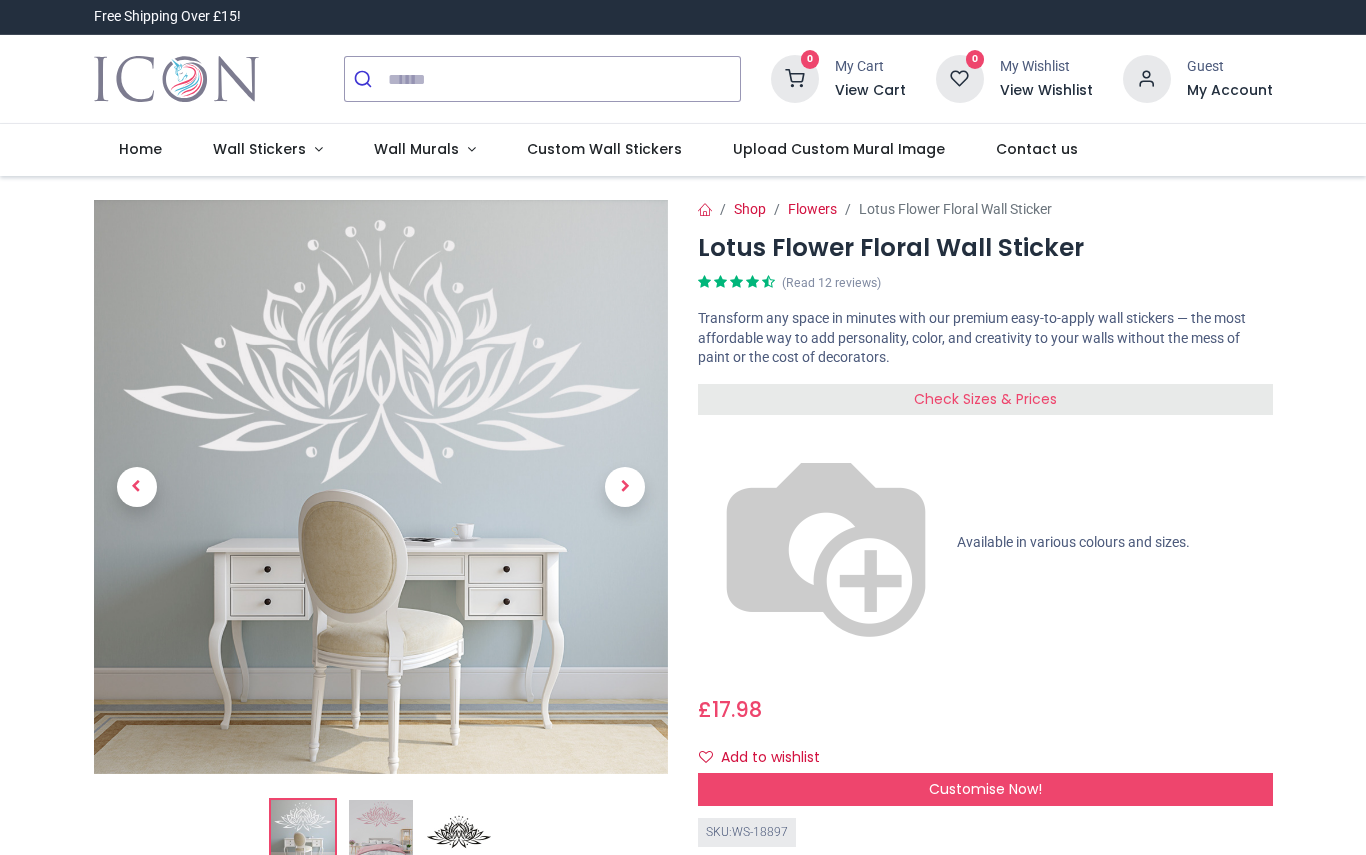 click on "Check Sizes & Prices" at bounding box center [985, 399] 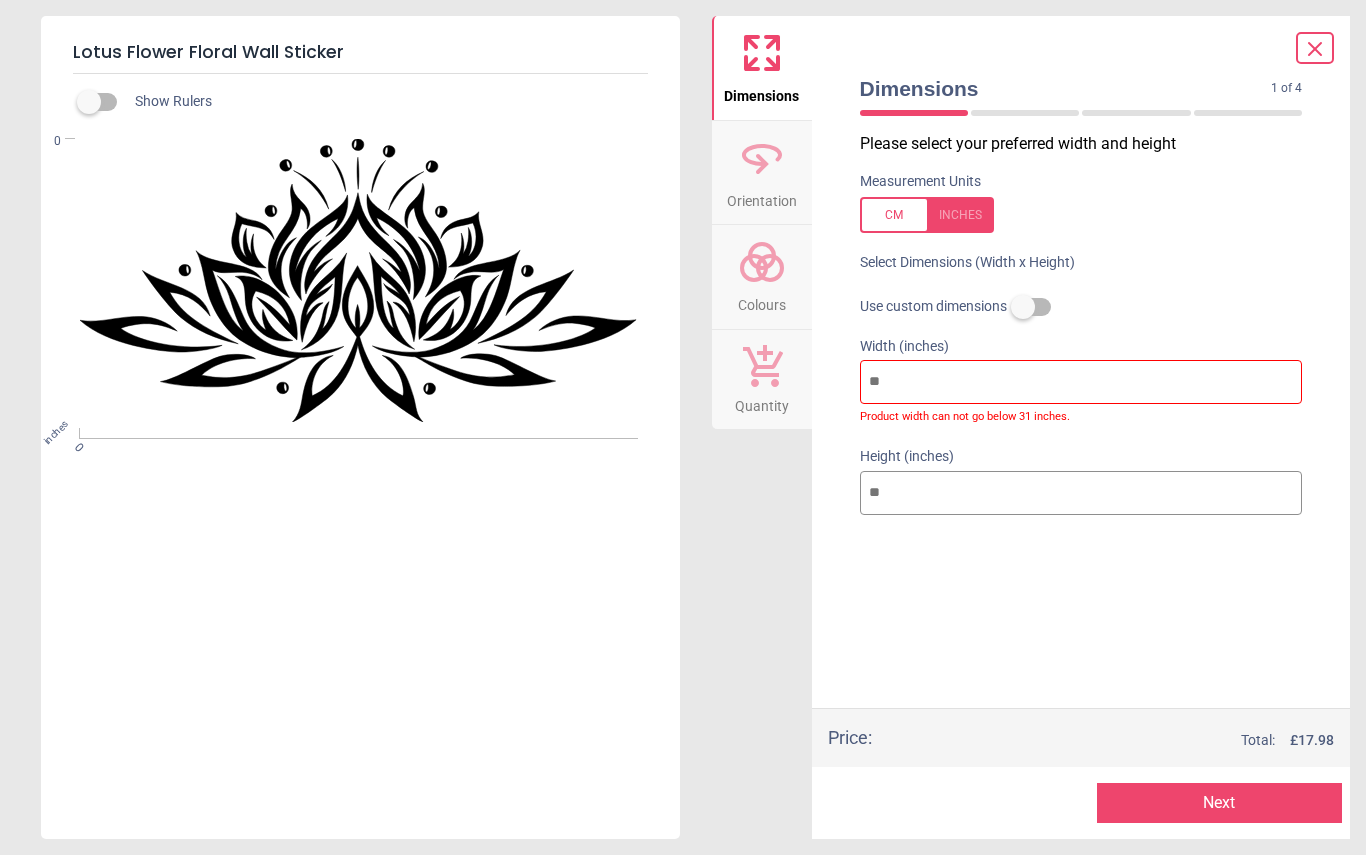 click at bounding box center (1081, 382) 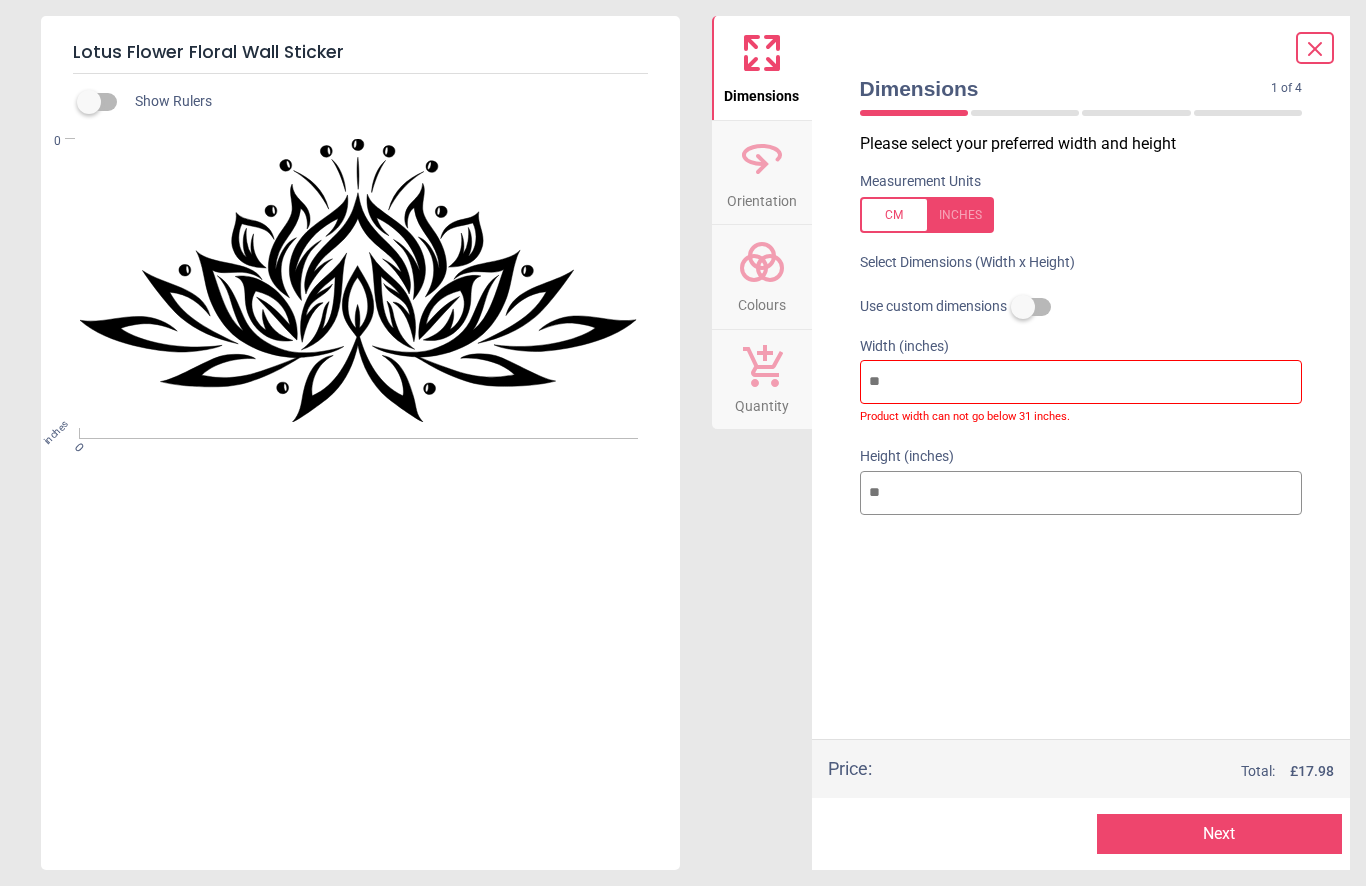 click at bounding box center [1081, 382] 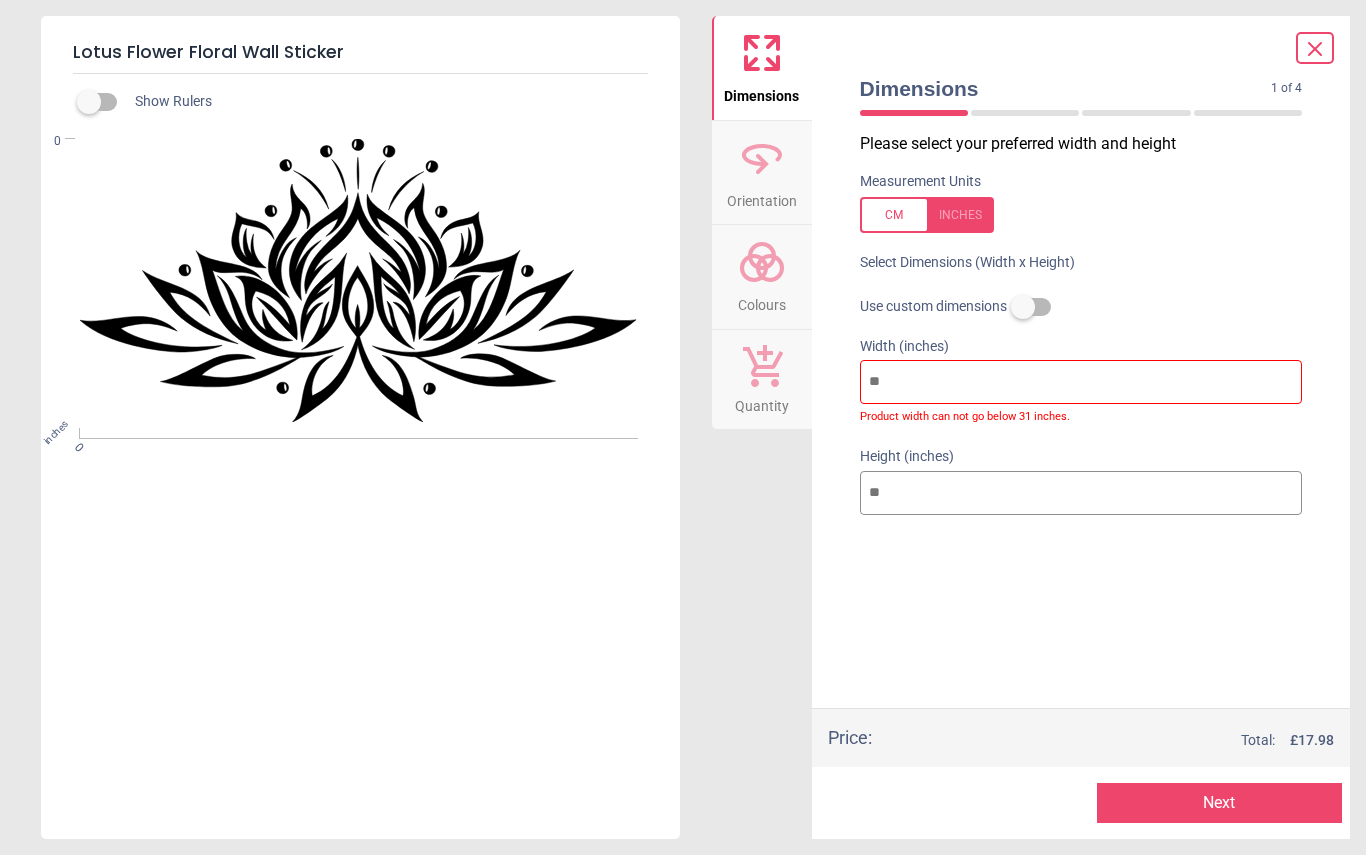 click on "Please select your preferred width and height Measurement Units Select Dimensions (Width x Height) Use custom dimensions Width (inches) Product width can not go below 31 inches. Height (inches)" at bounding box center [1081, 420] 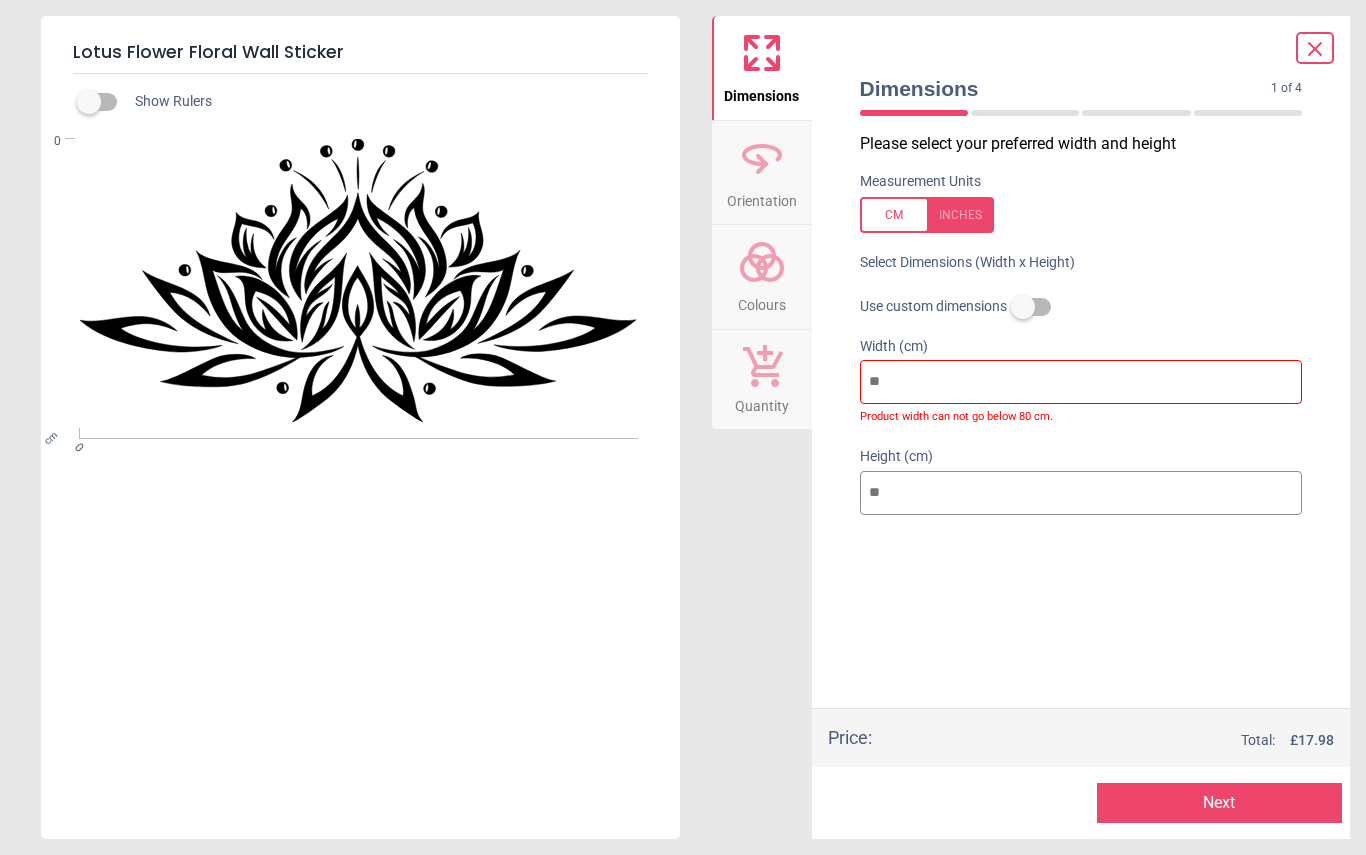click at bounding box center (927, 215) 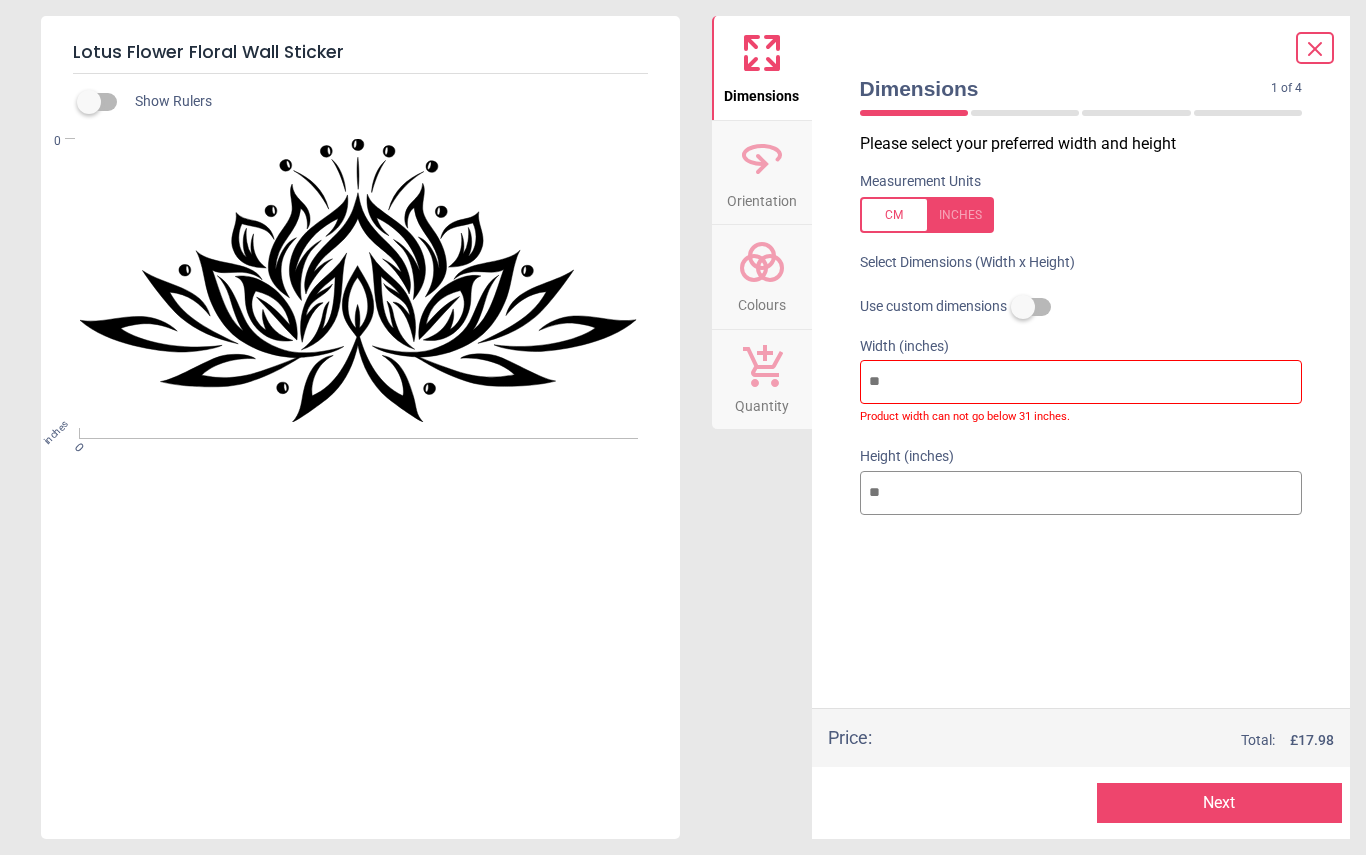 click 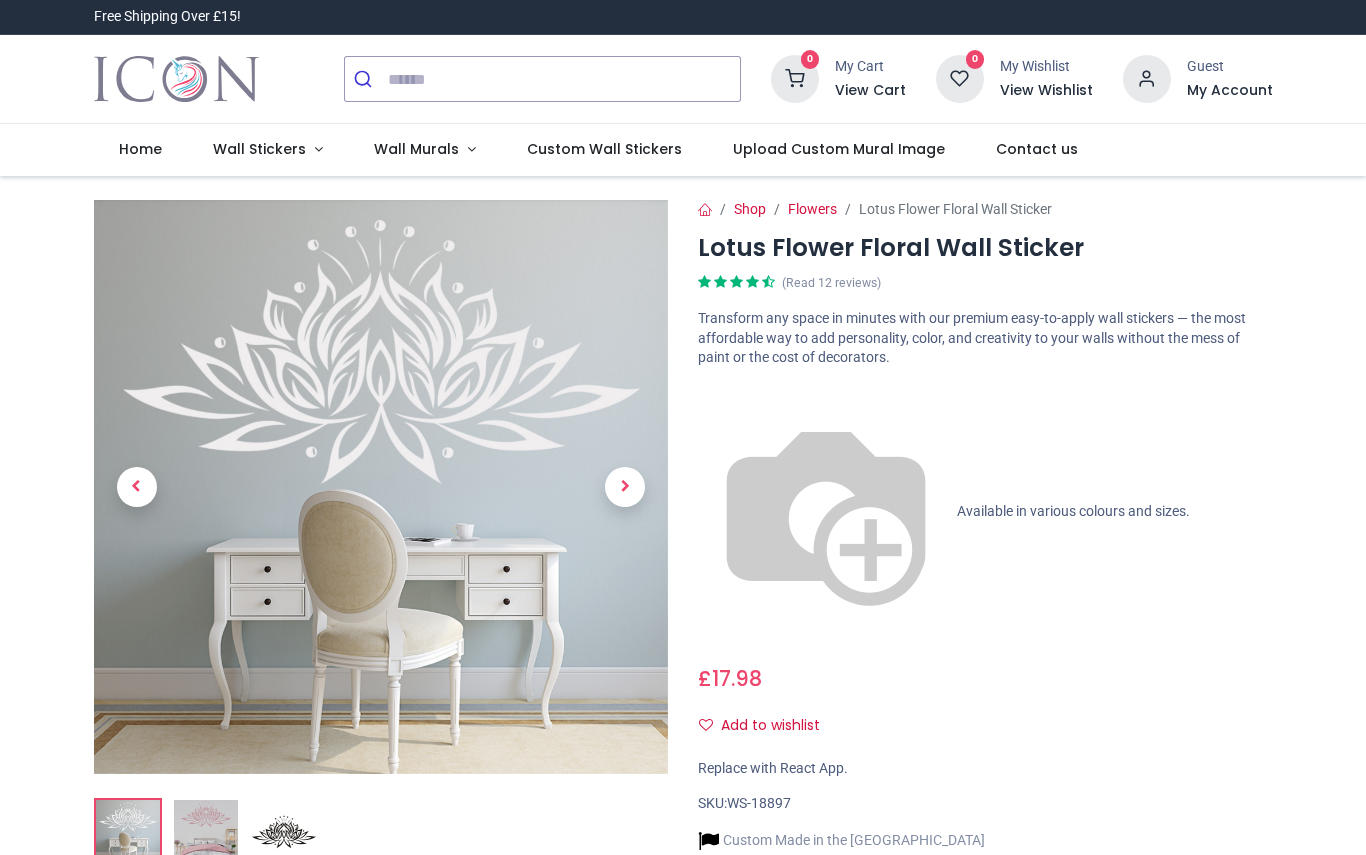 scroll, scrollTop: 0, scrollLeft: 0, axis: both 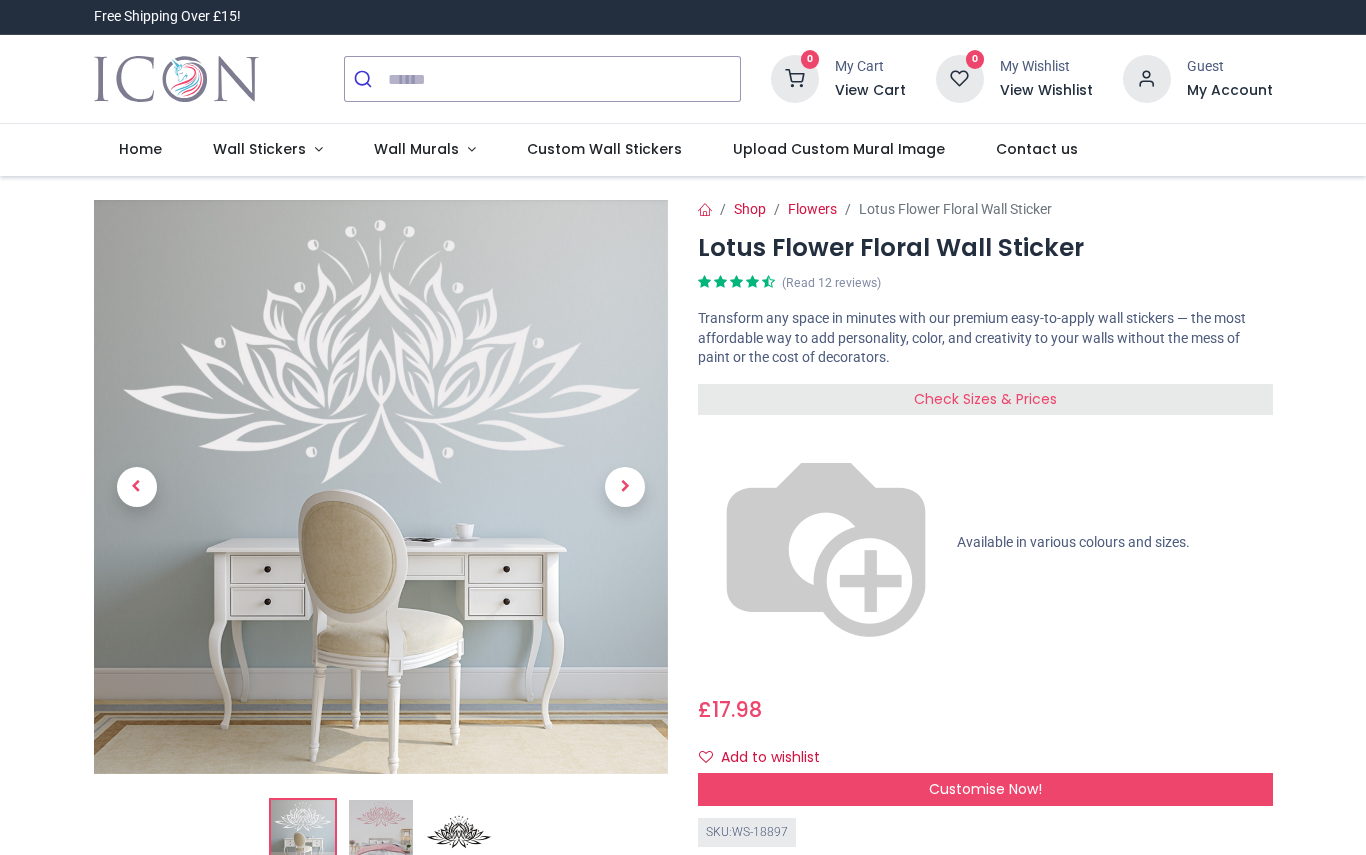 click on "Check Sizes & Prices" at bounding box center (985, 399) 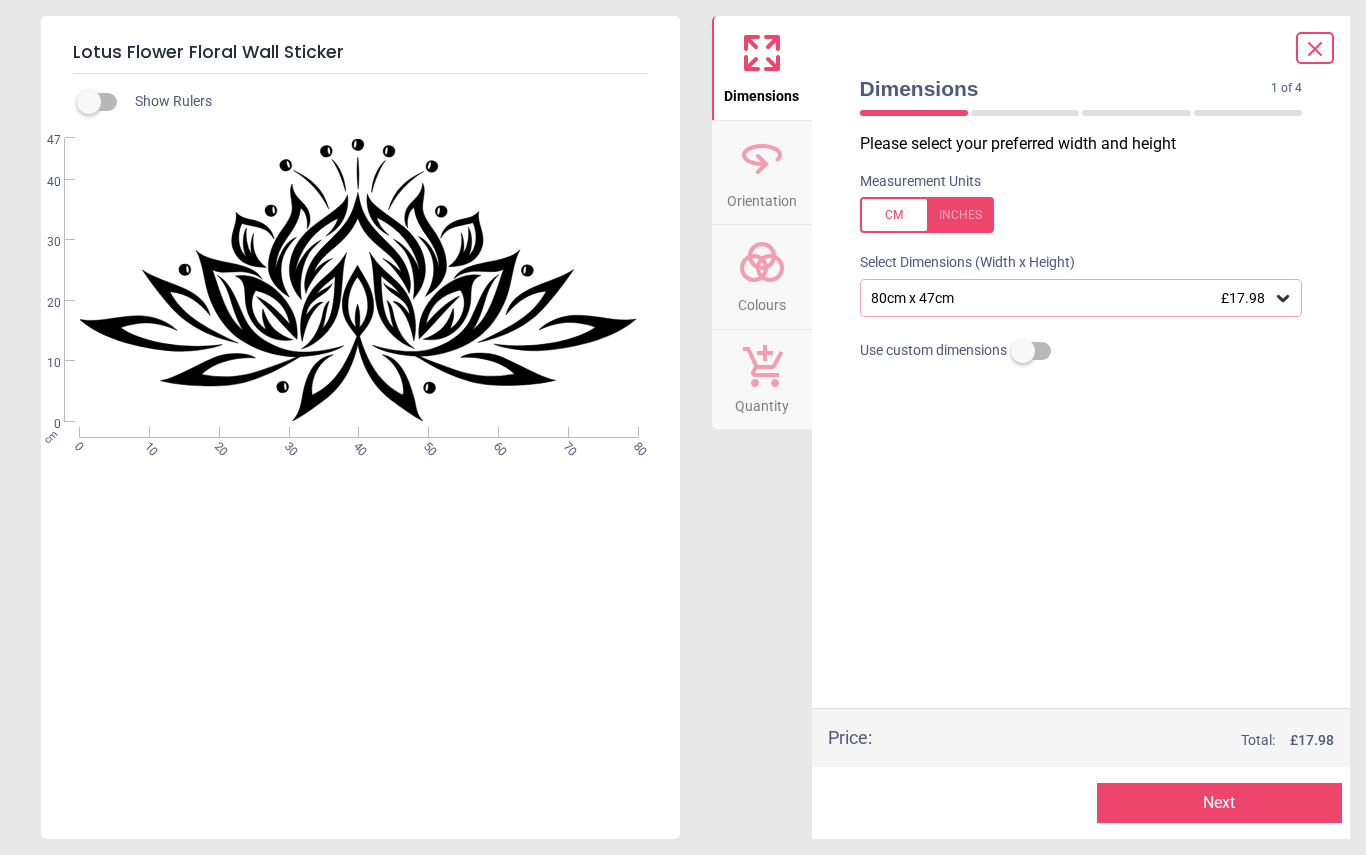 click at bounding box center (927, 215) 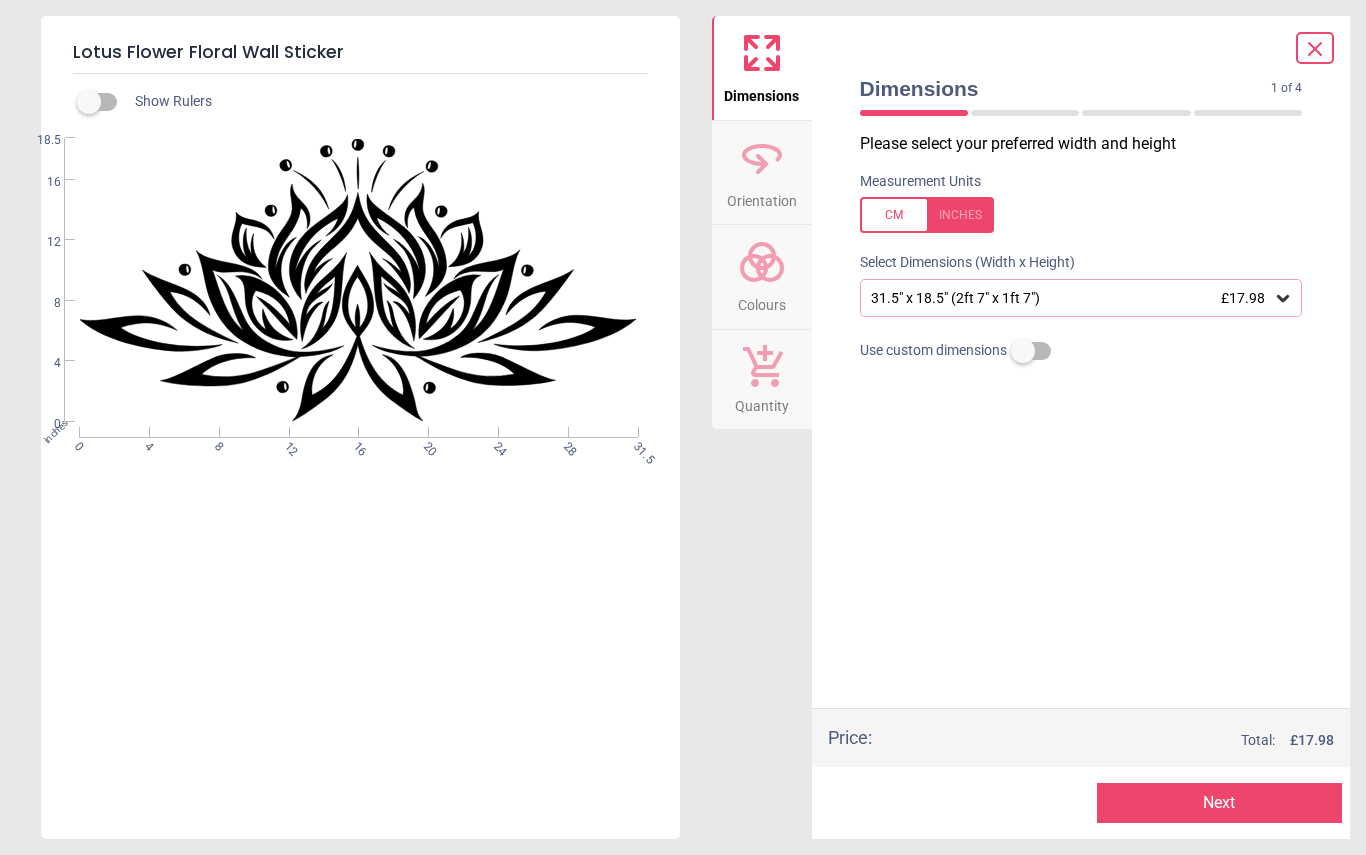 click 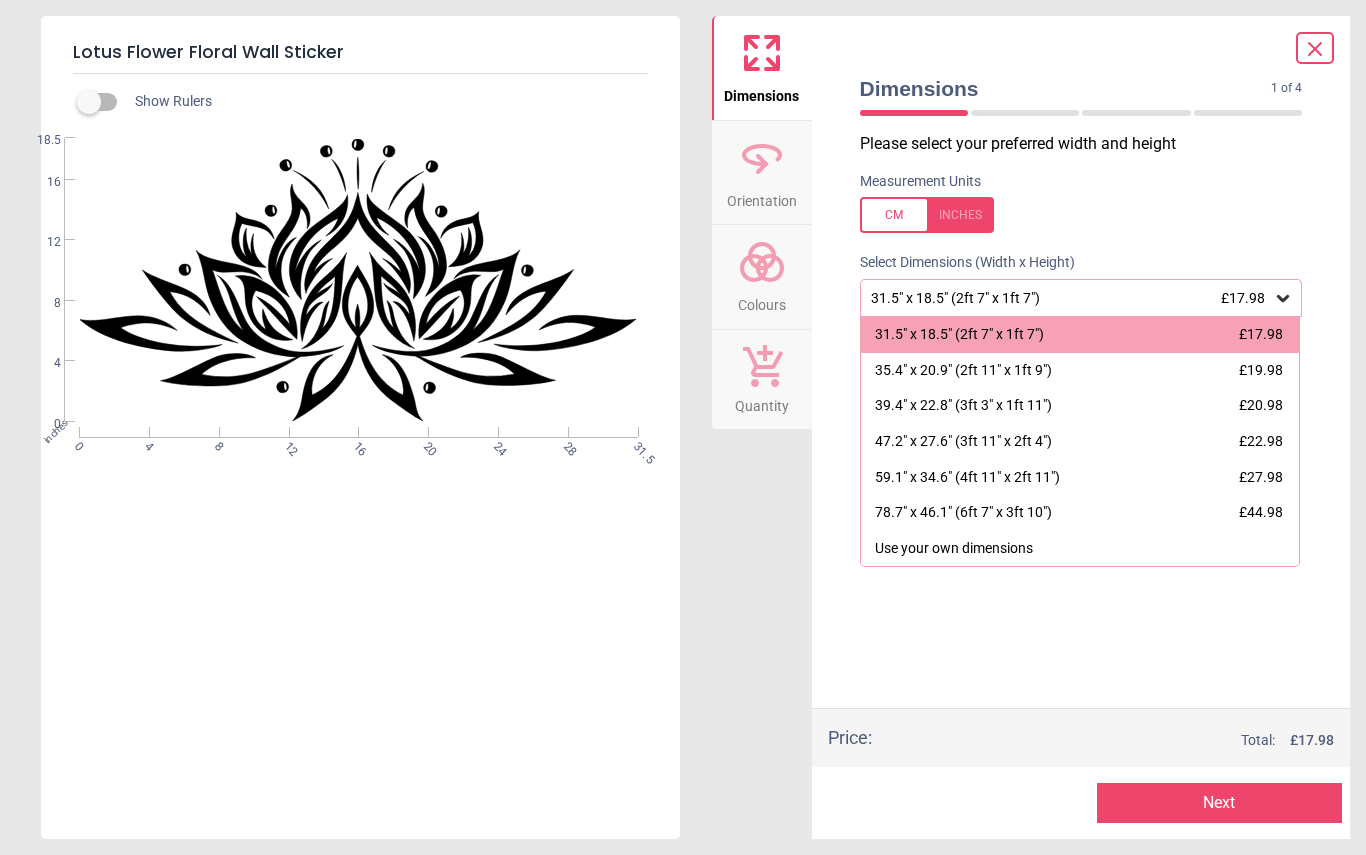 click on "39.4"  x  22.8"    (3ft 3" x 1ft 11")" at bounding box center (963, 406) 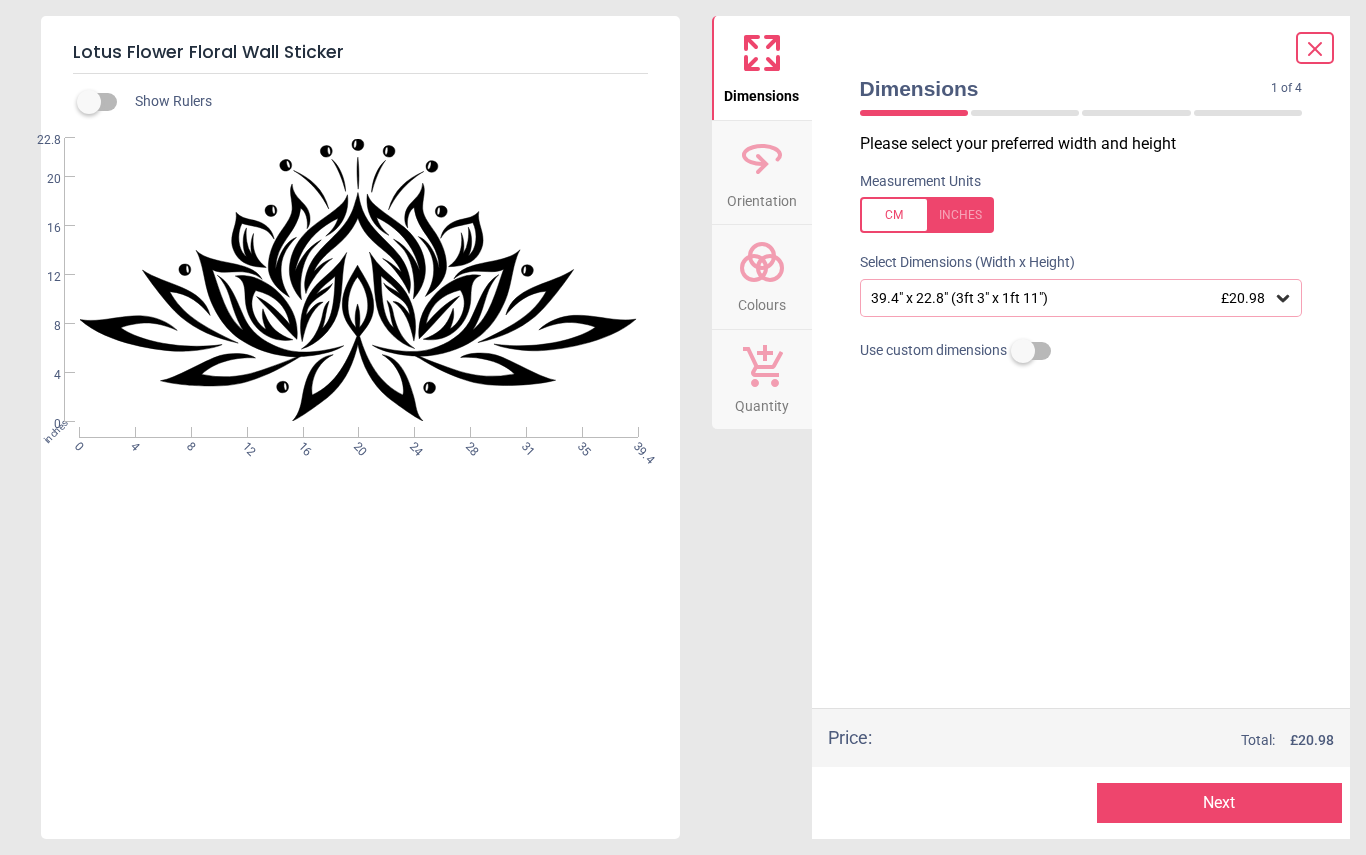 click on "Next" at bounding box center (1219, 803) 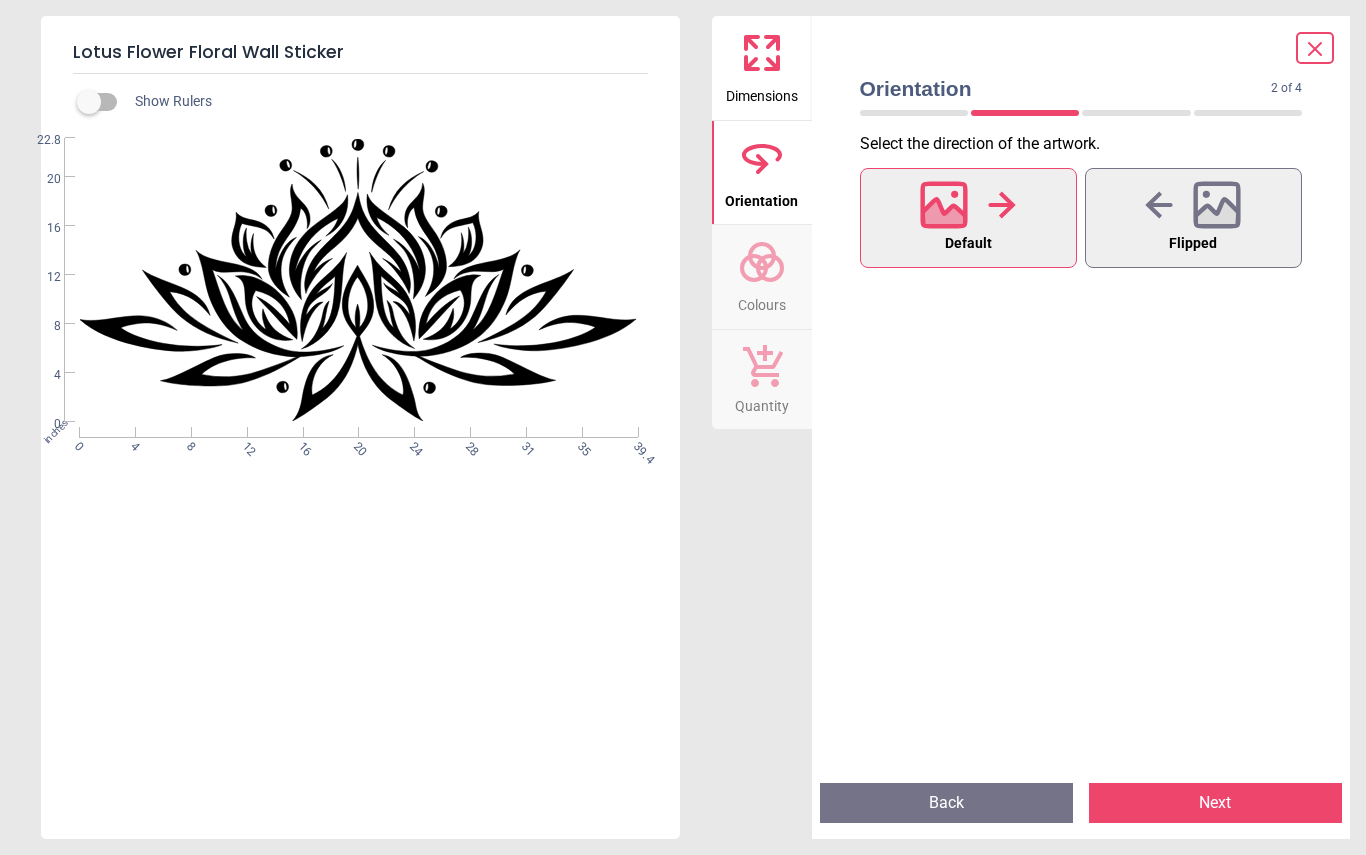 click 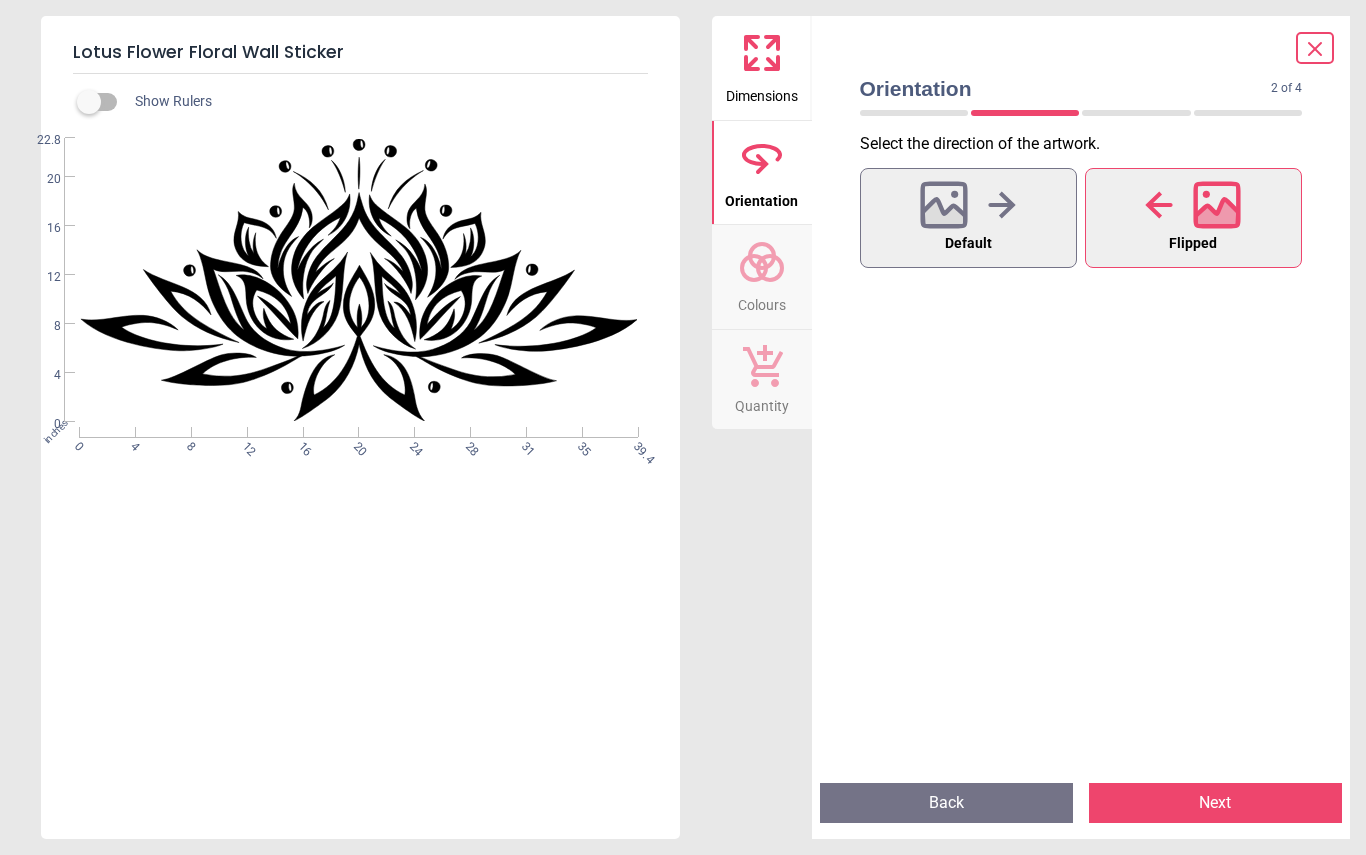 click at bounding box center [968, 205] 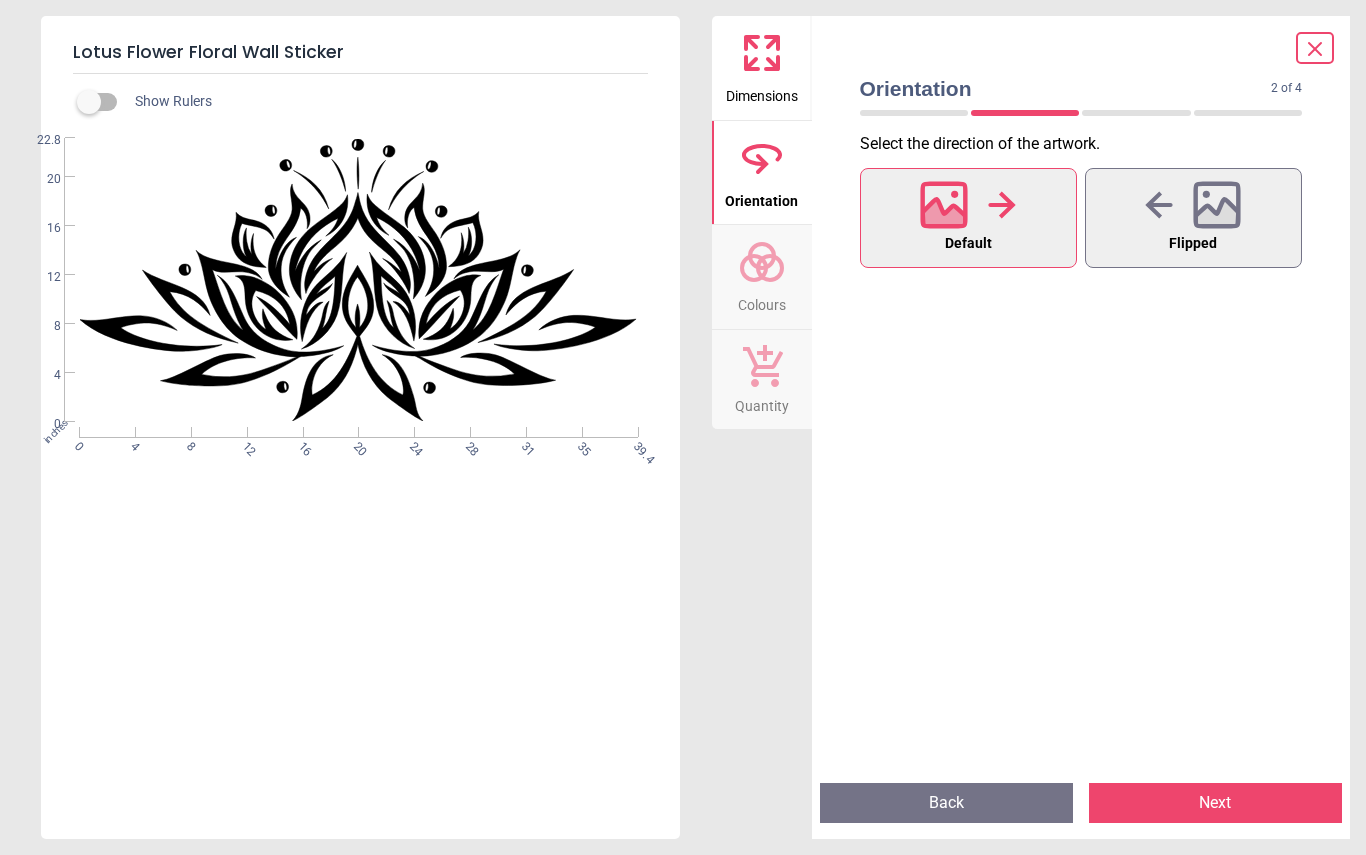 click 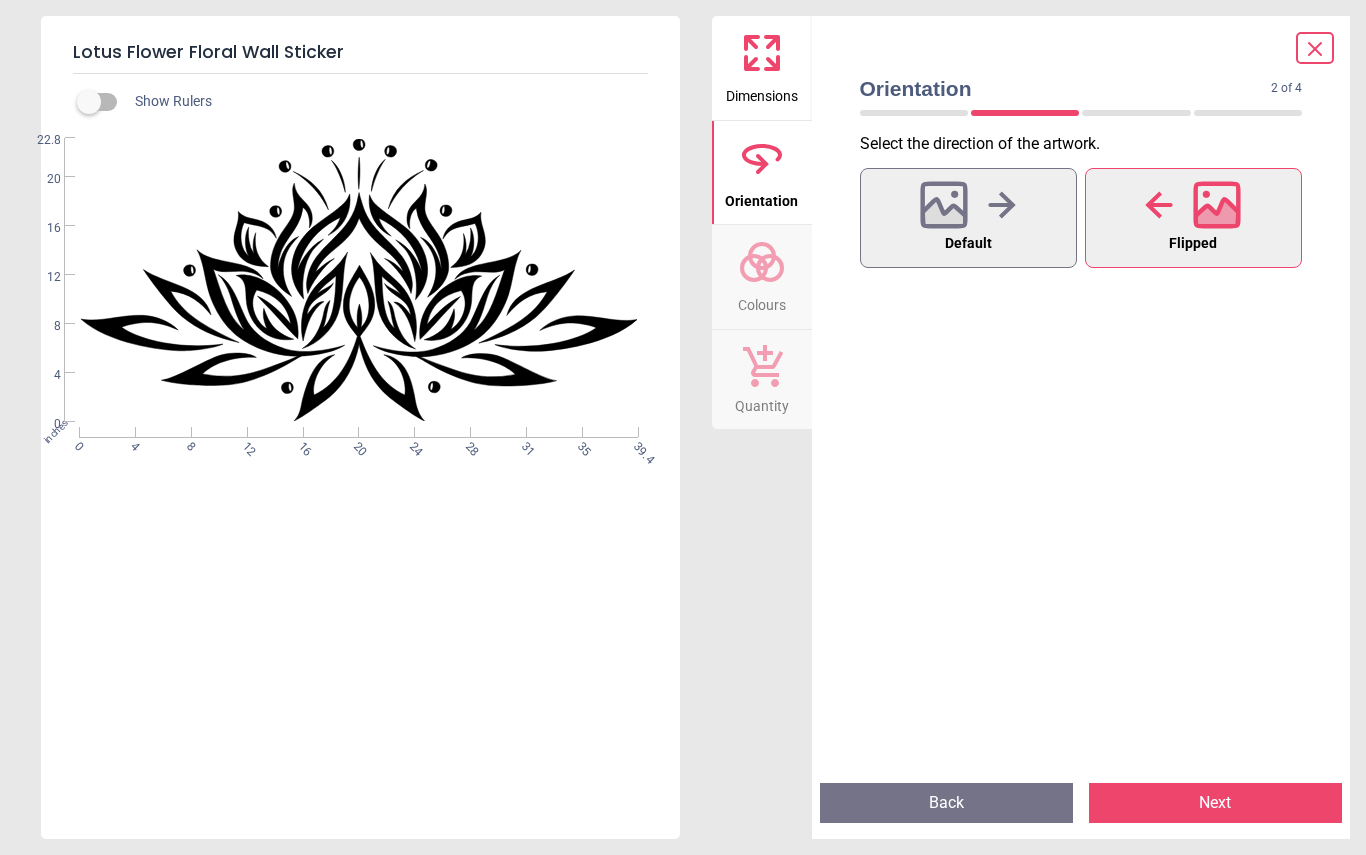 click at bounding box center (968, 205) 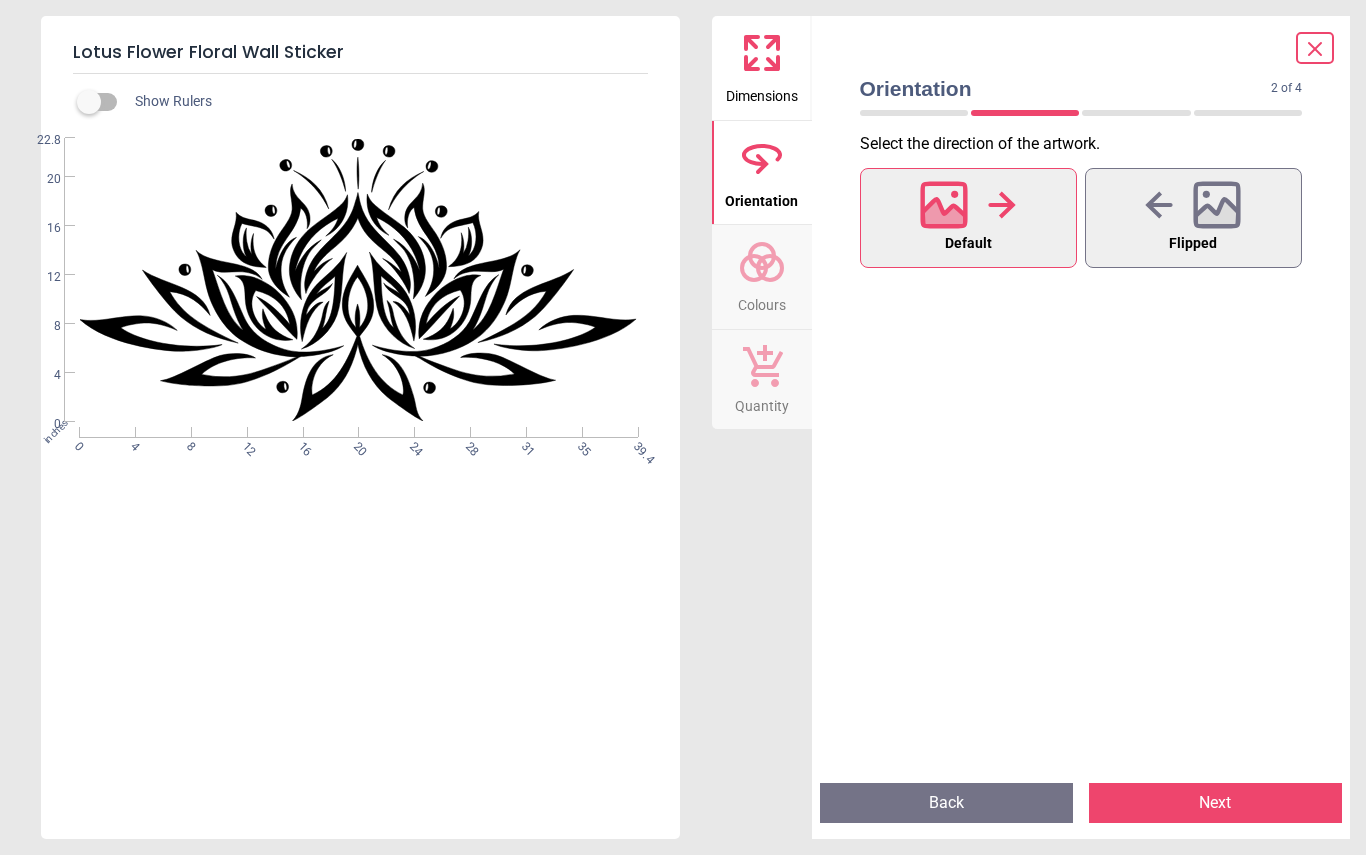 click on "Next" at bounding box center [1215, 803] 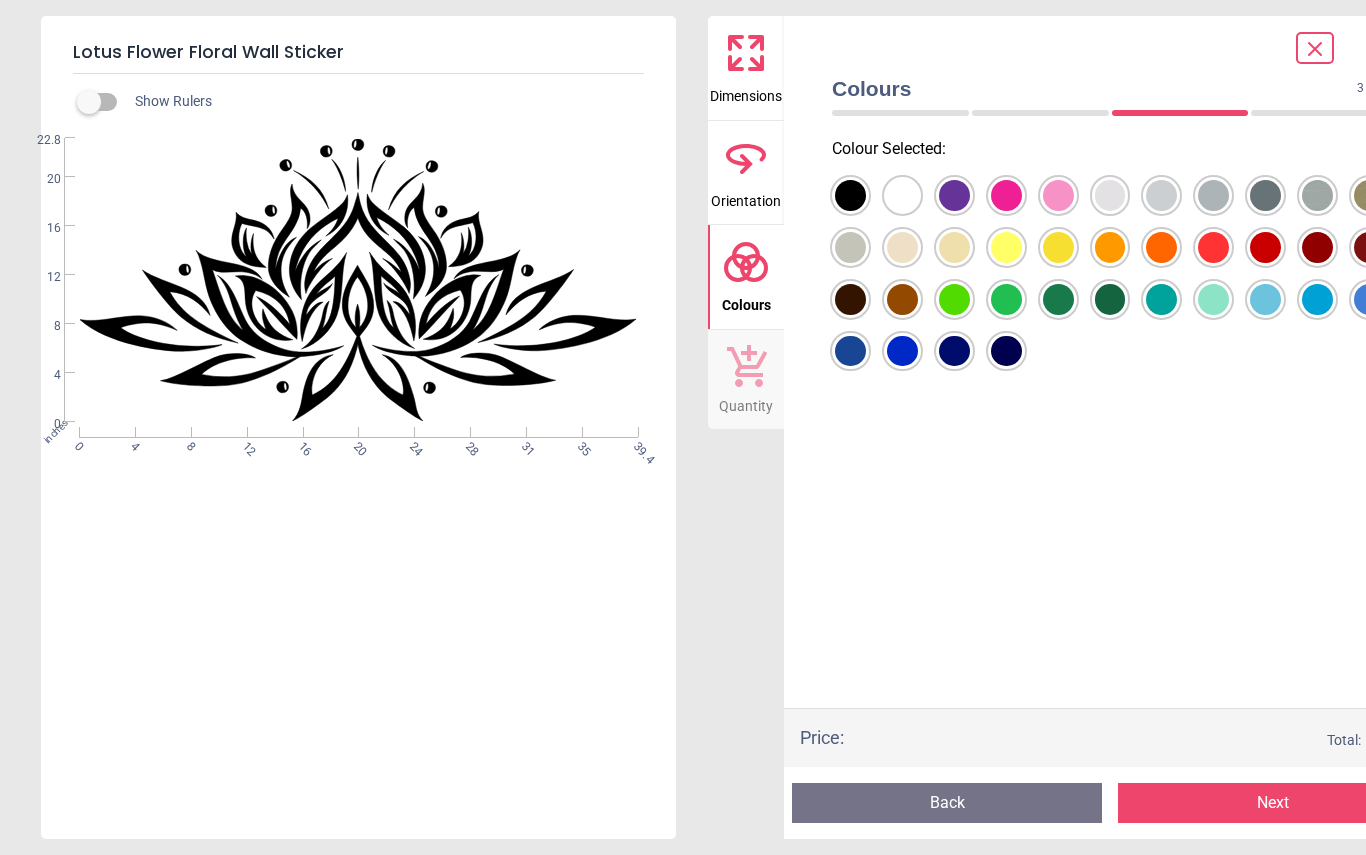 click at bounding box center (850, 195) 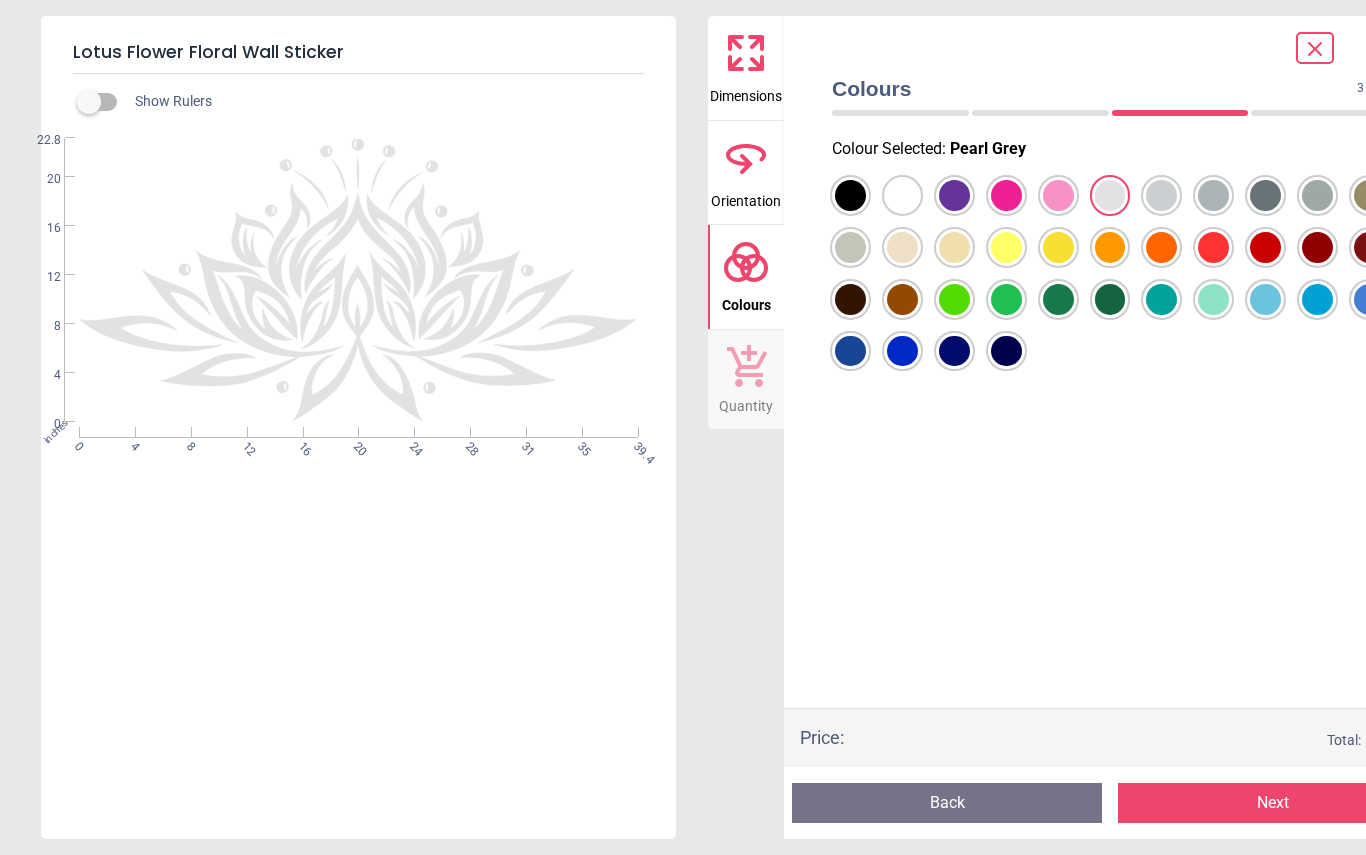 click at bounding box center [850, 195] 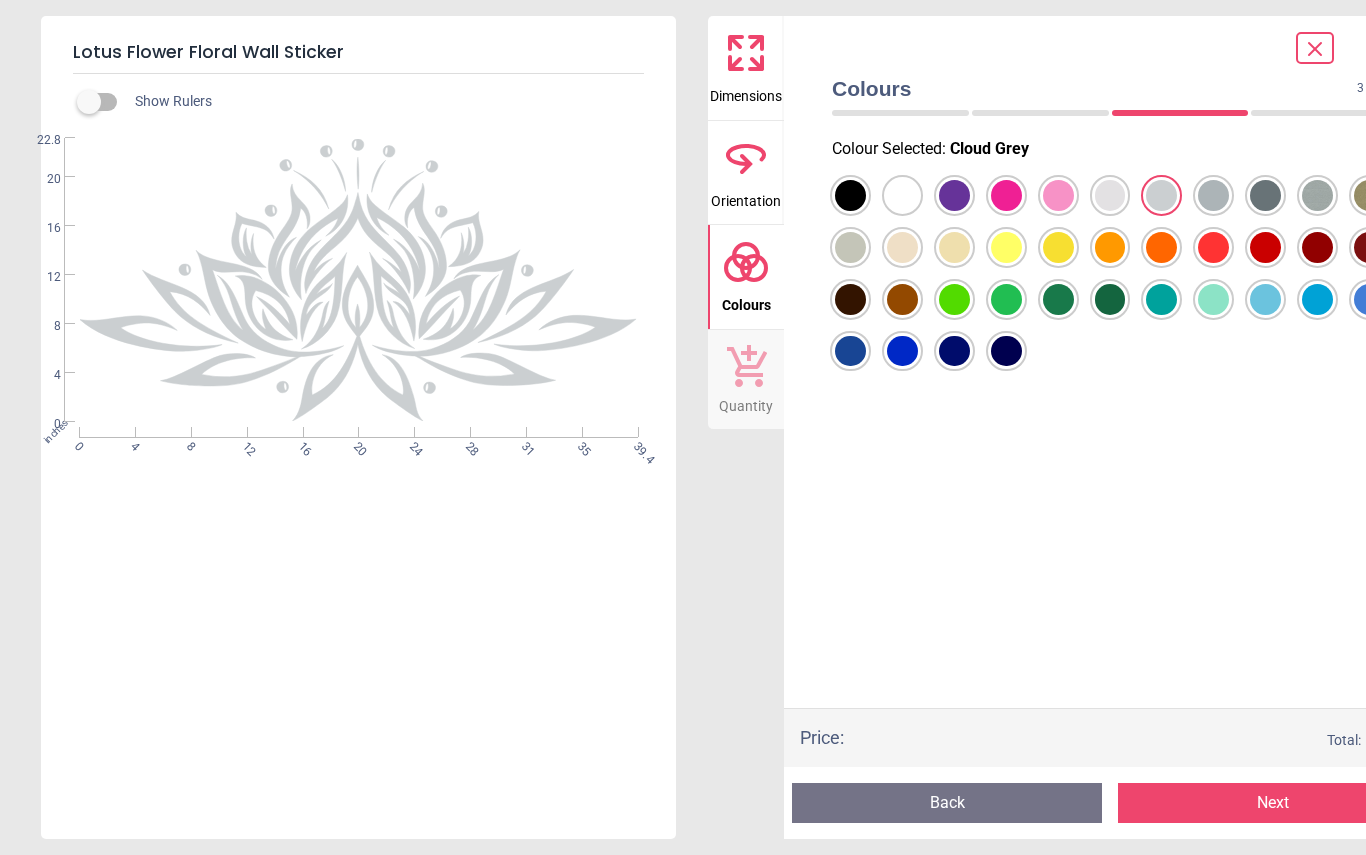 click at bounding box center (850, 195) 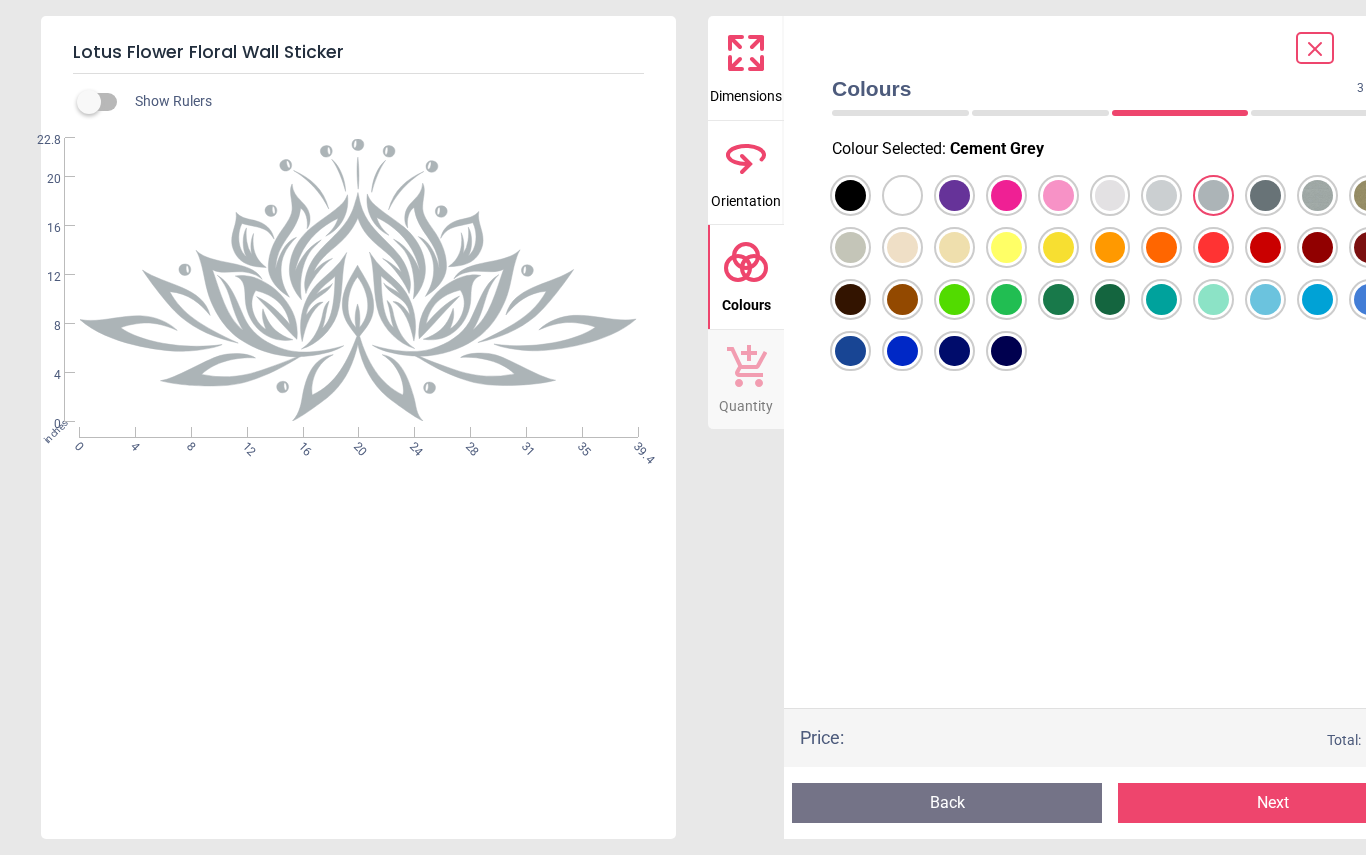 click at bounding box center (850, 195) 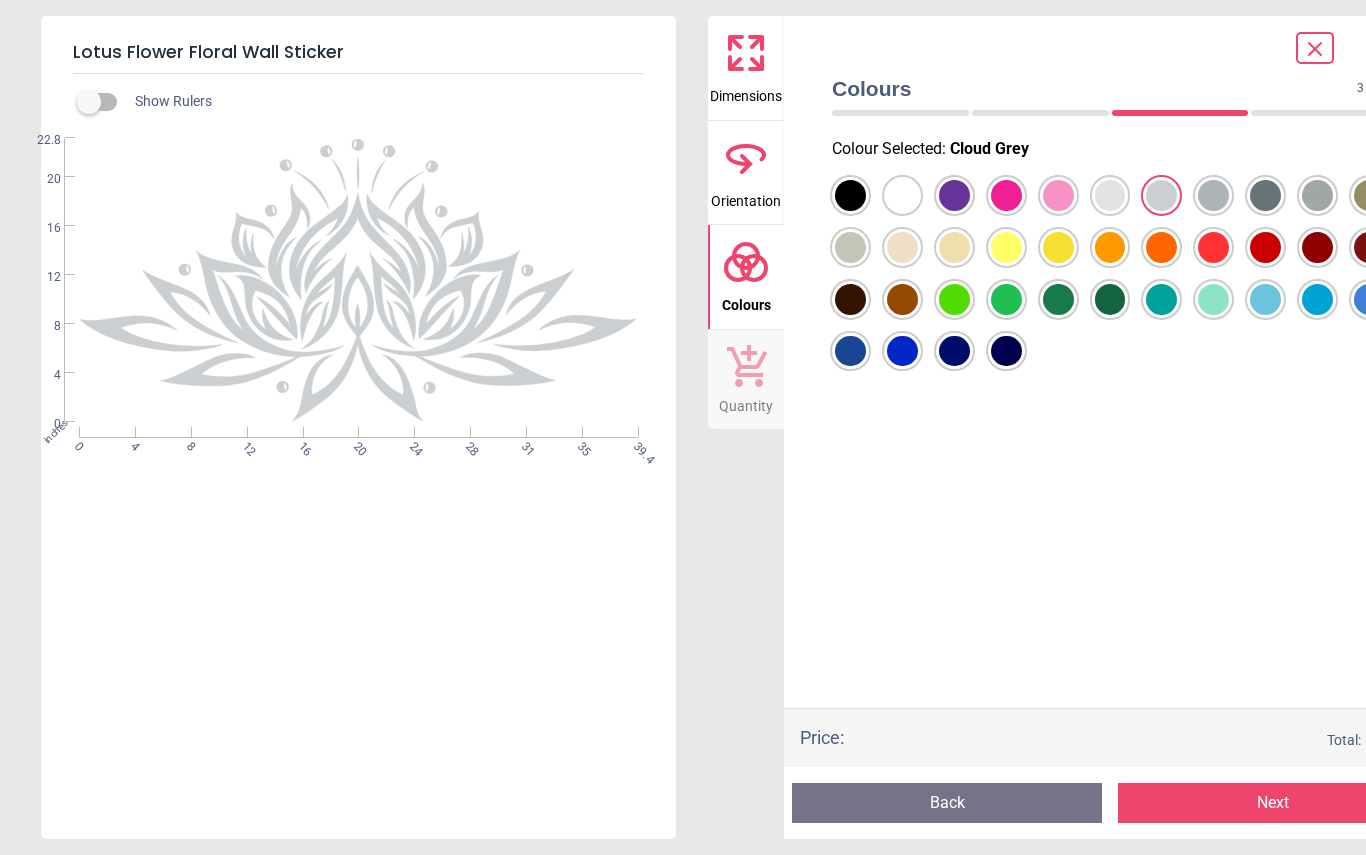 click at bounding box center (850, 195) 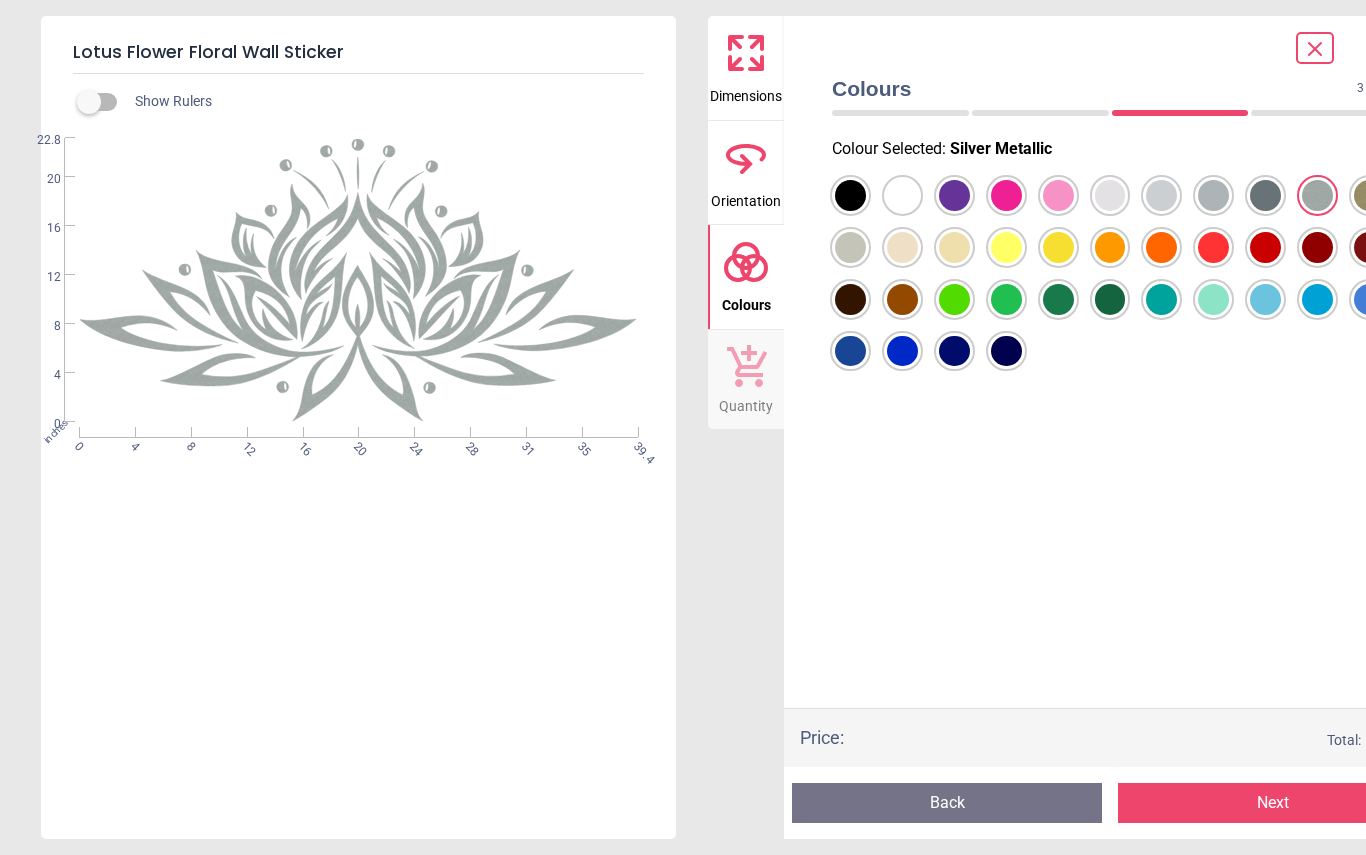 click at bounding box center [1317, 195] 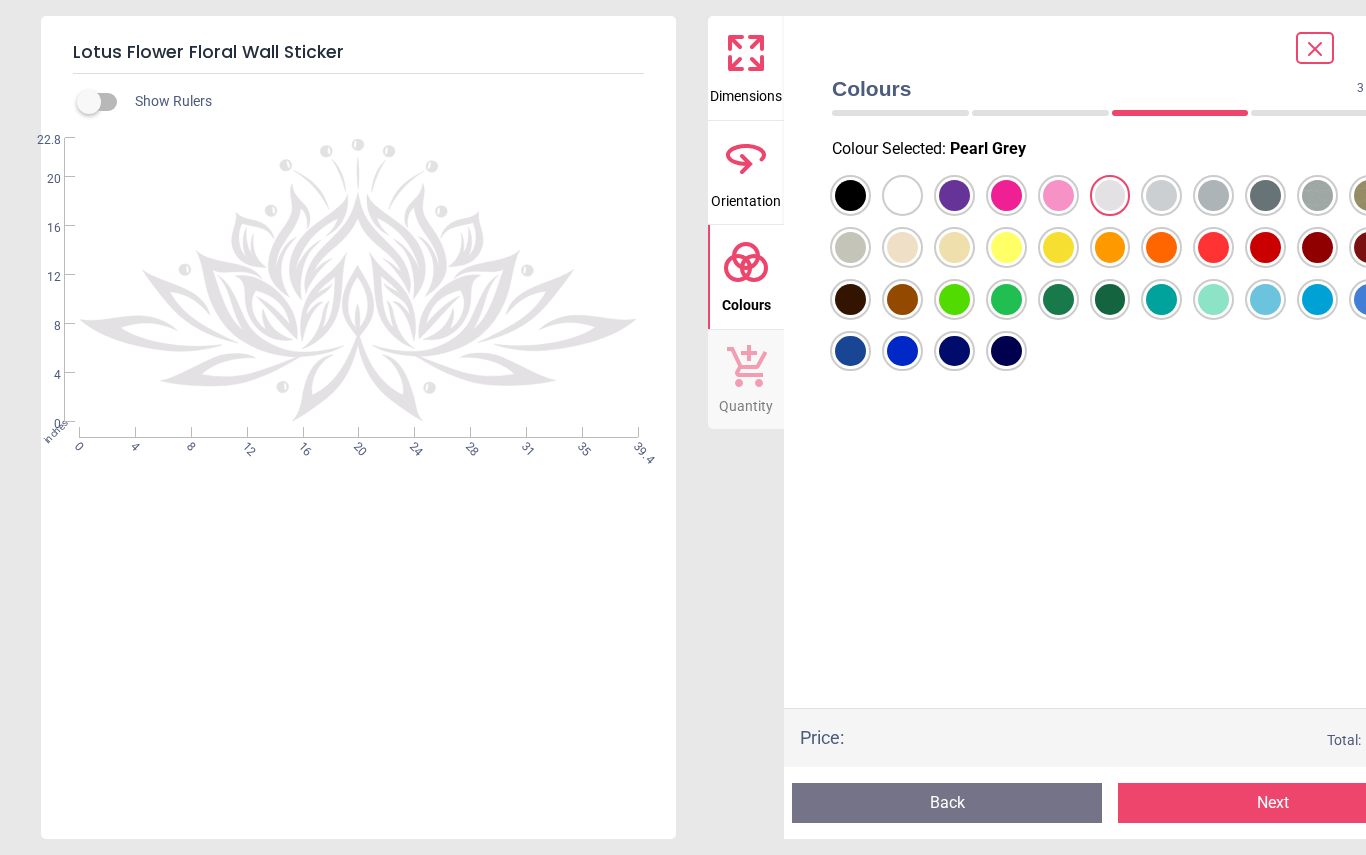 click at bounding box center [850, 195] 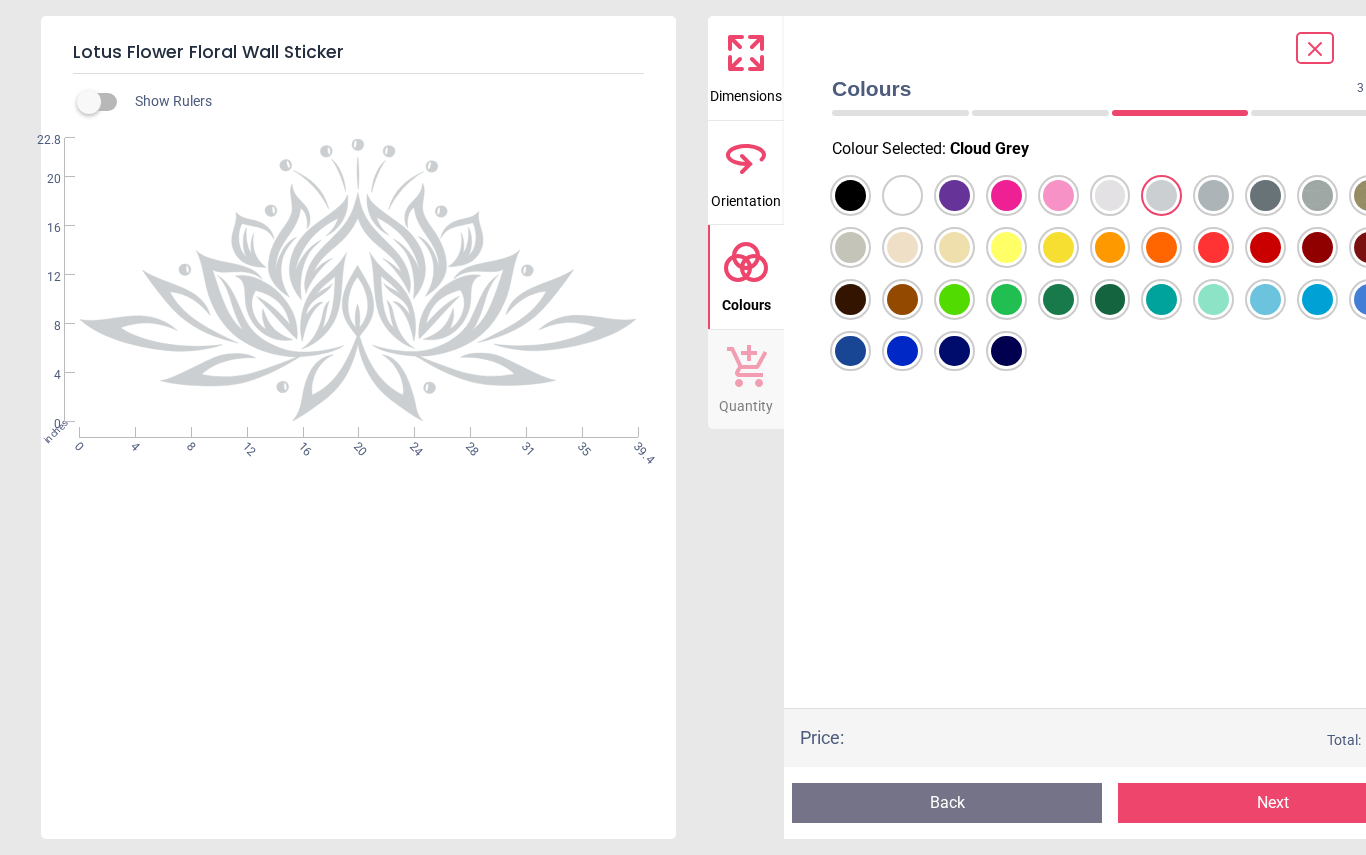 click at bounding box center [850, 195] 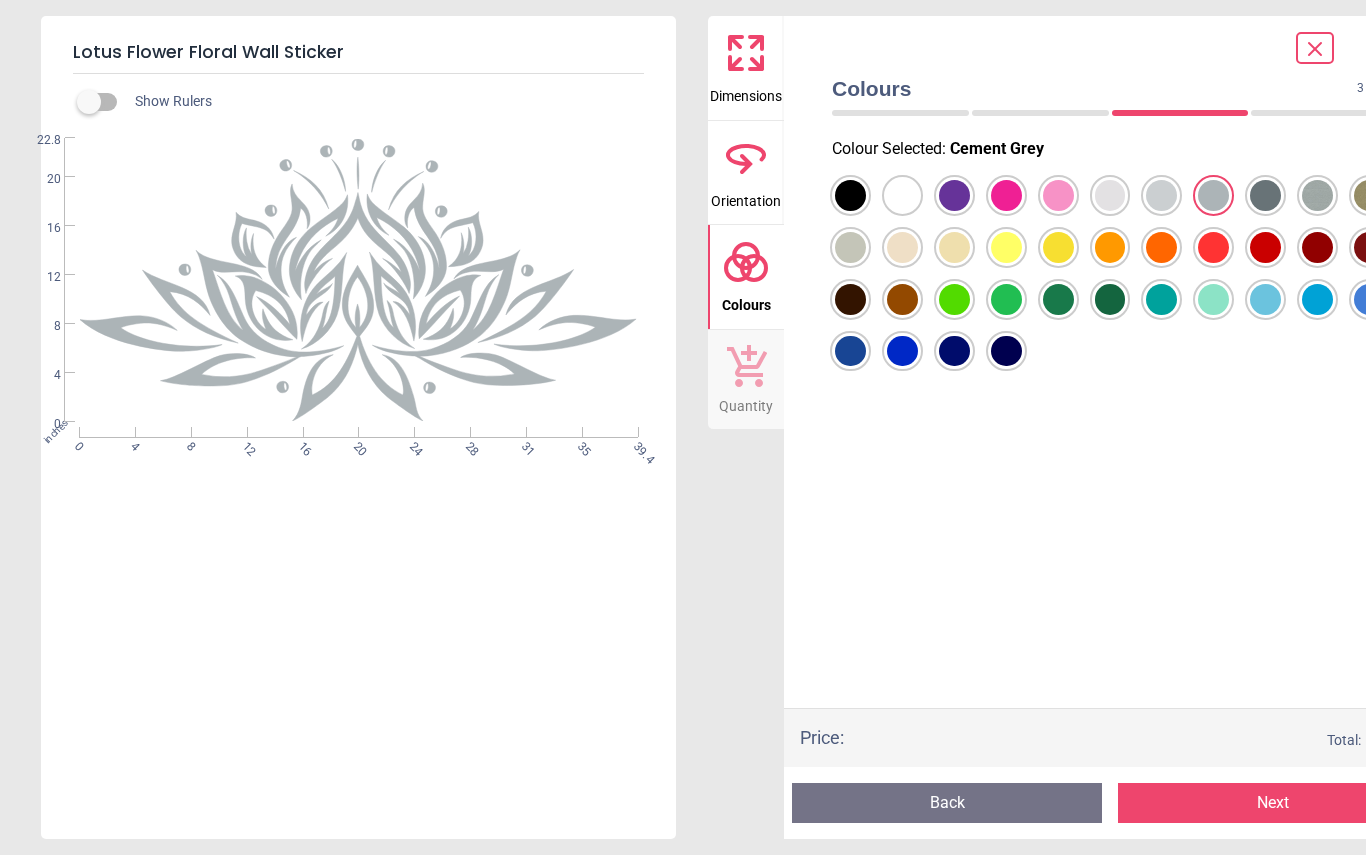 click at bounding box center [850, 195] 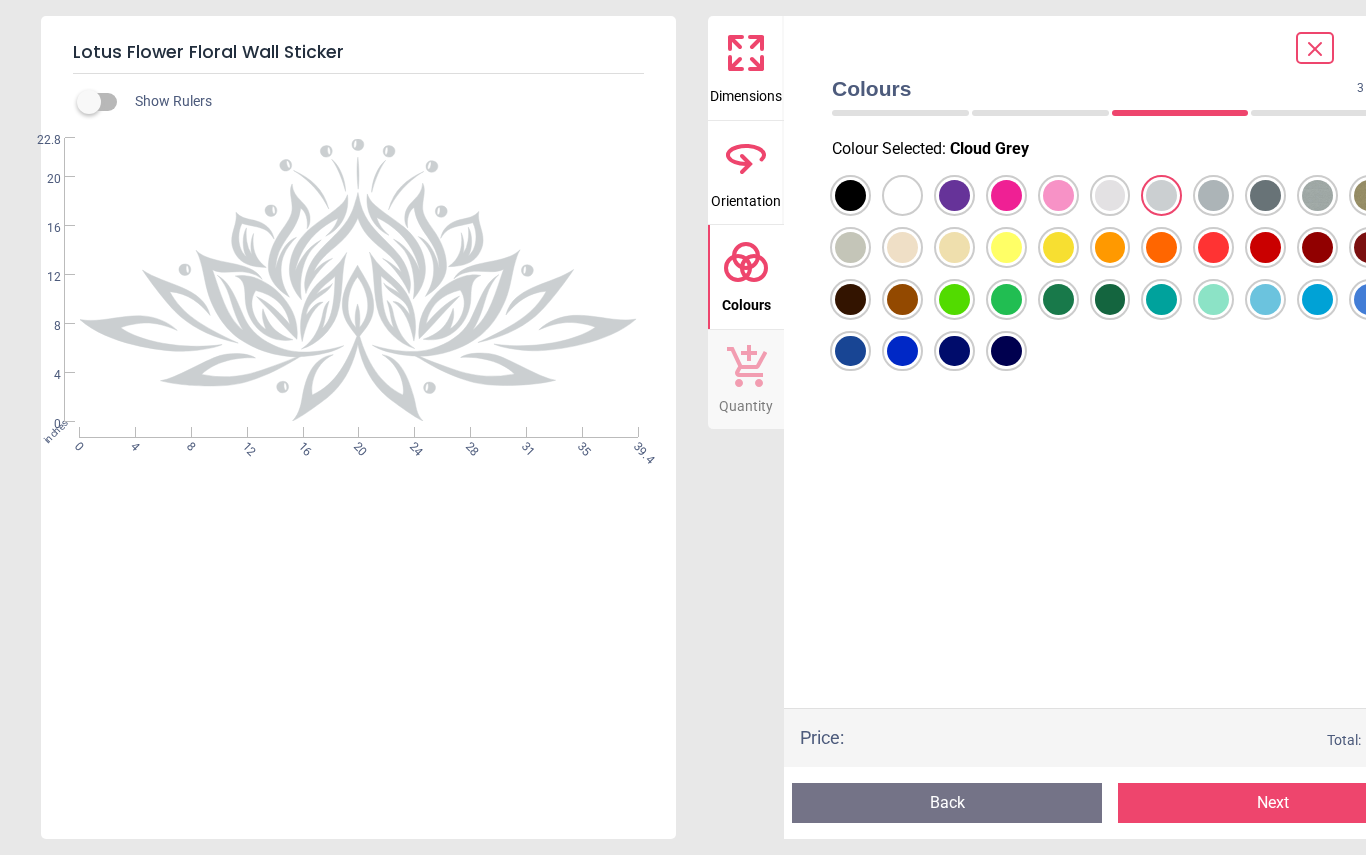 click at bounding box center [850, 195] 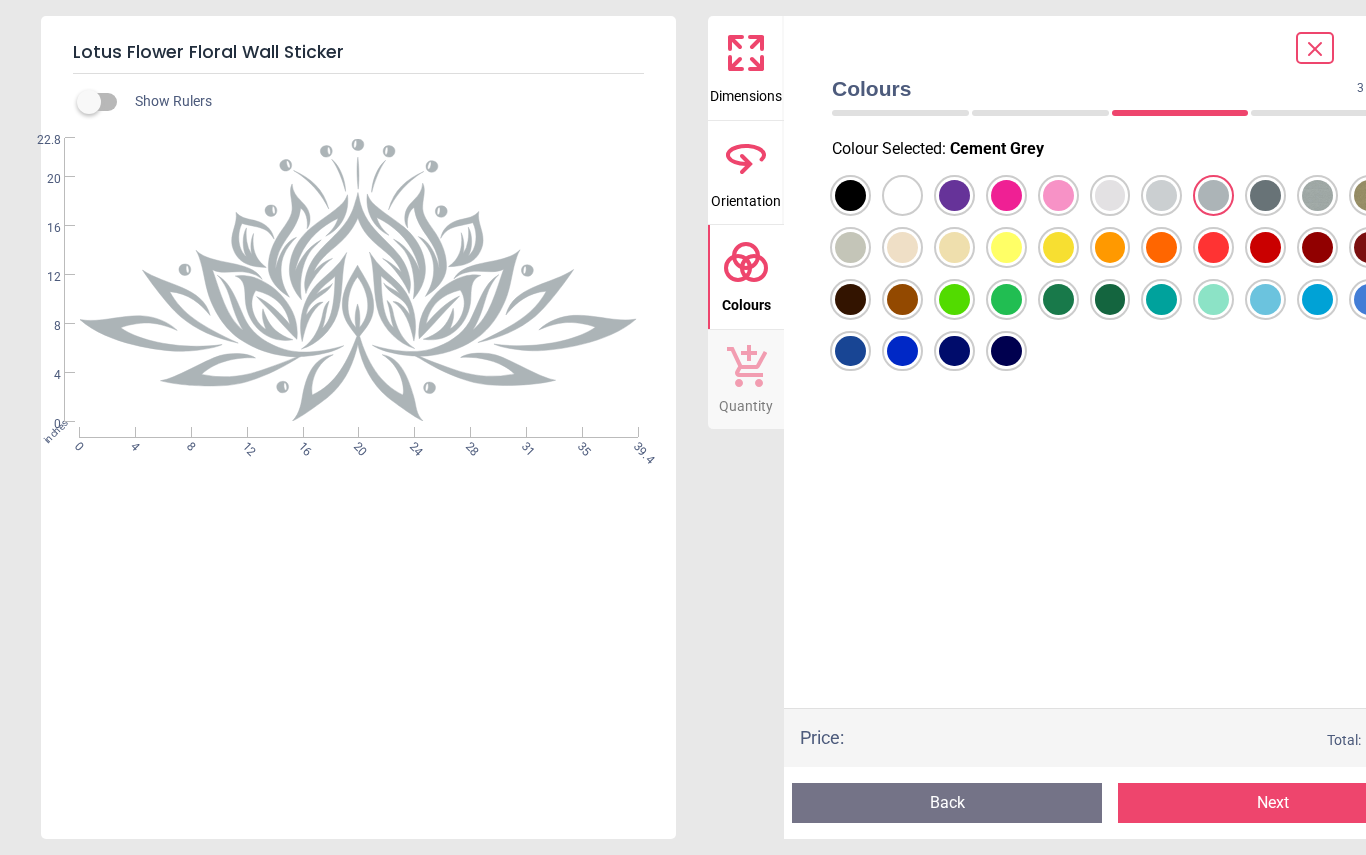 click on "Next" at bounding box center [1273, 803] 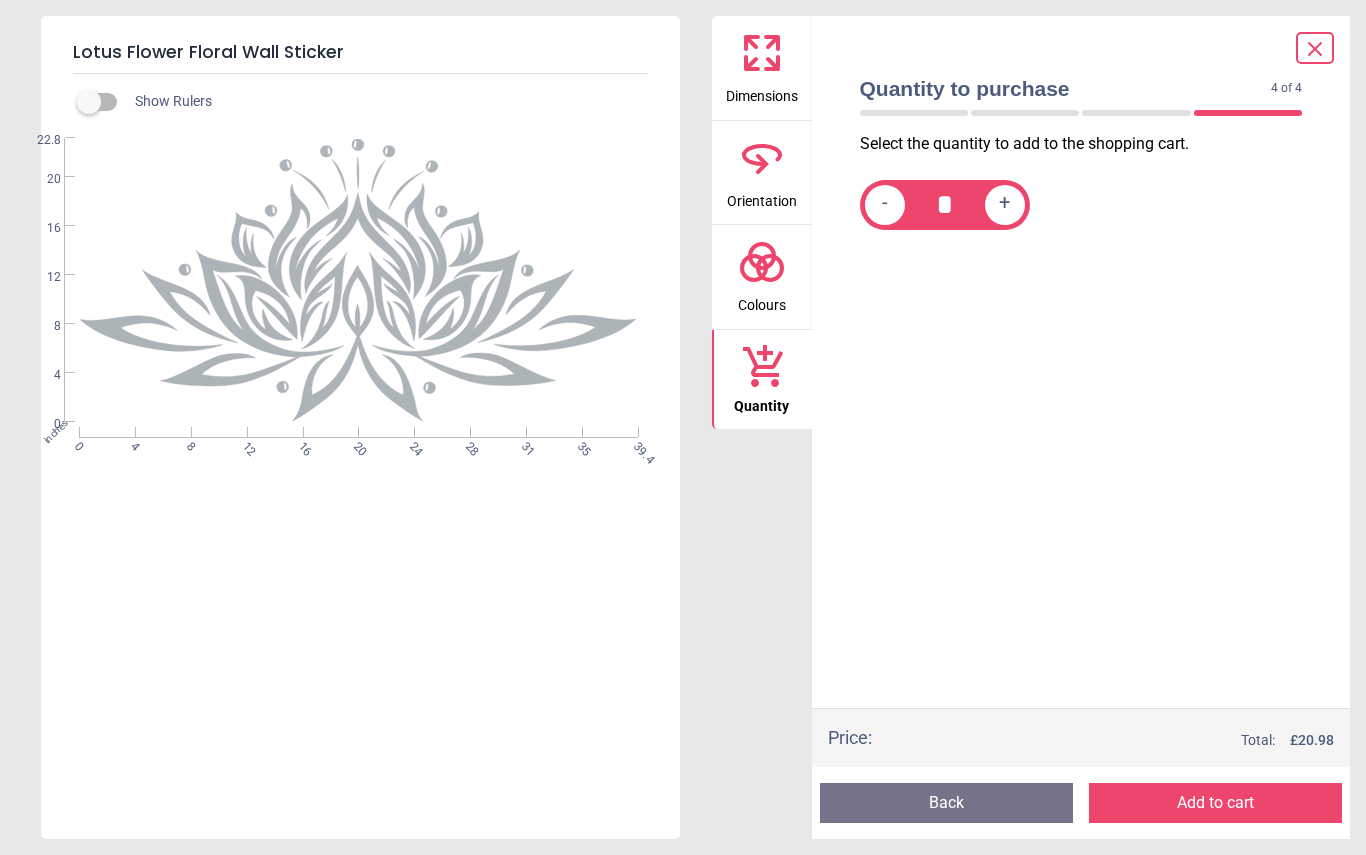 click on "Add to cart" at bounding box center (1215, 803) 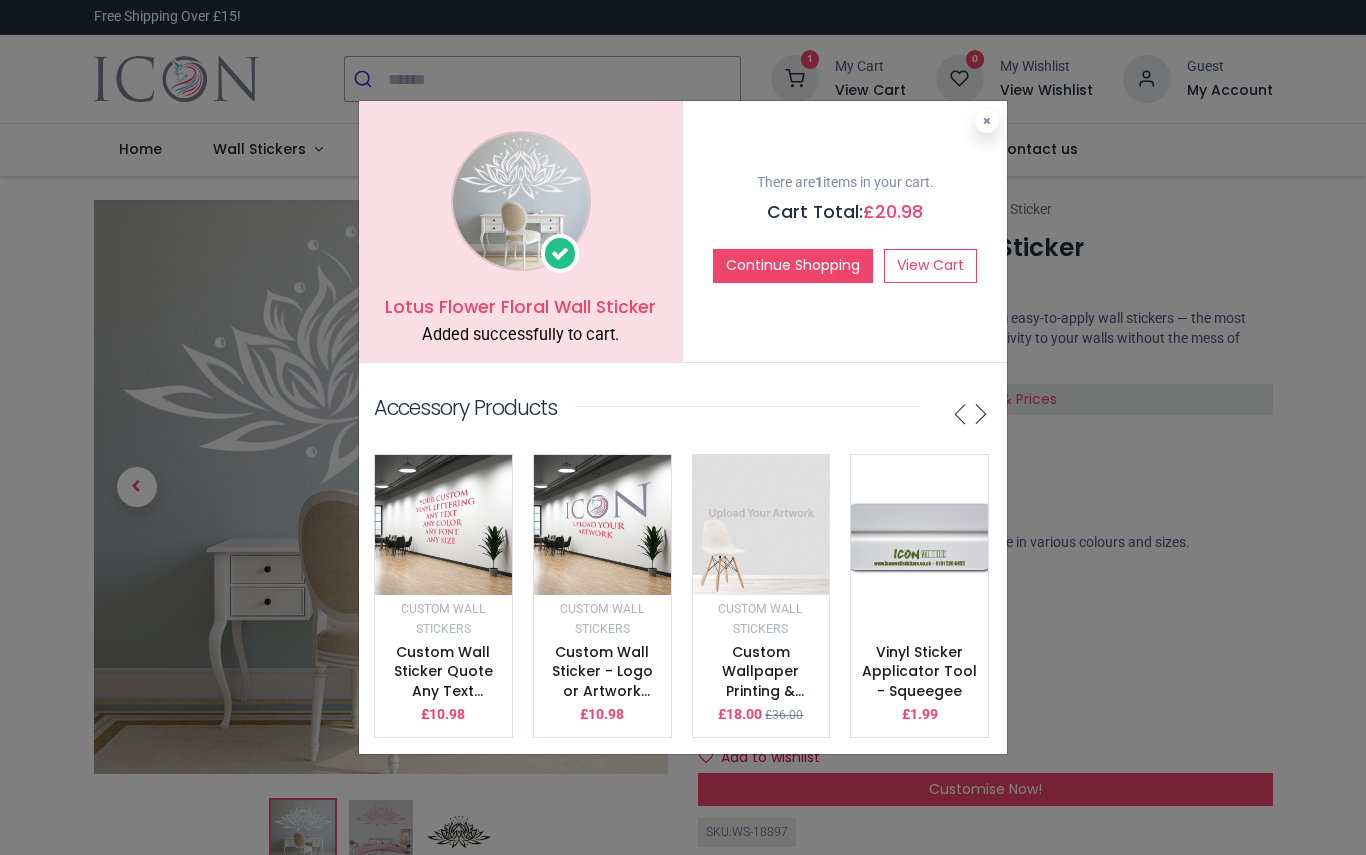 click at bounding box center [987, 121] 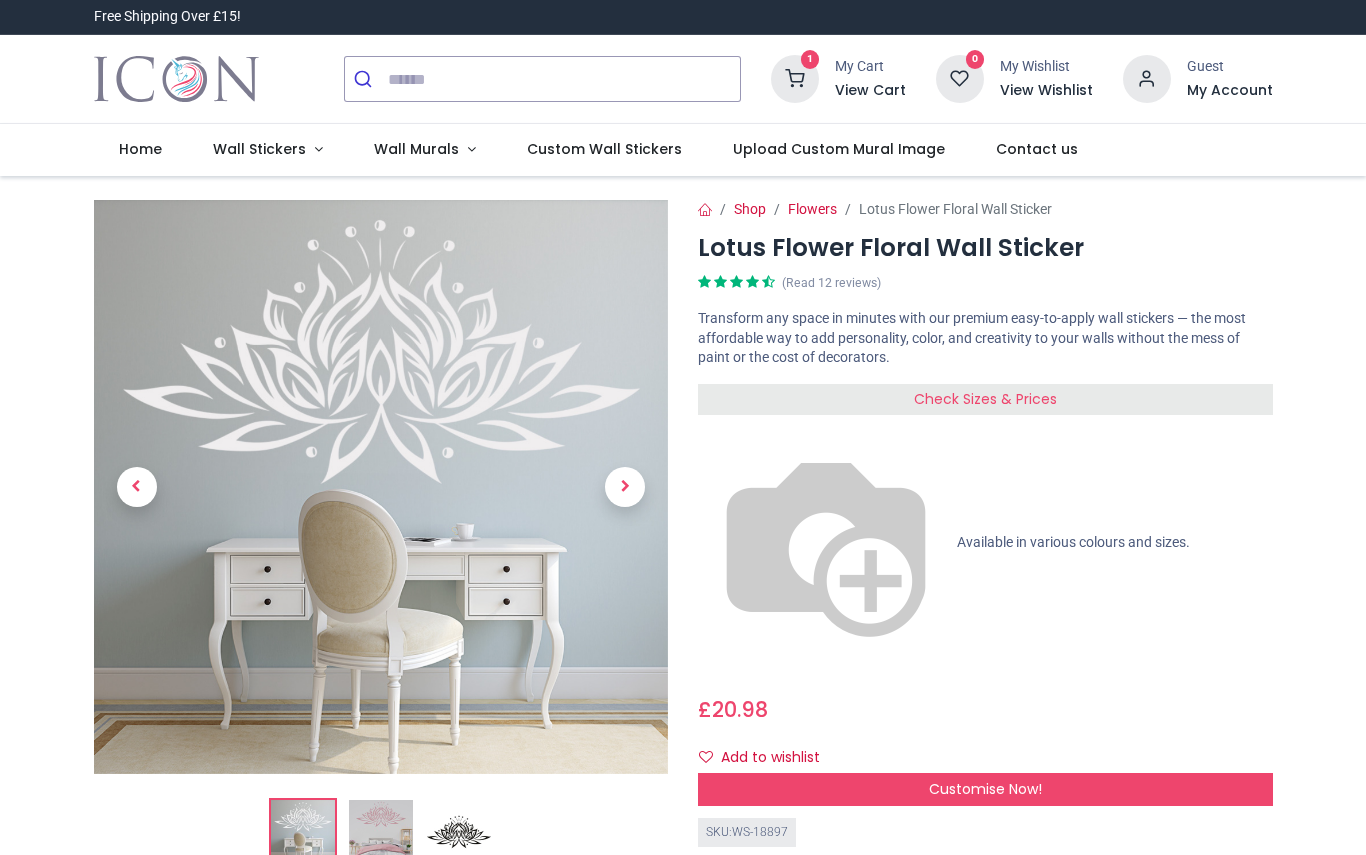 click at bounding box center [303, 832] 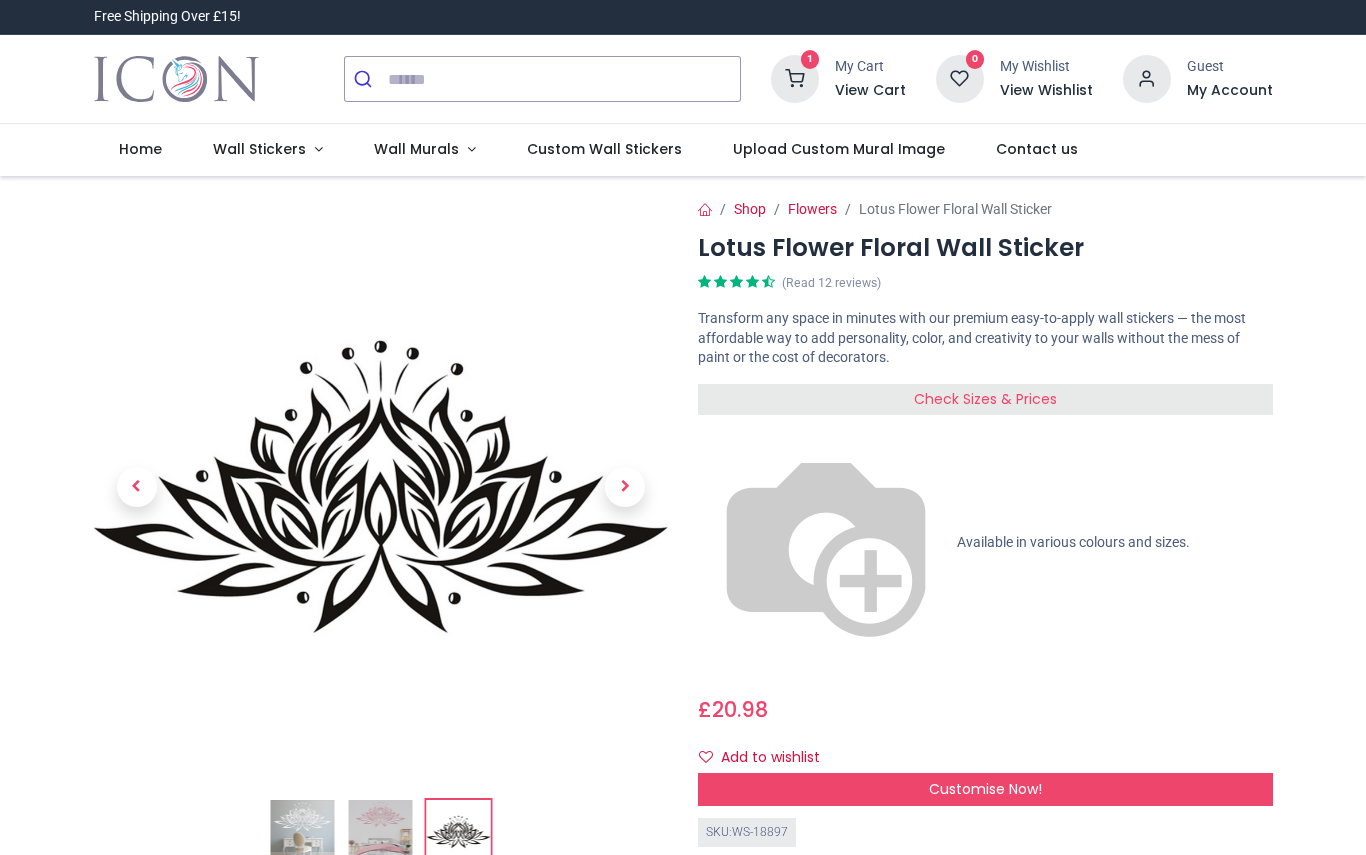 click at bounding box center (381, 673) 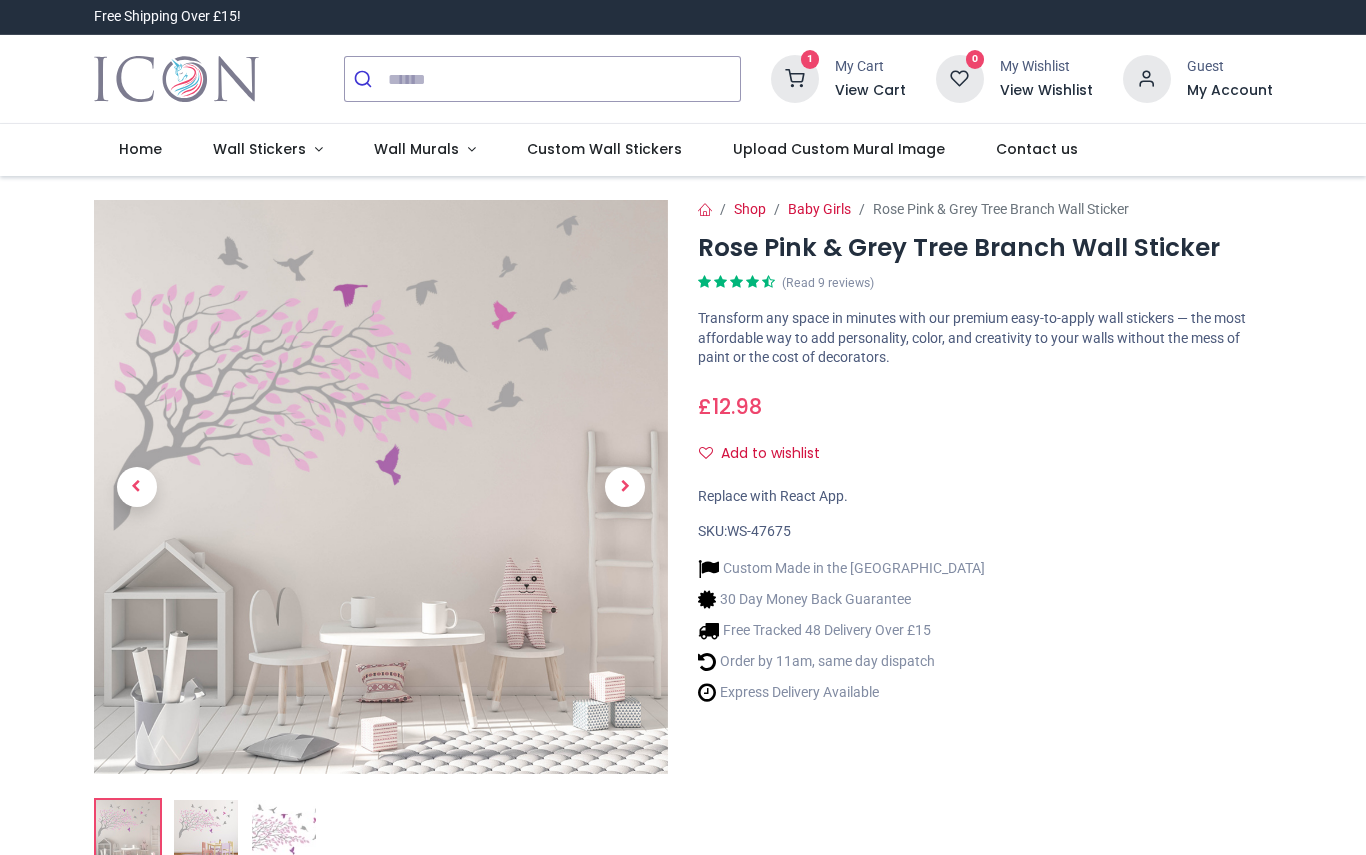 scroll, scrollTop: 0, scrollLeft: 0, axis: both 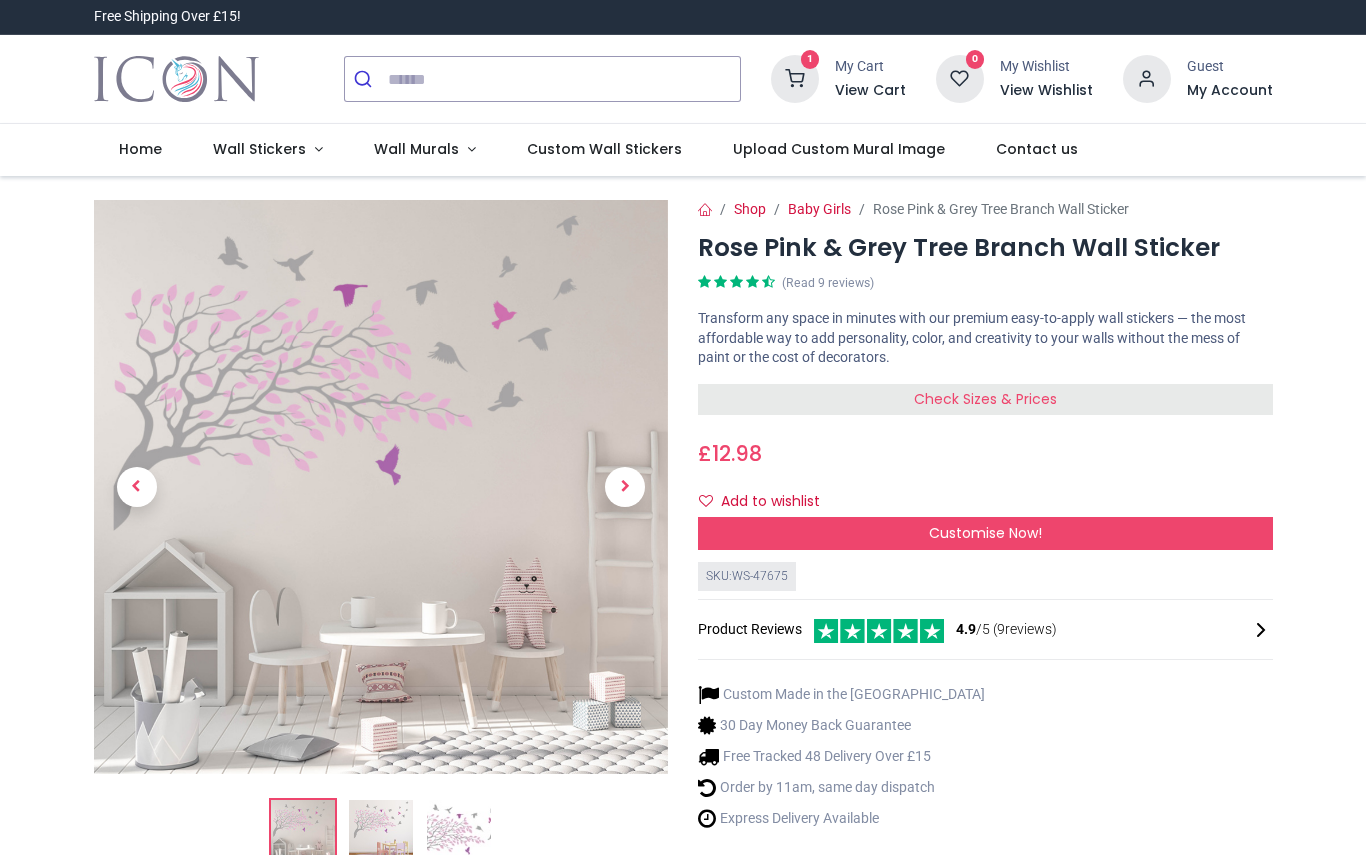 click on "Customise Now!" at bounding box center (985, 533) 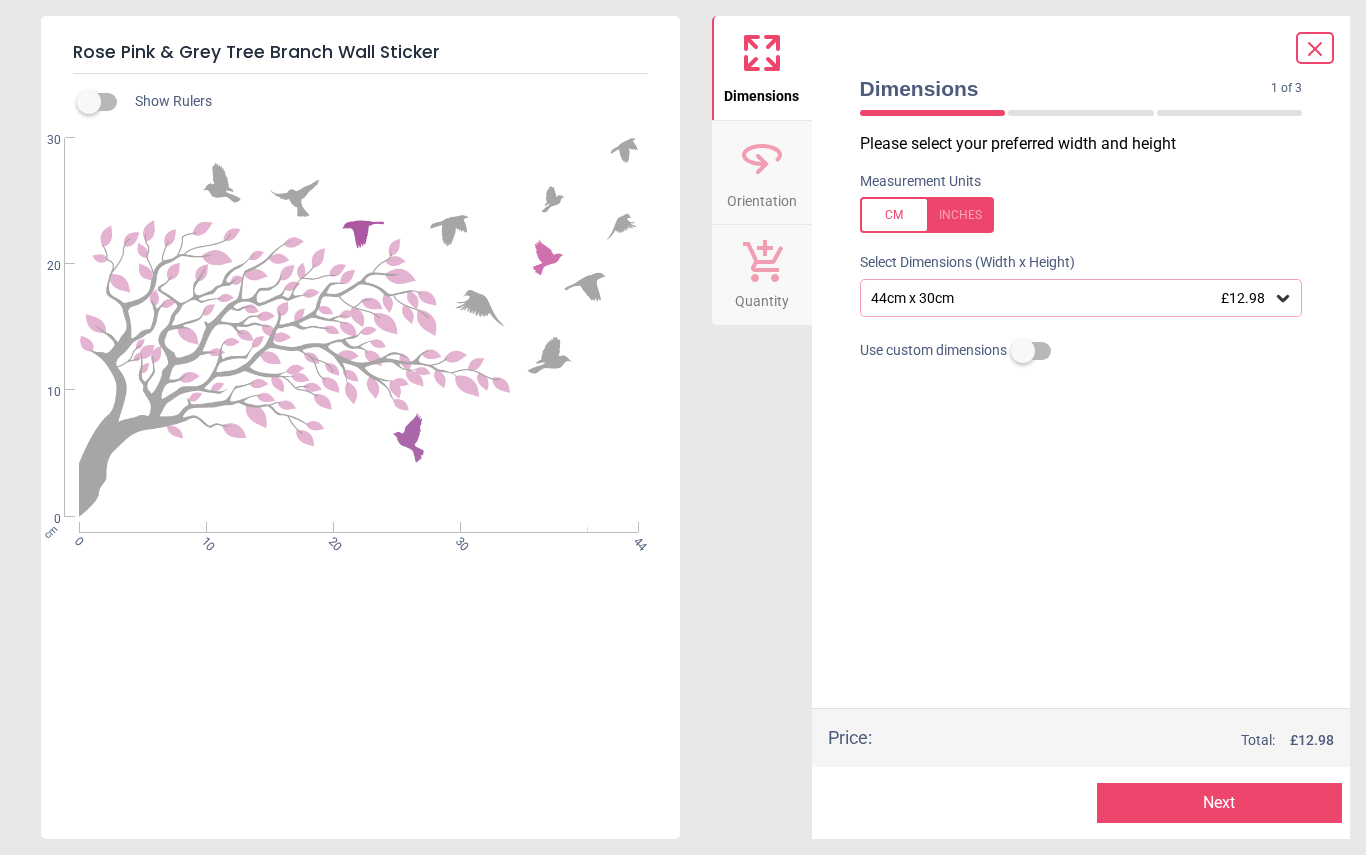 click at bounding box center (927, 215) 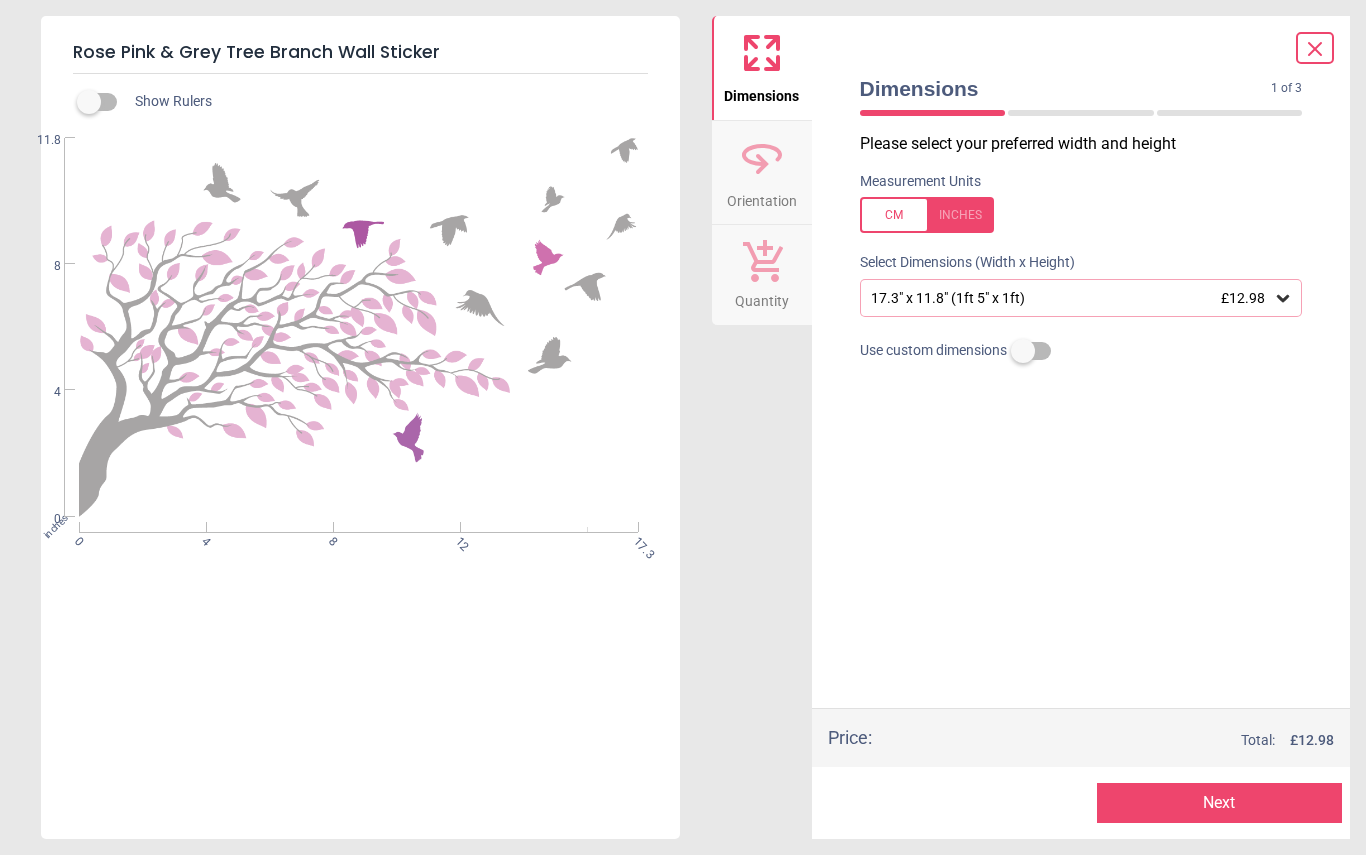 click on "17.3"  x  11.8"    (1ft 5" x 1ft)   £12.98" at bounding box center [1071, 298] 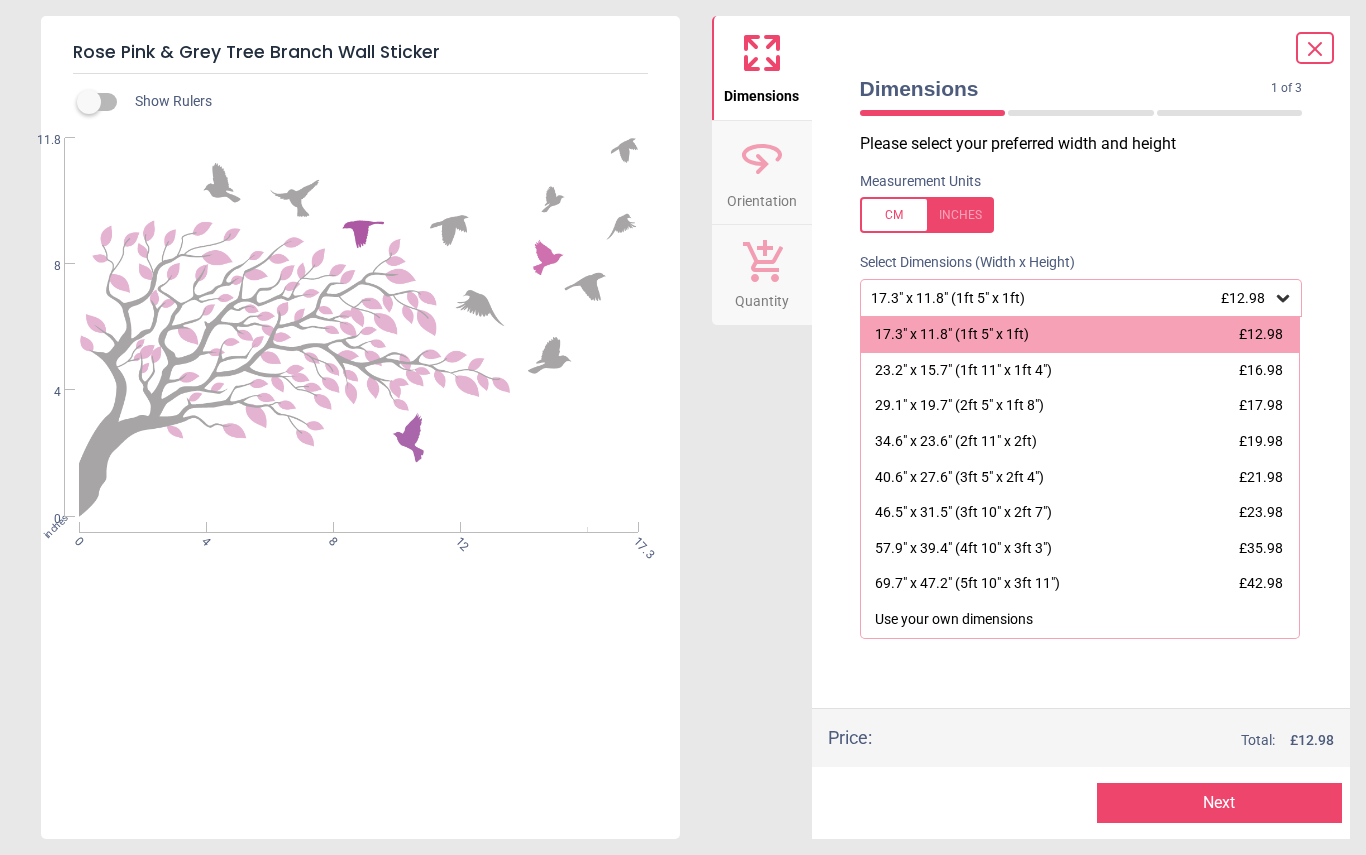 click on "34.6"  x  23.6"    (2ft 11" x 2ft)" at bounding box center (956, 442) 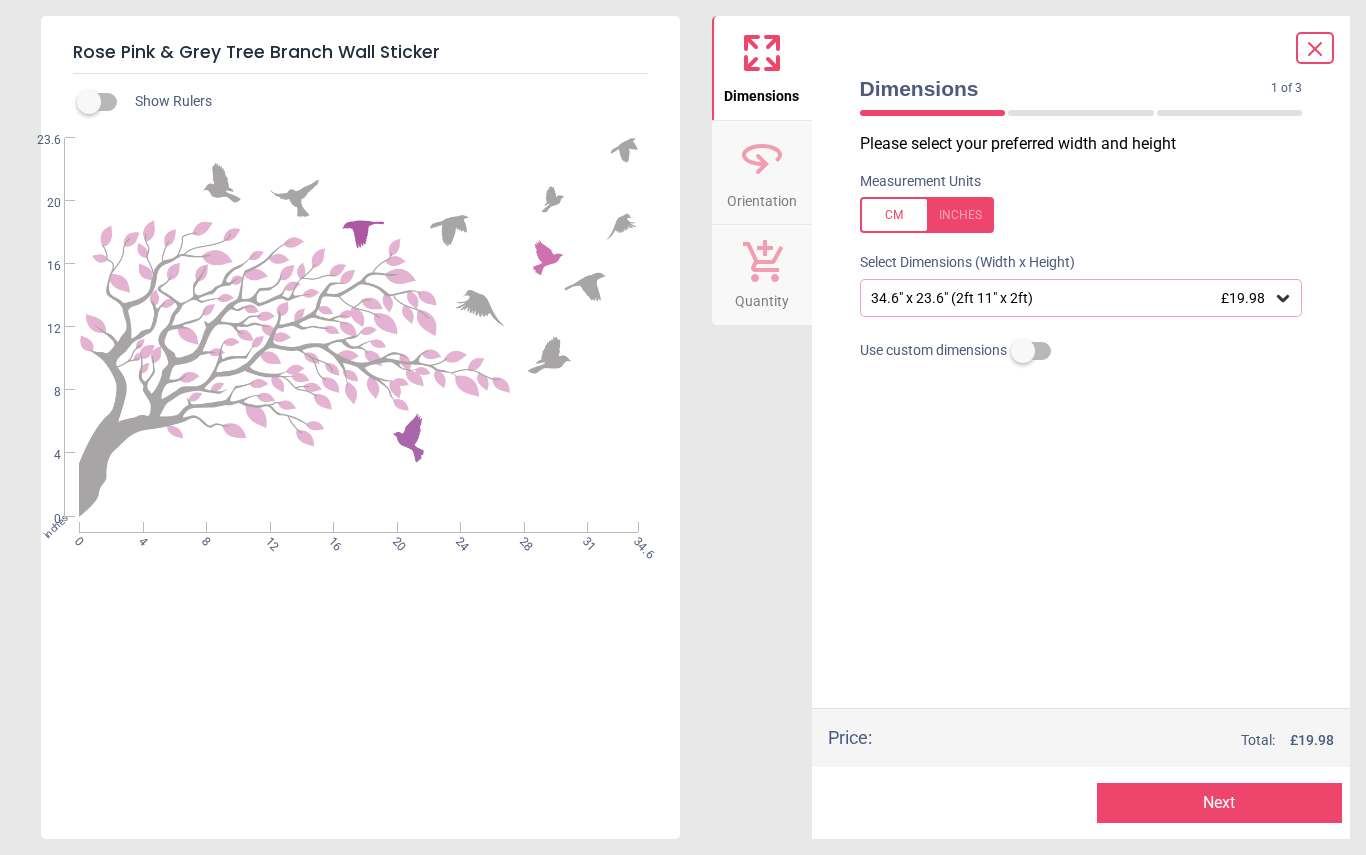 click on "Next" at bounding box center [1219, 803] 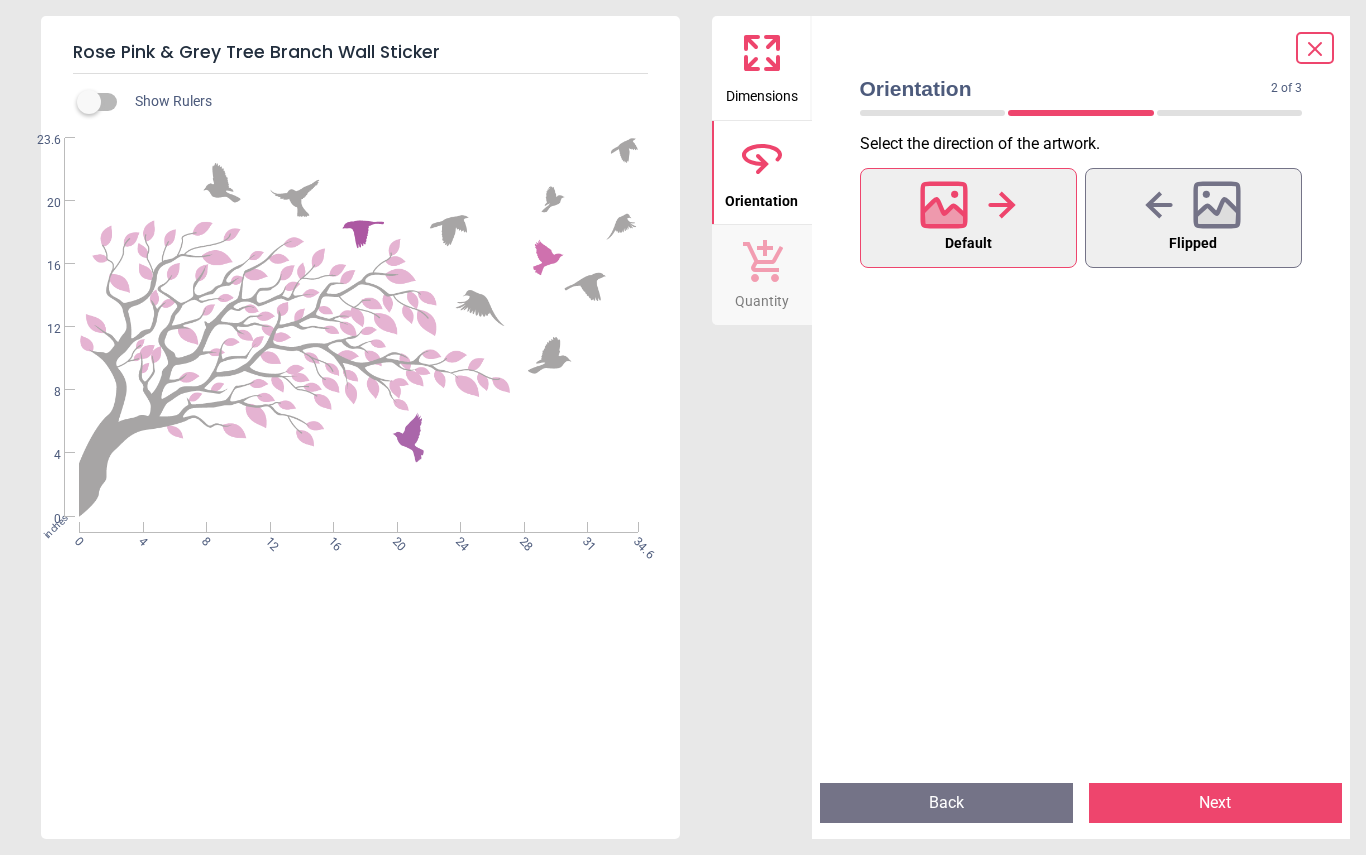 click on "Next" at bounding box center [1215, 803] 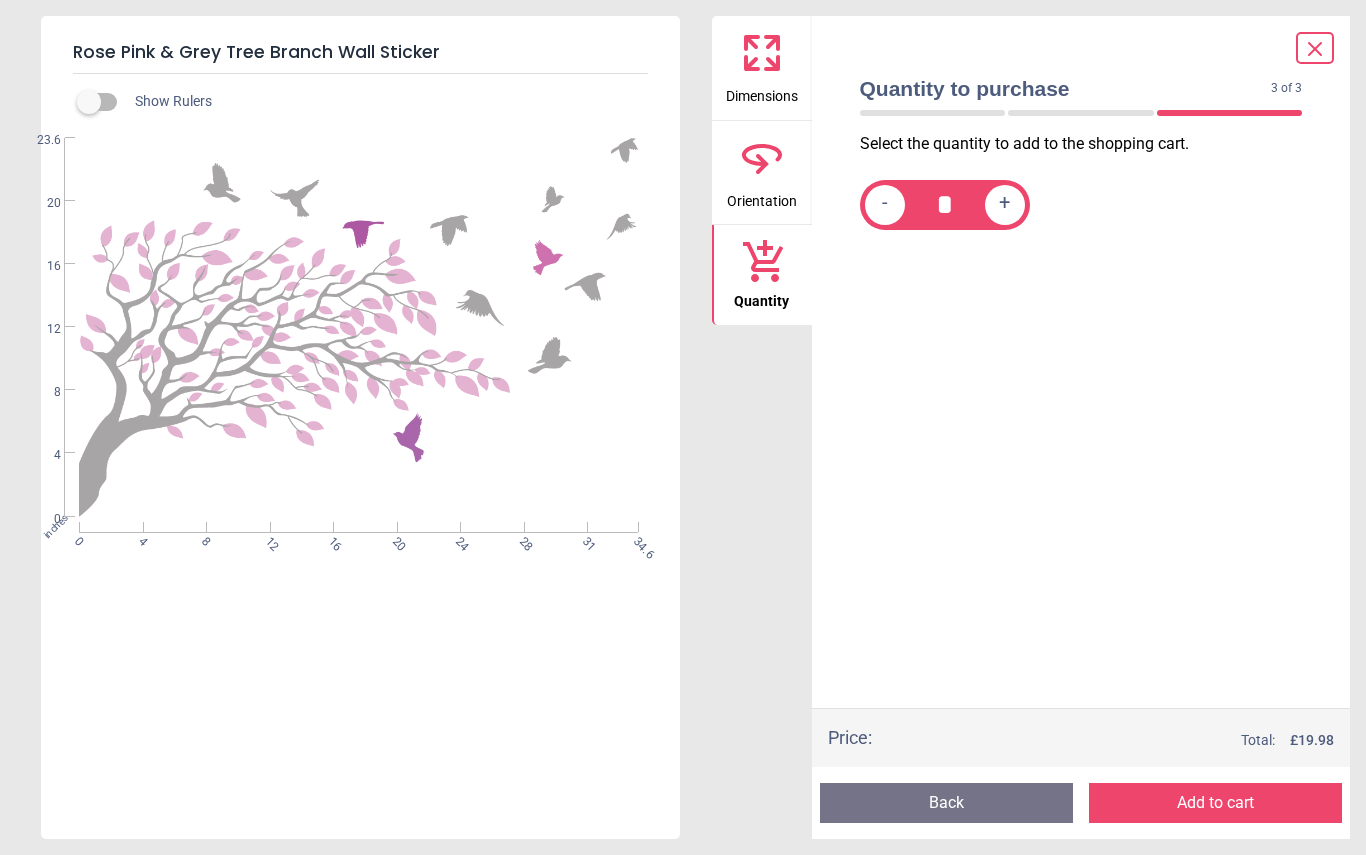 click 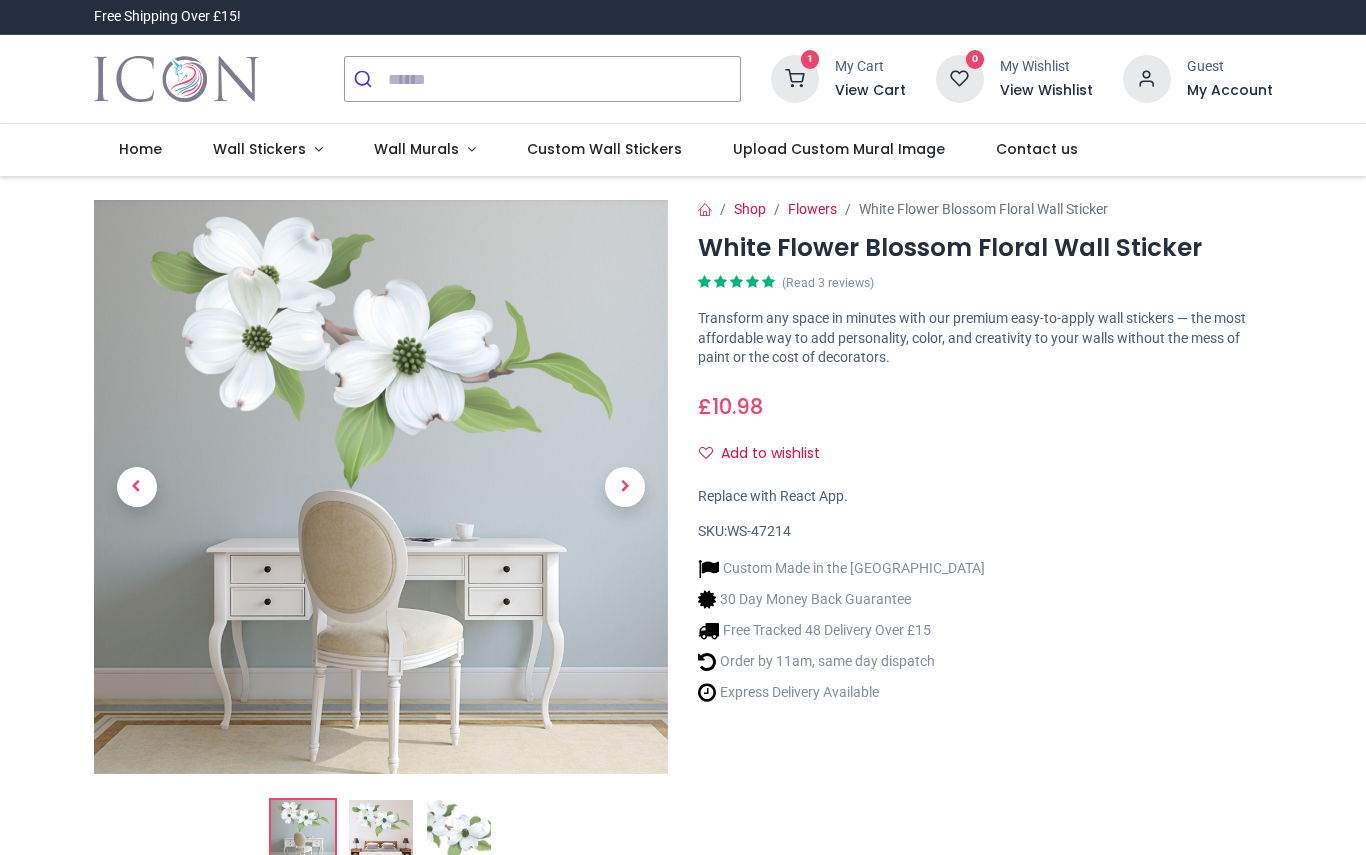 scroll, scrollTop: 0, scrollLeft: 0, axis: both 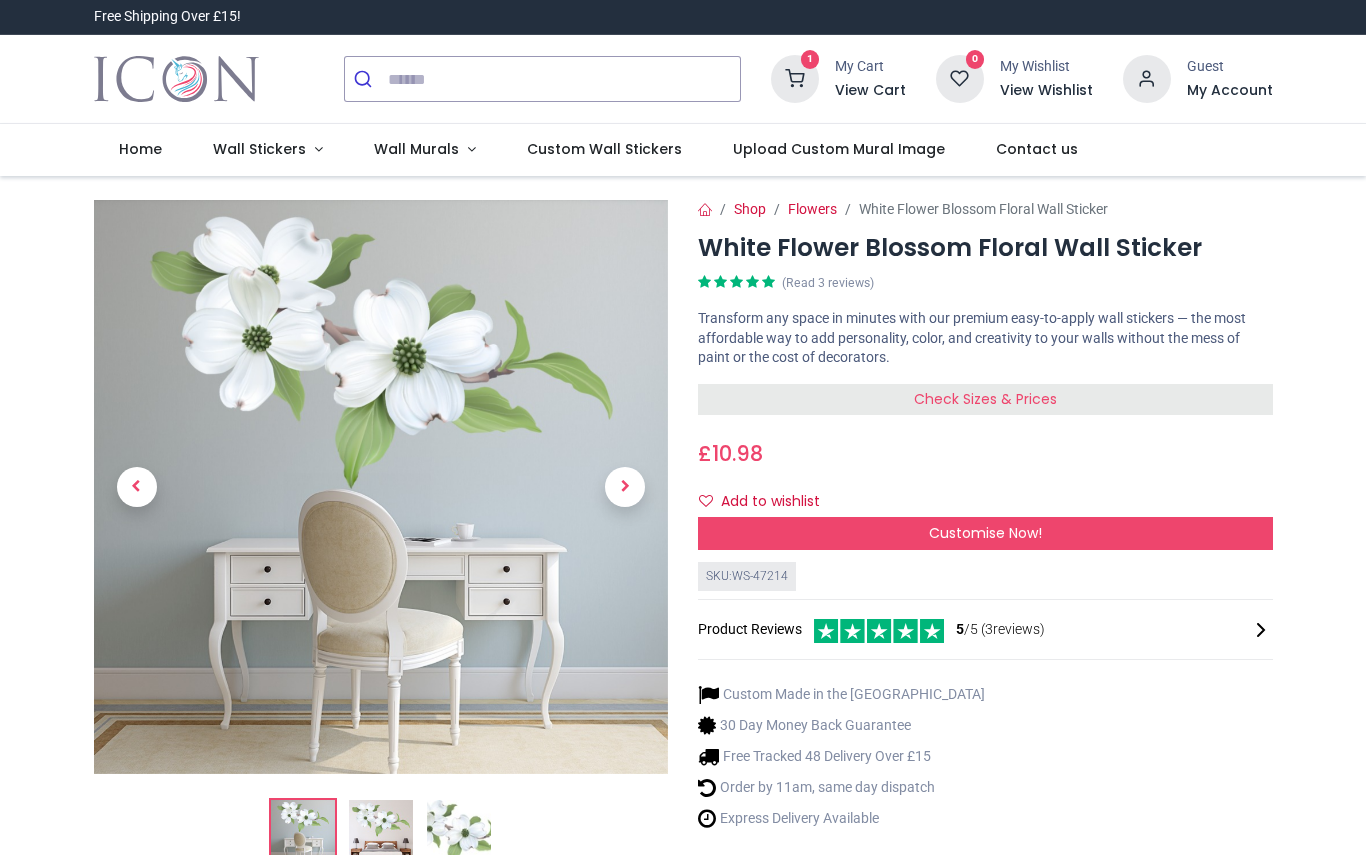 click on "Check Sizes & Prices" at bounding box center (985, 399) 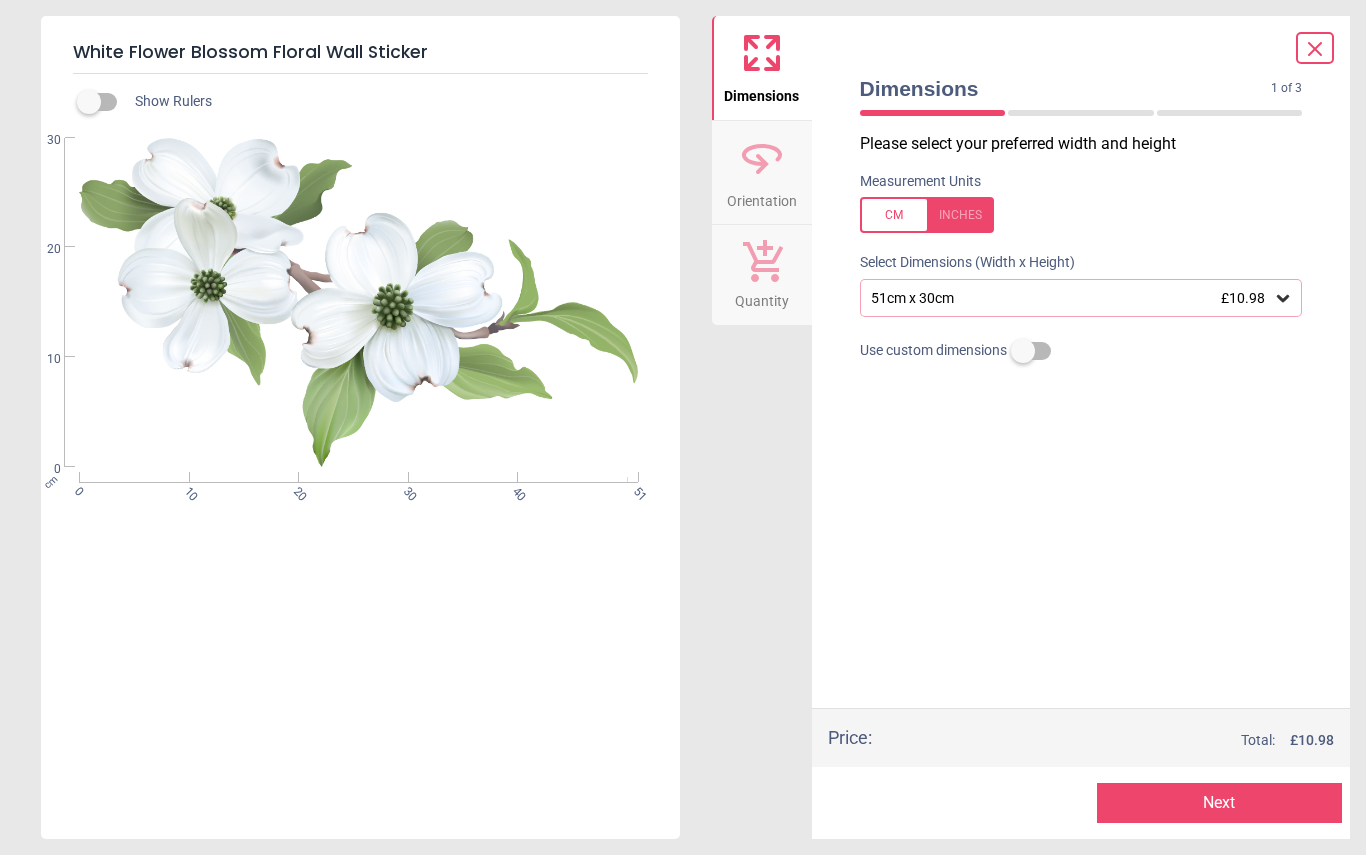 click on "Next" at bounding box center [1219, 803] 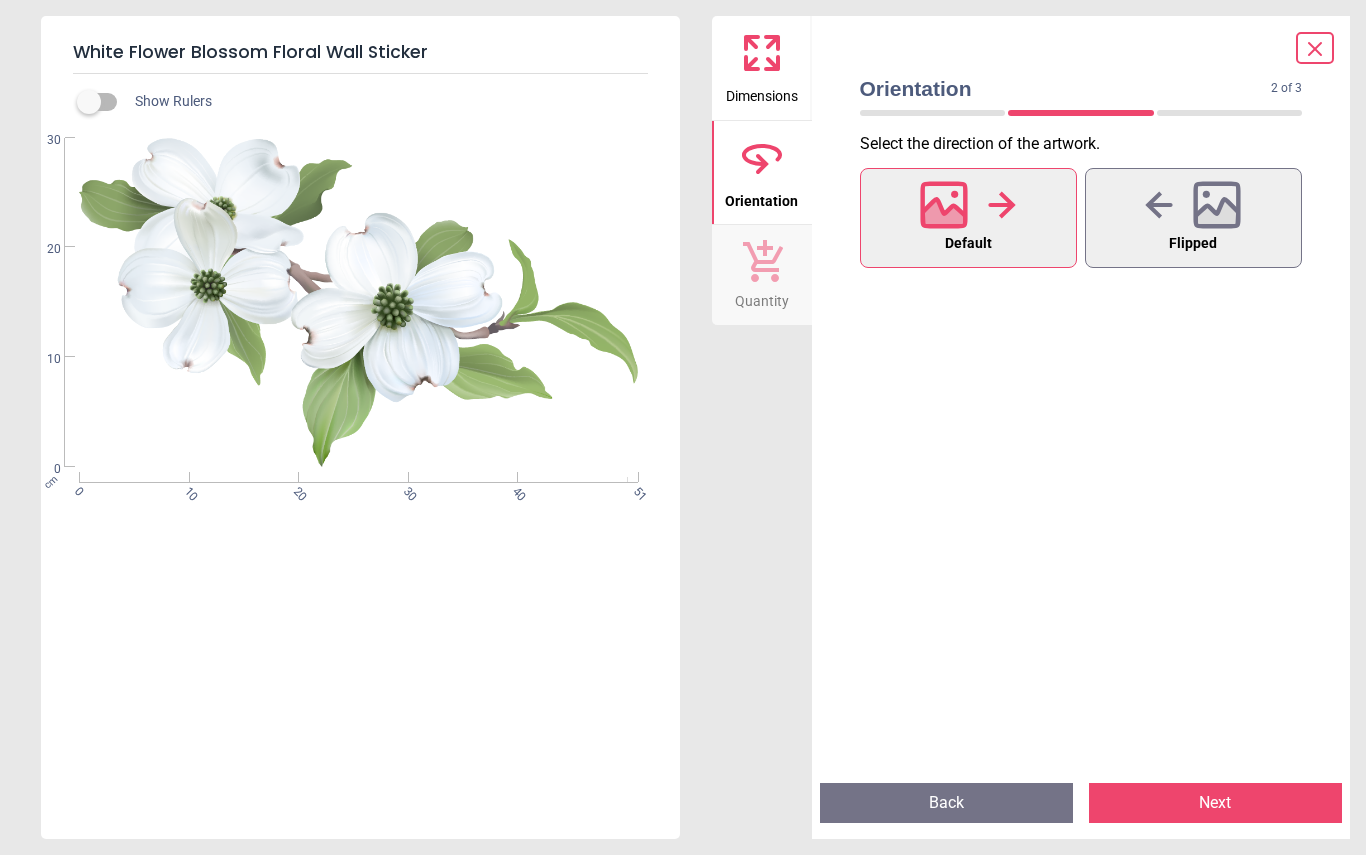 click on "Next" at bounding box center (1215, 803) 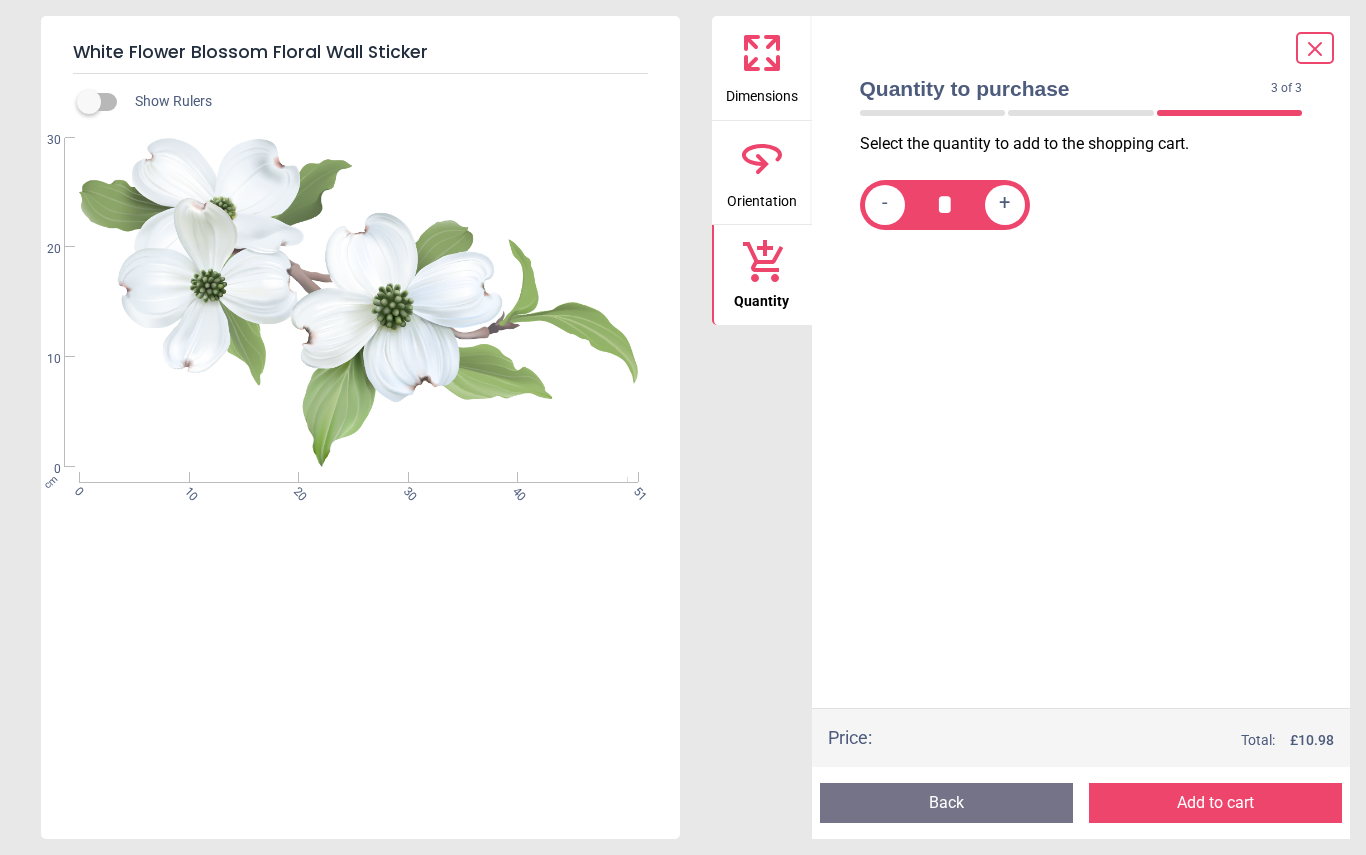 click on "Select the quantity to add to the shopping cart. - * +" at bounding box center [1081, 420] 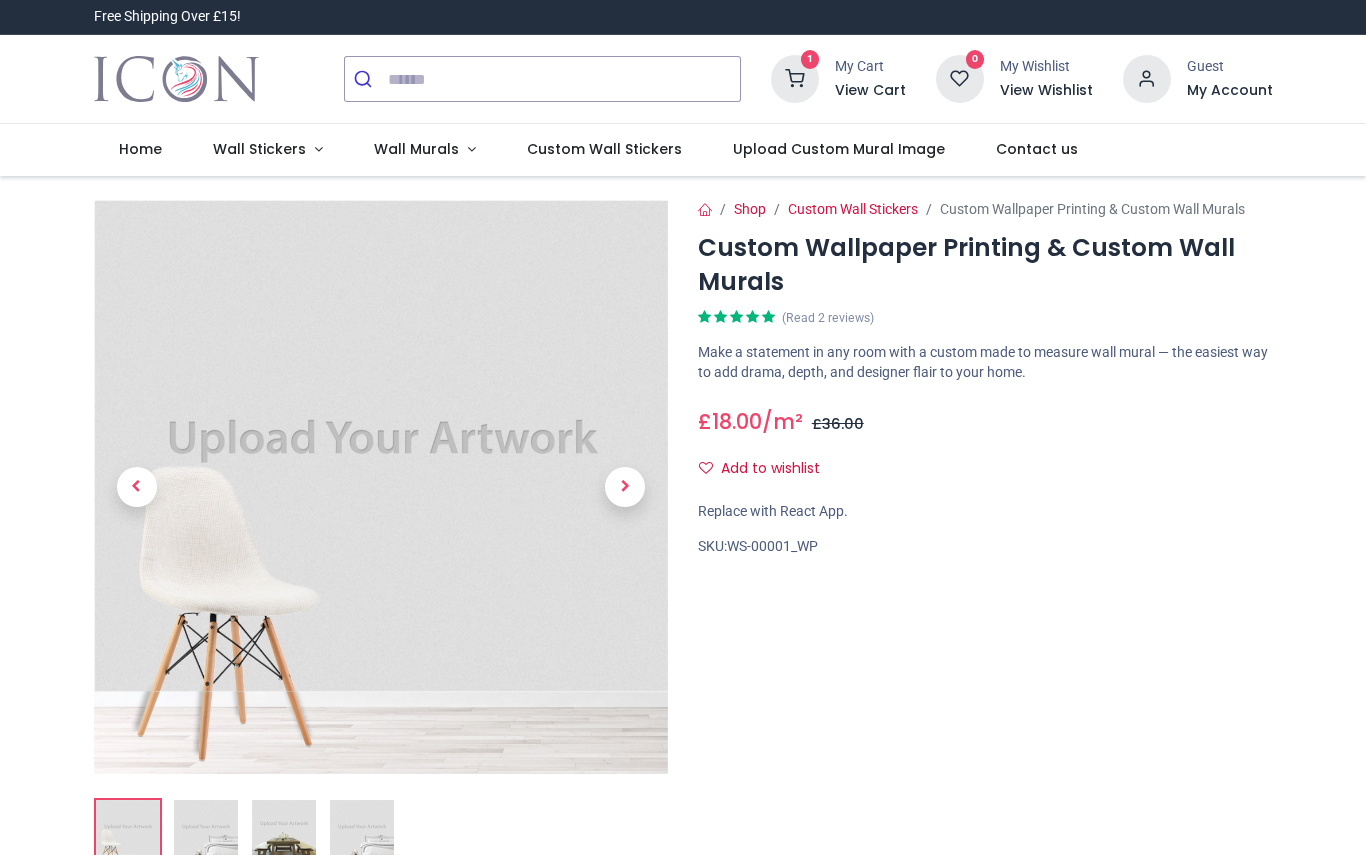 scroll, scrollTop: 0, scrollLeft: 0, axis: both 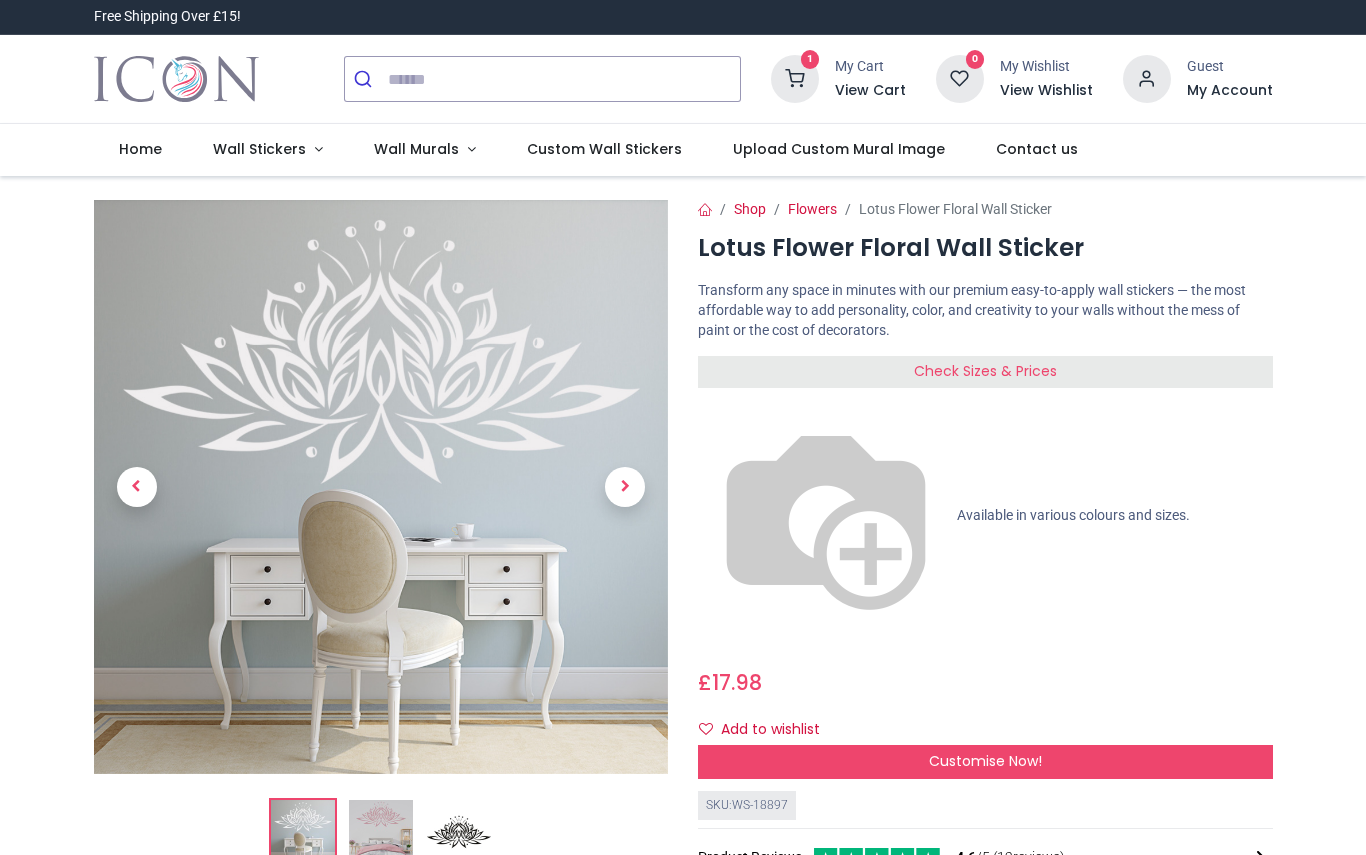 click on "Check Sizes & Prices" at bounding box center [985, 371] 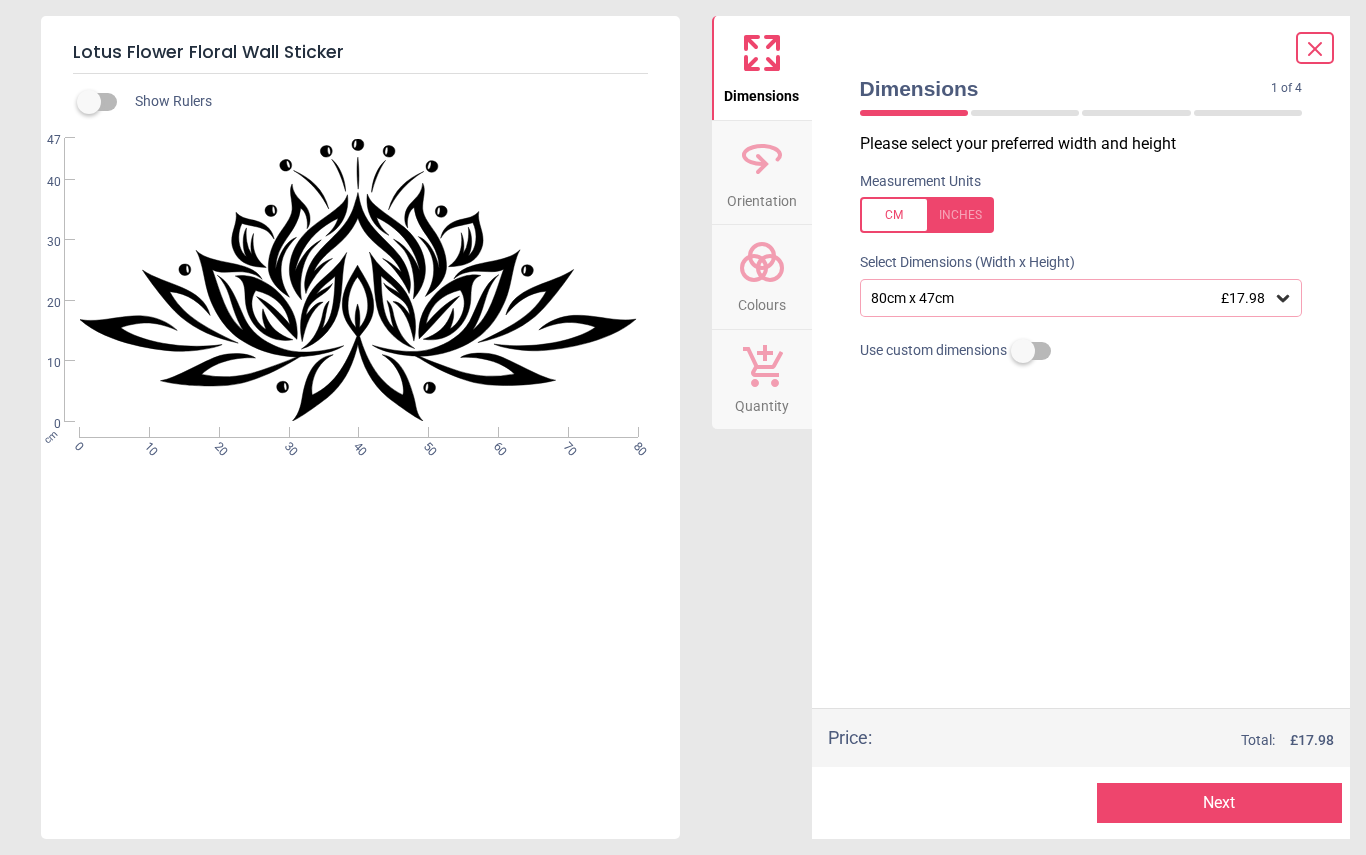 click 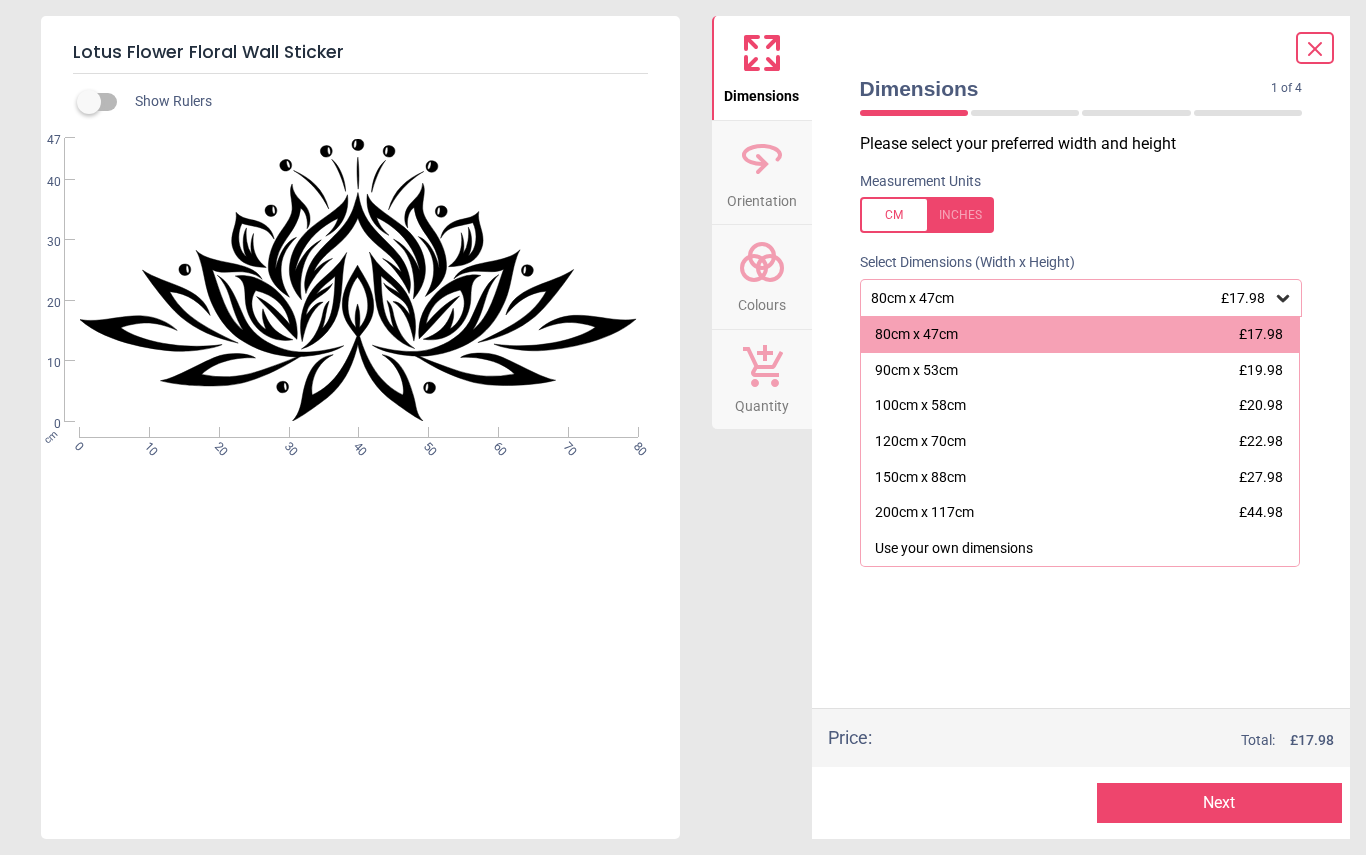 click at bounding box center [927, 215] 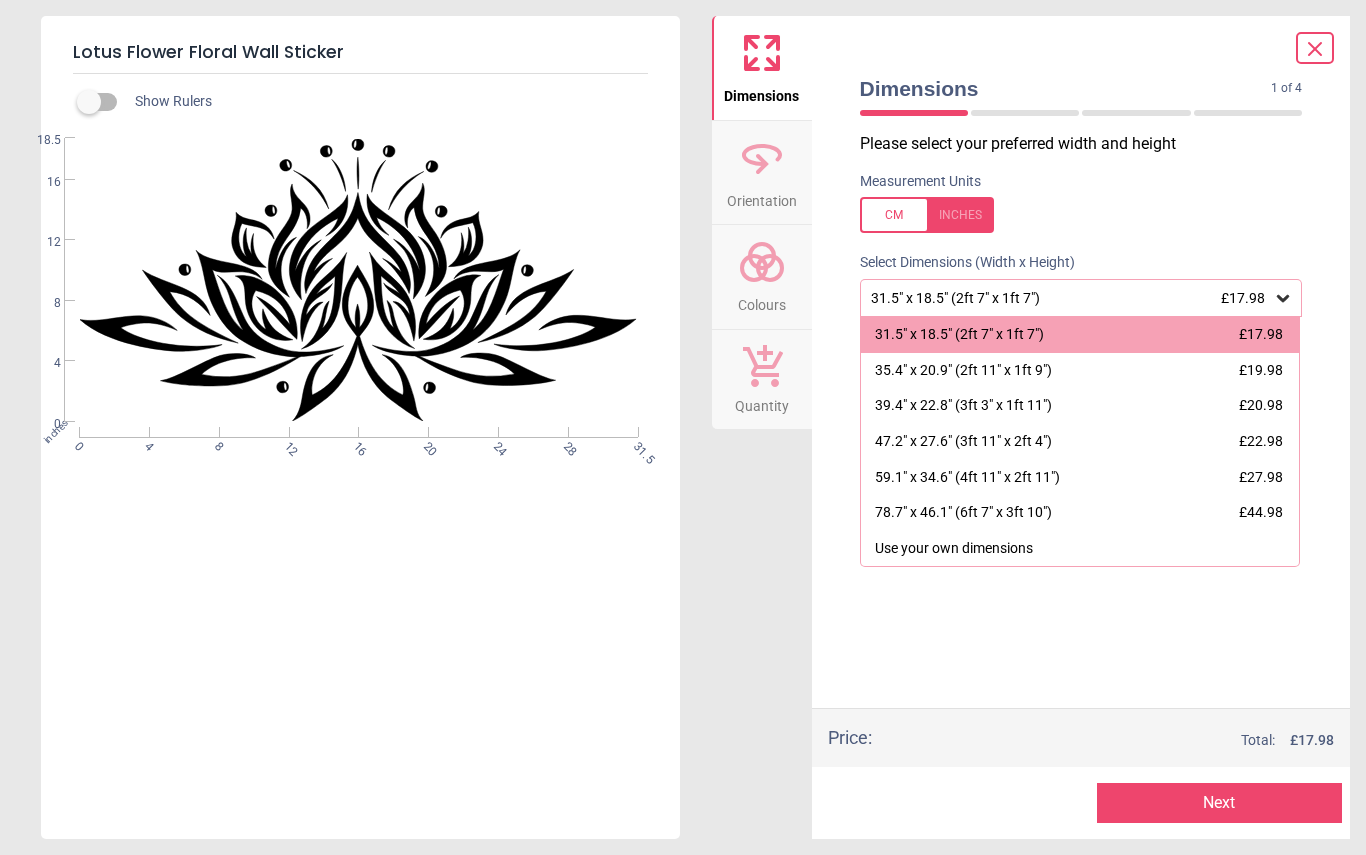 click on "39.4"  x  22.8"    (3ft 3" x 1ft 11")" at bounding box center (963, 406) 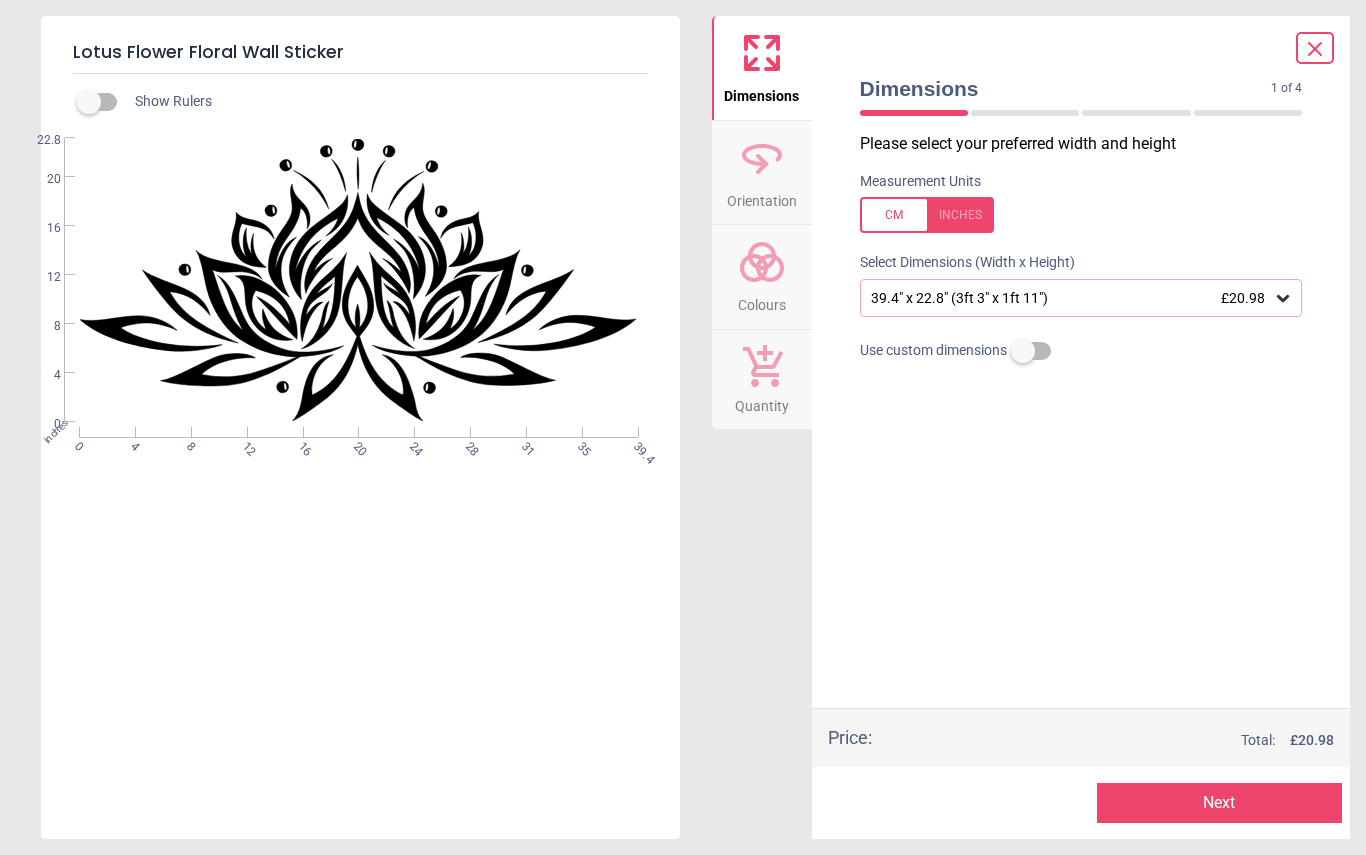click on "Next" at bounding box center [1219, 803] 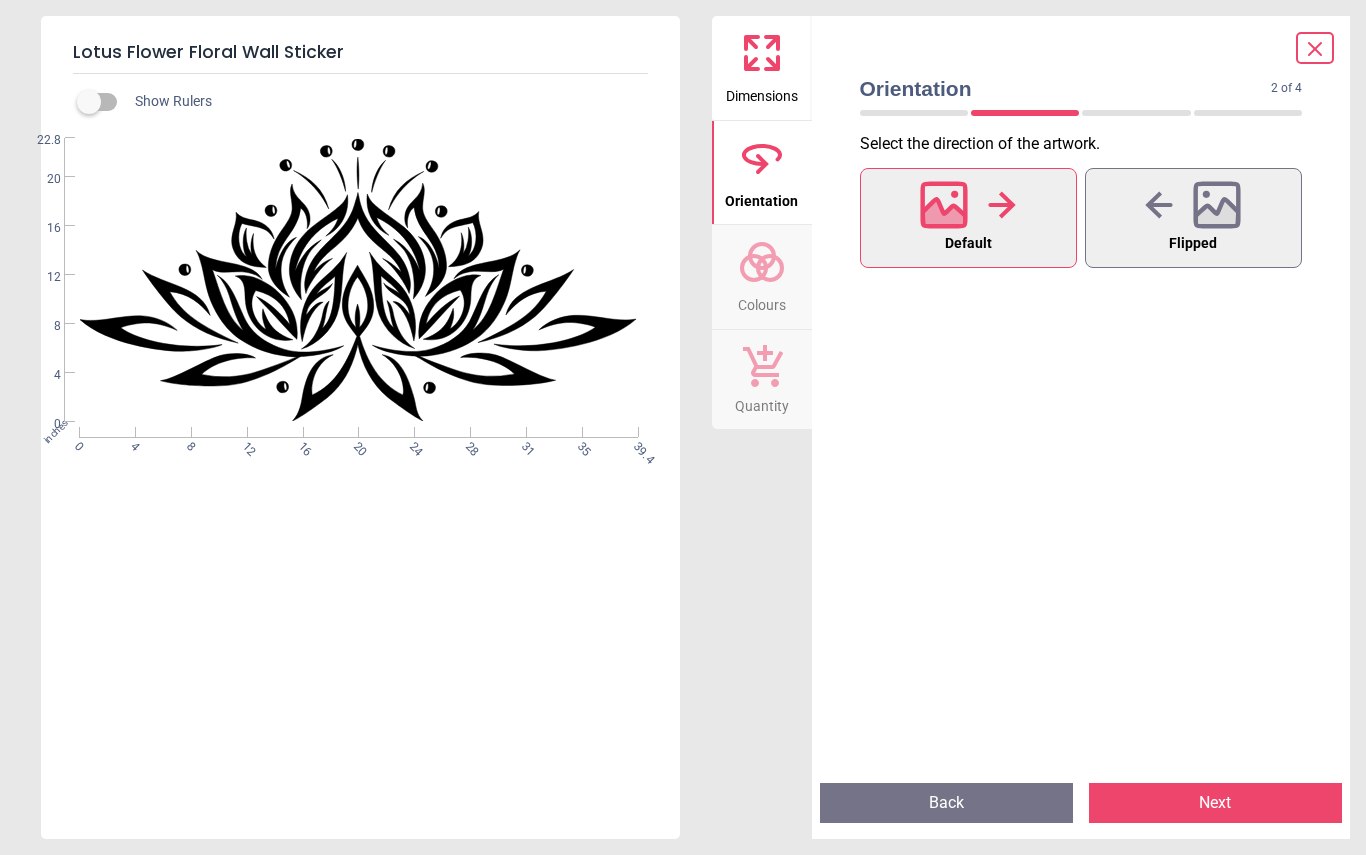 click on "Next" at bounding box center [1215, 803] 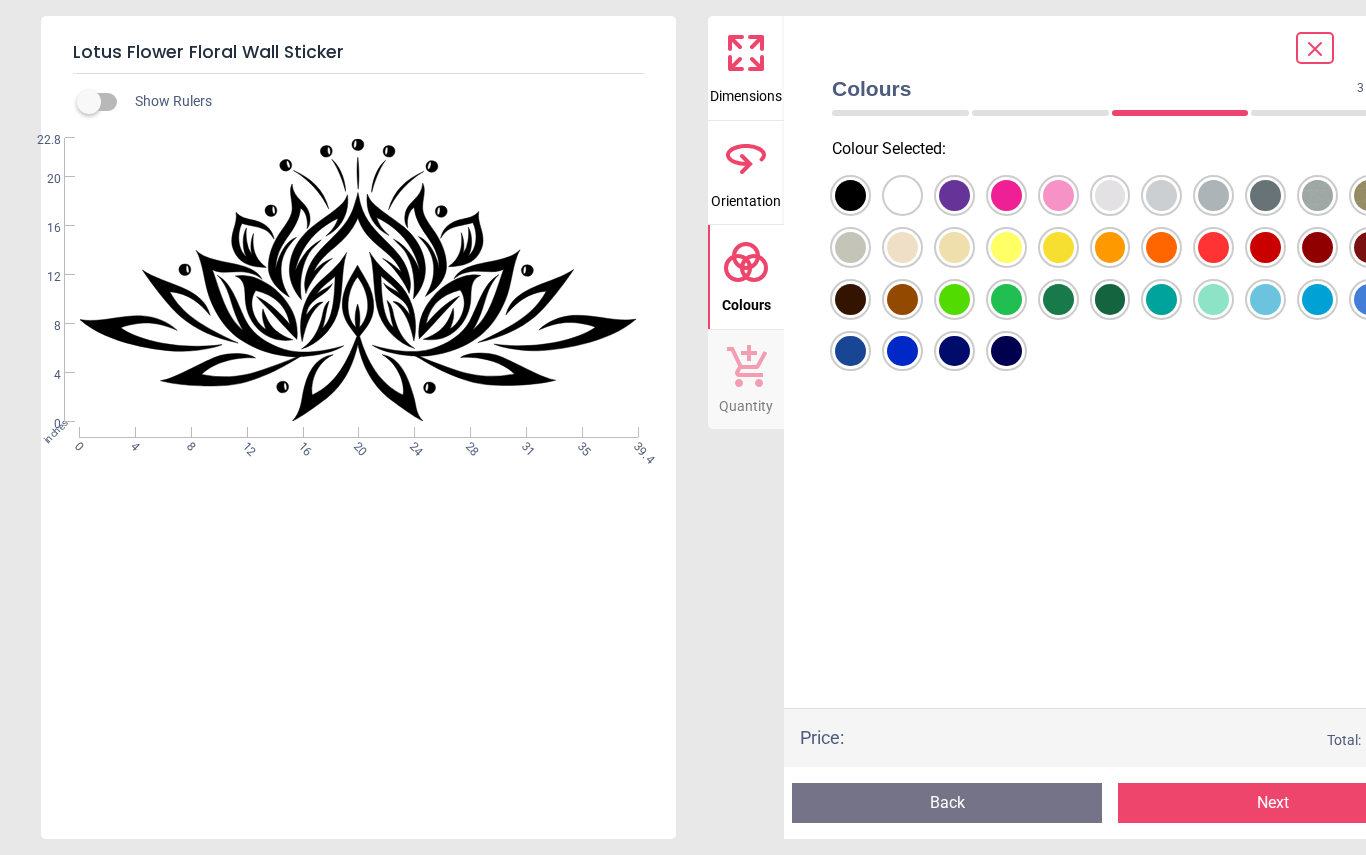 click at bounding box center (850, 195) 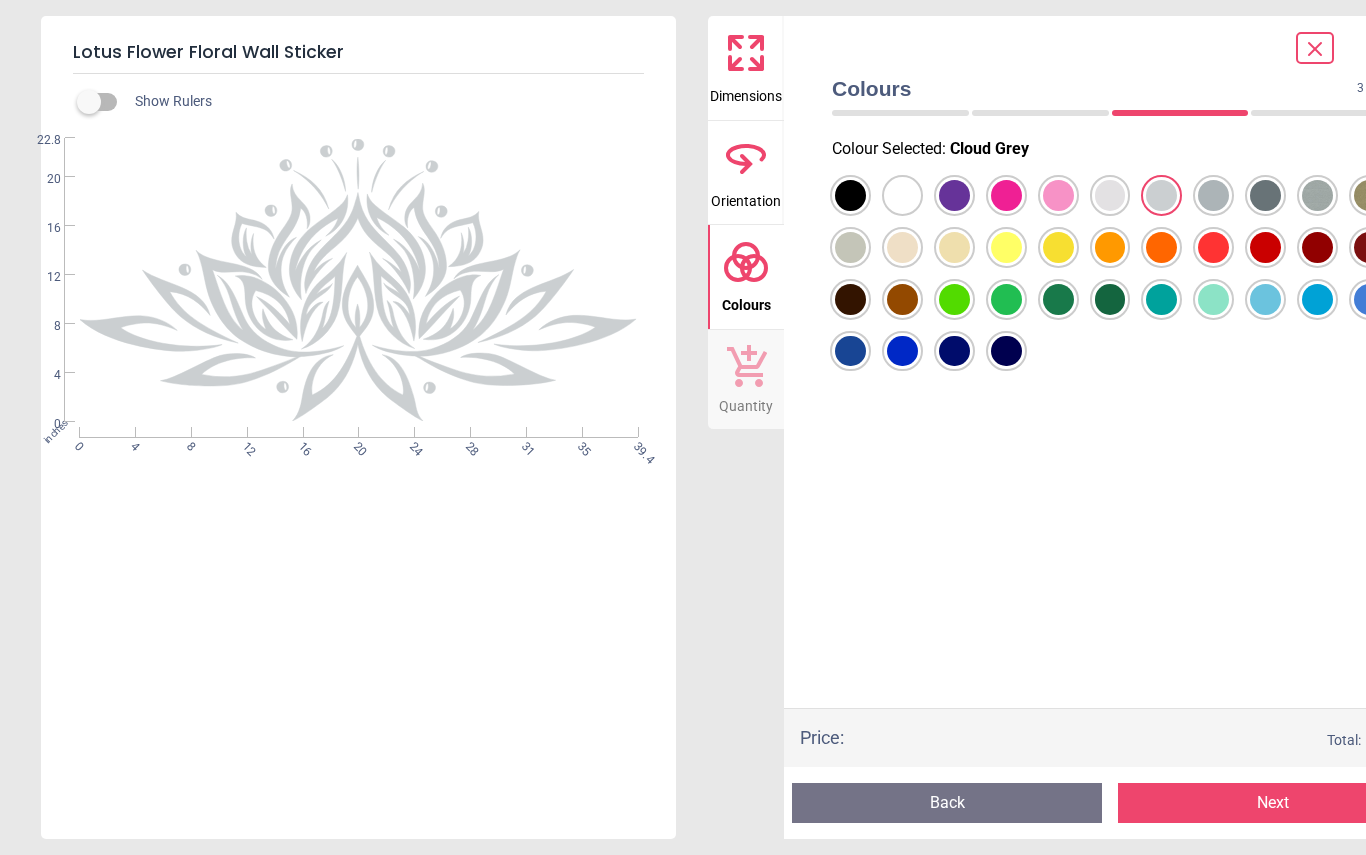 click at bounding box center (850, 195) 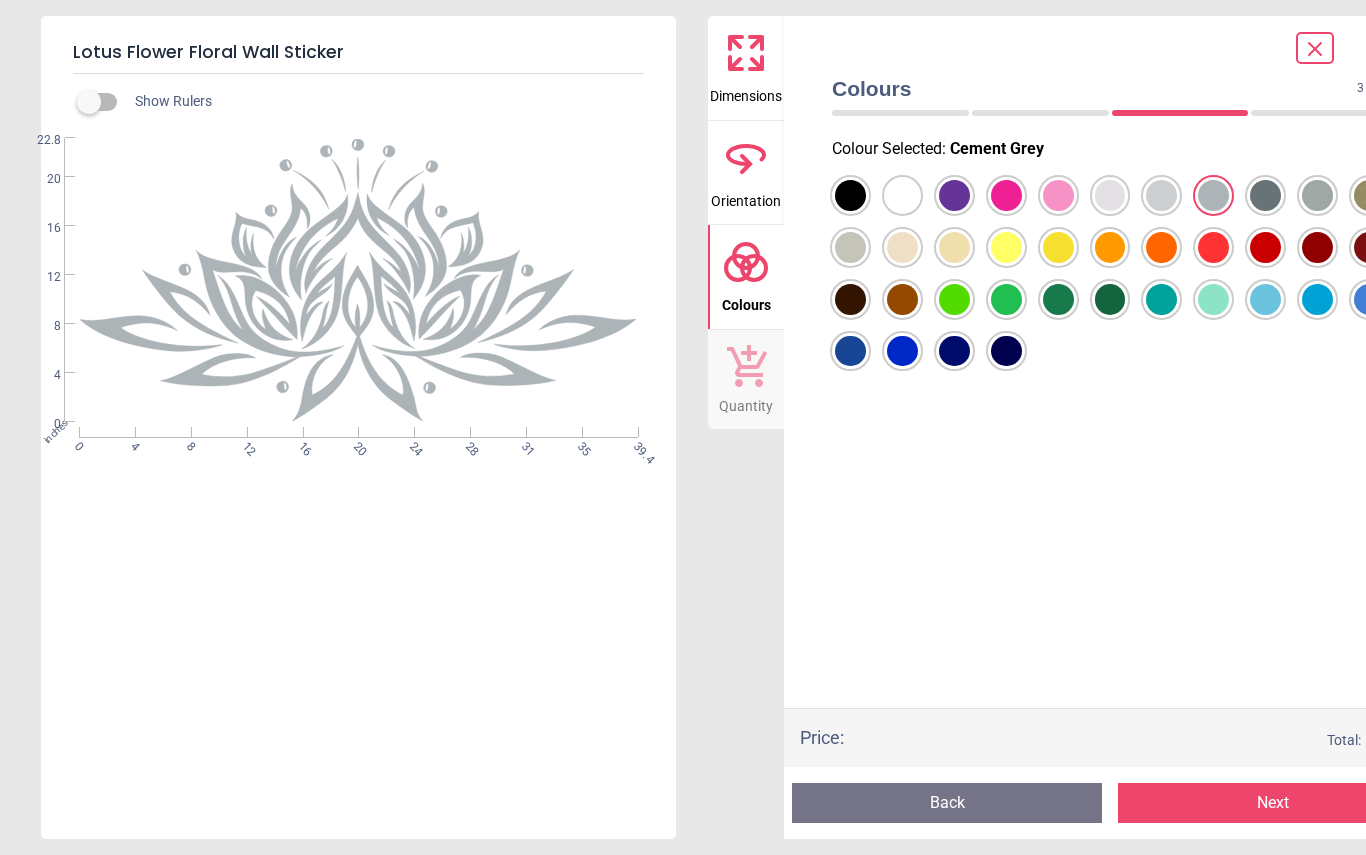 click at bounding box center [850, 195] 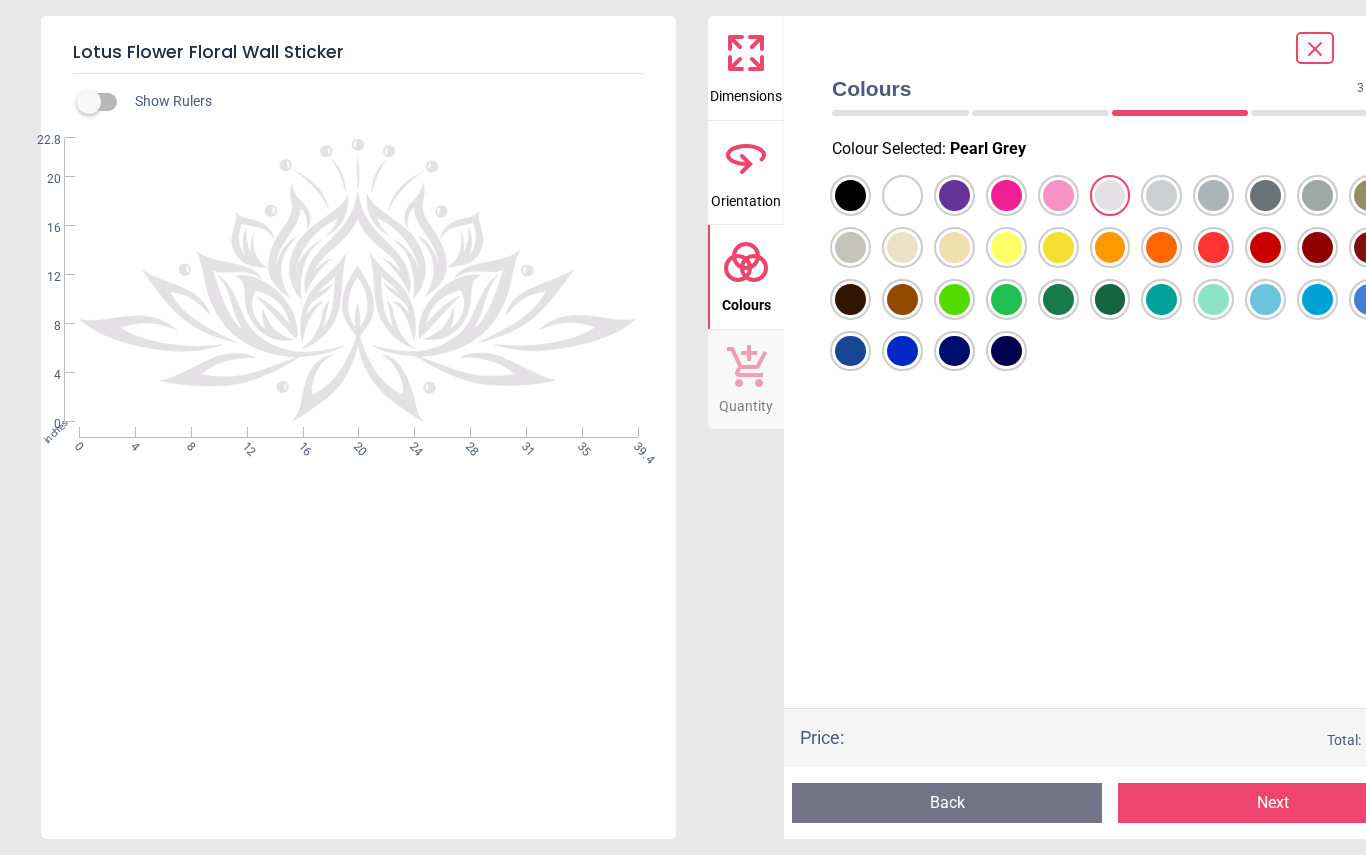 click at bounding box center (850, 195) 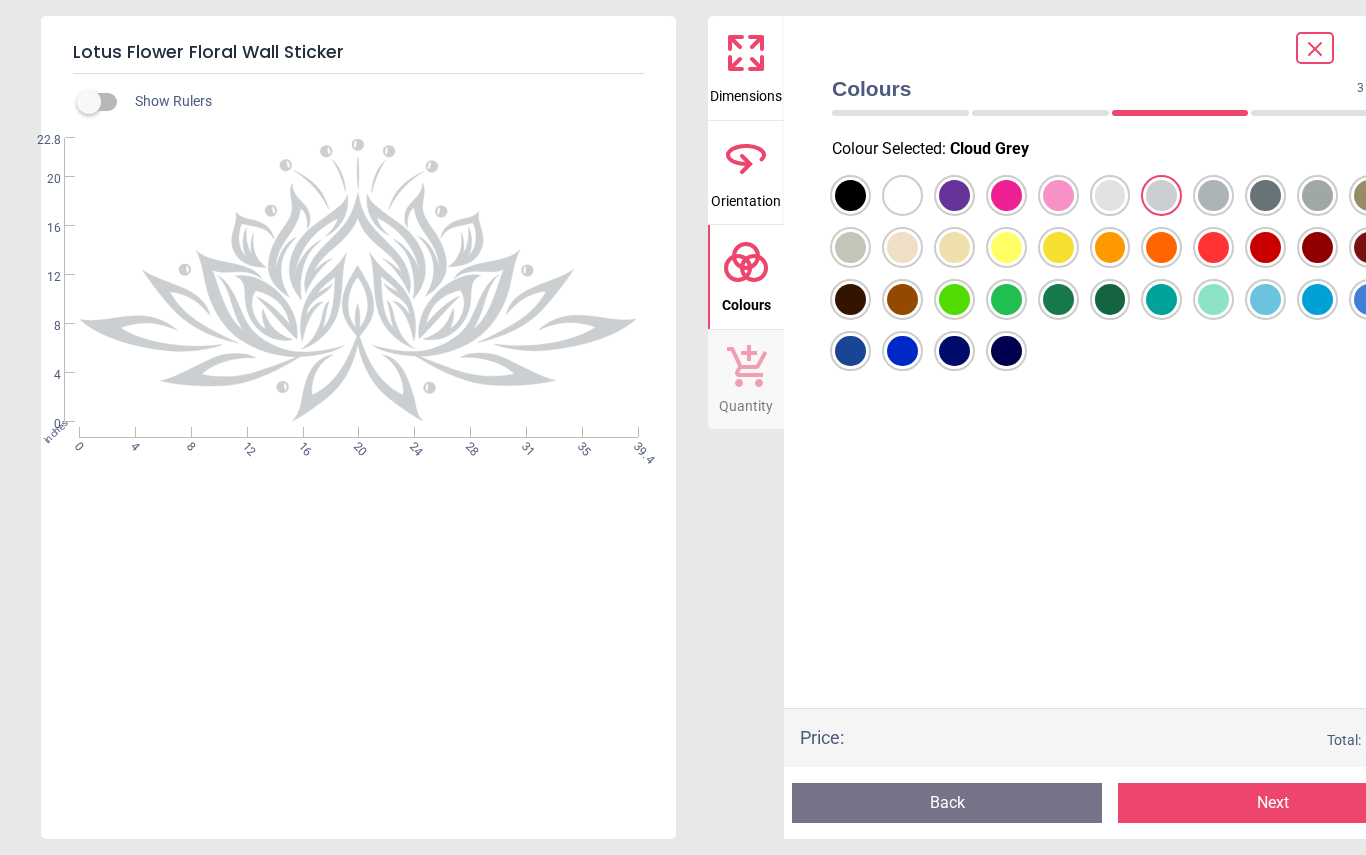 click at bounding box center (850, 195) 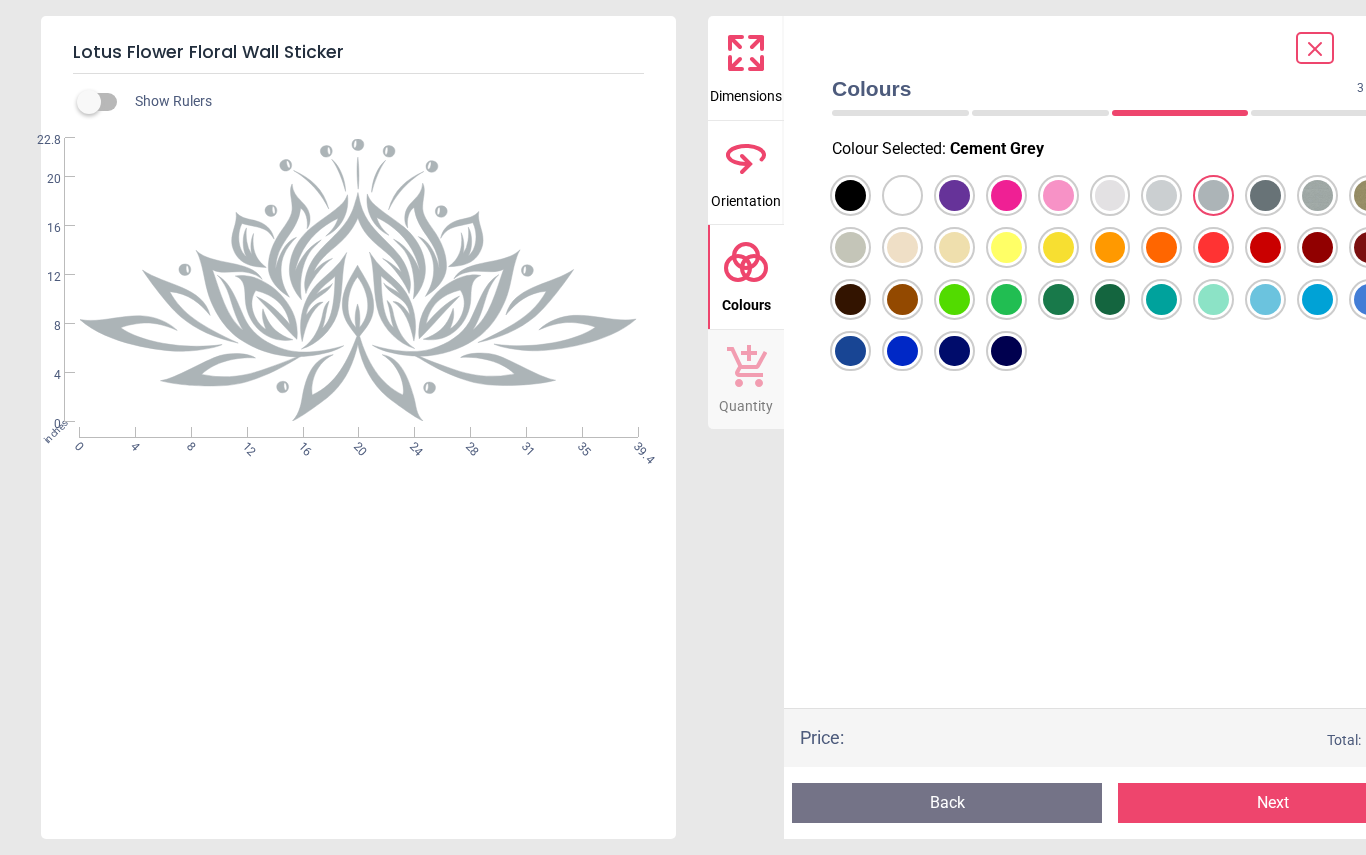 click at bounding box center (850, 195) 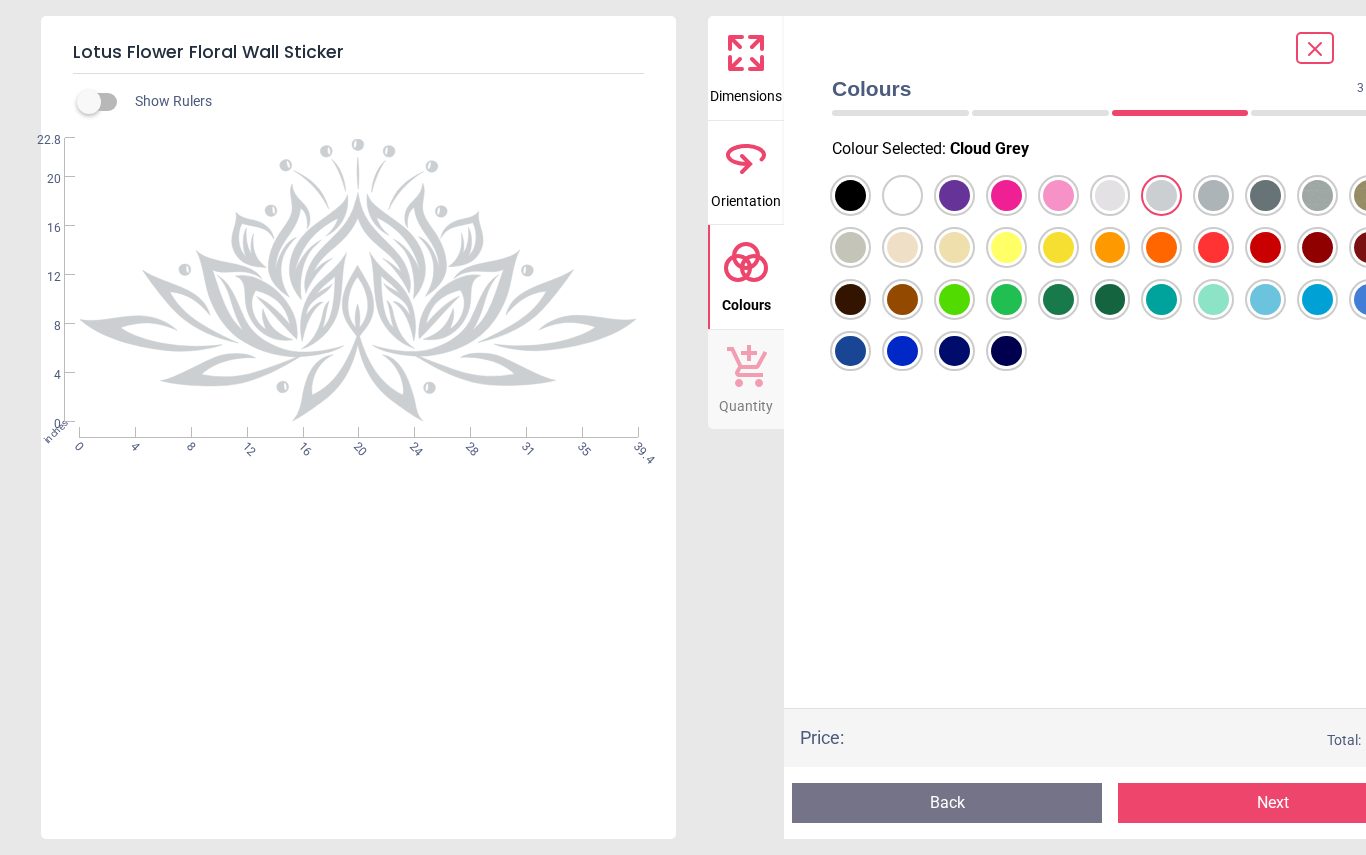 click at bounding box center [1161, 195] 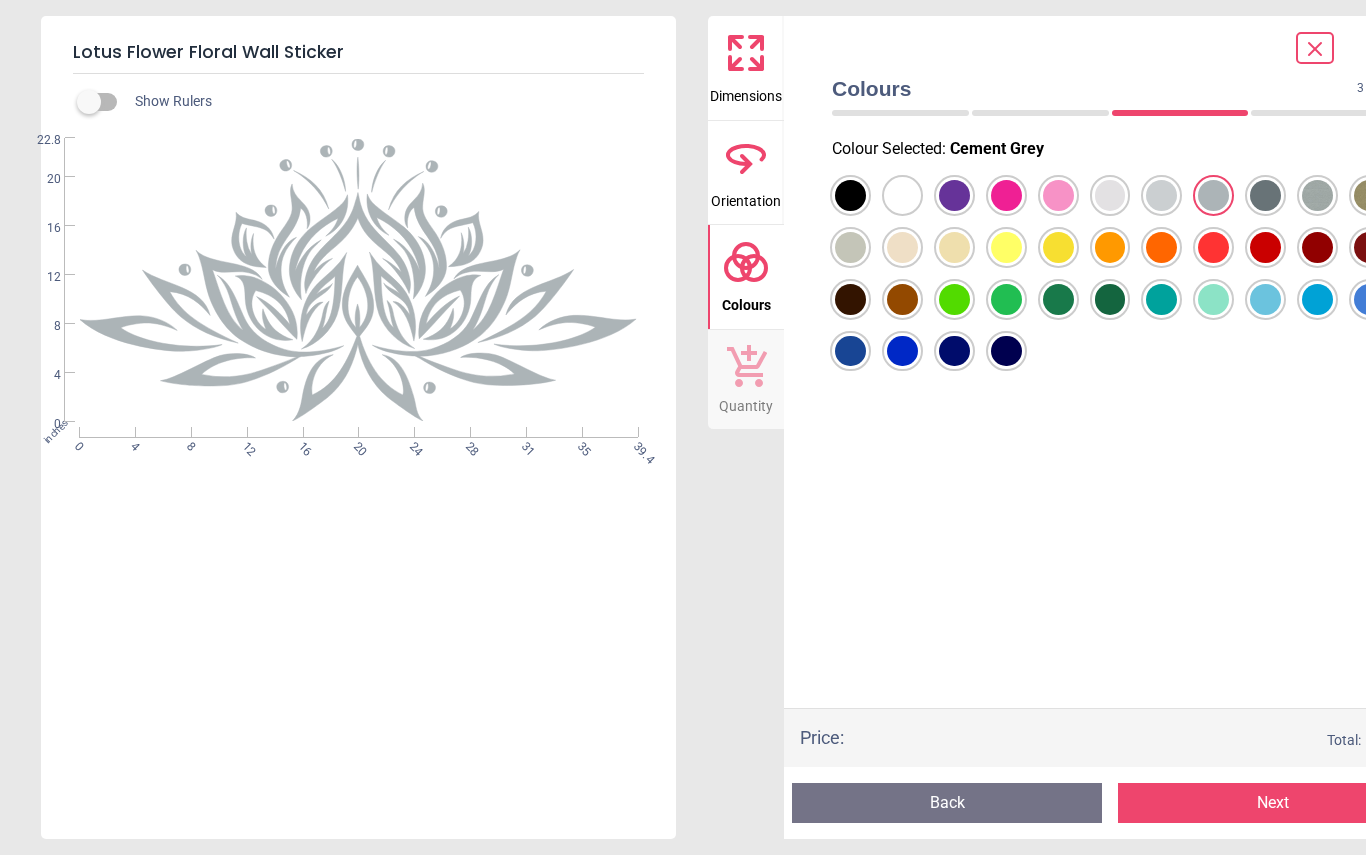 click at bounding box center (850, 195) 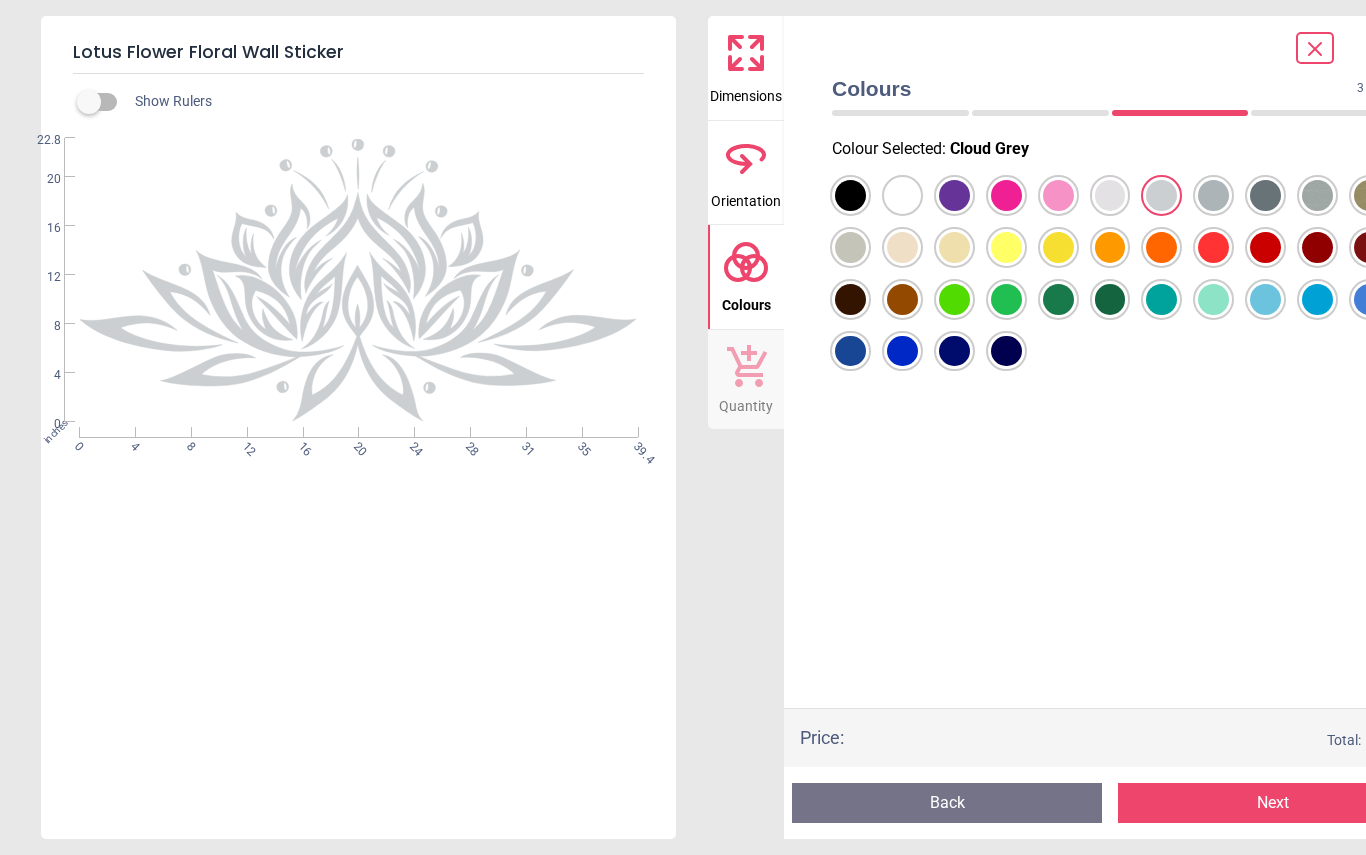 click at bounding box center [1161, 195] 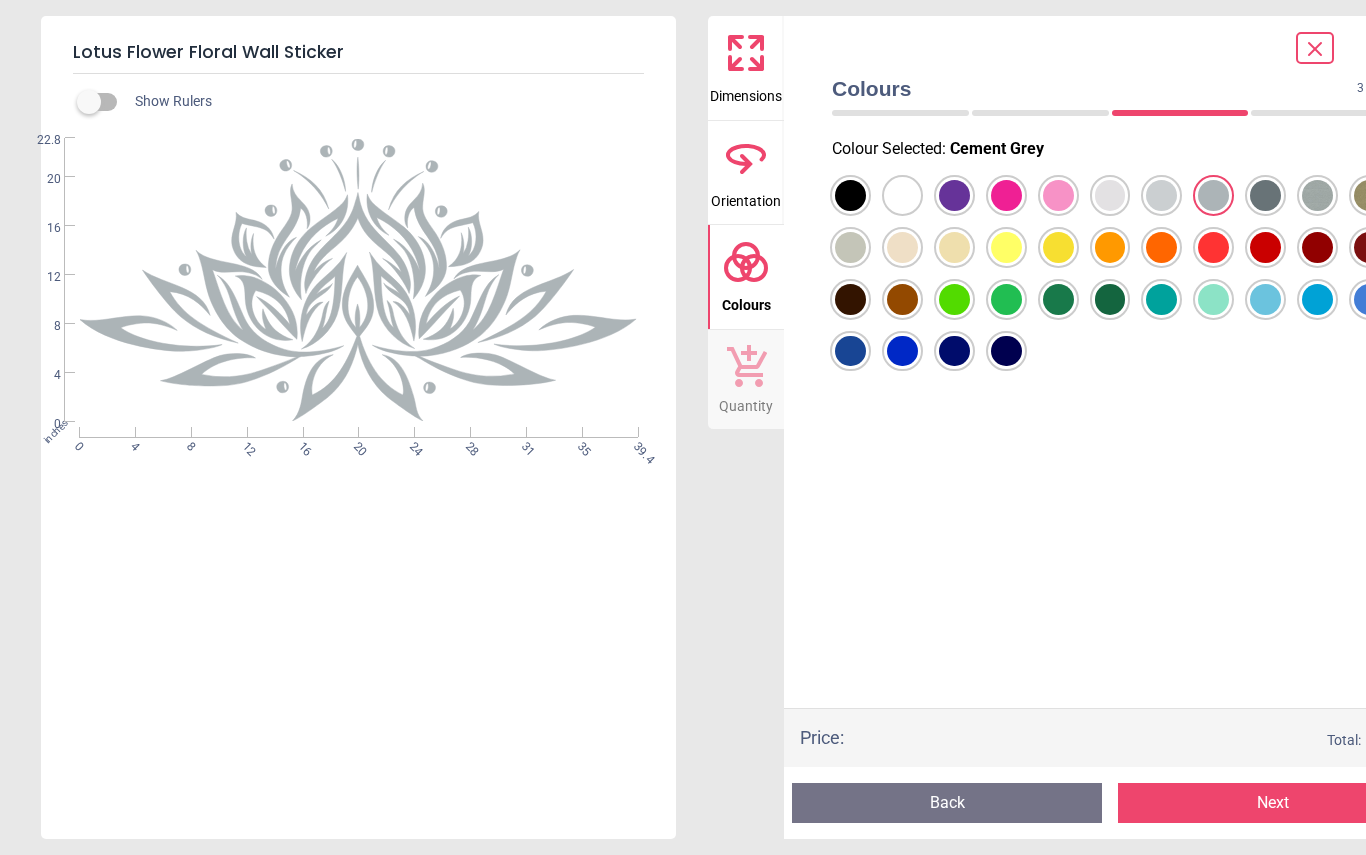 click at bounding box center [850, 195] 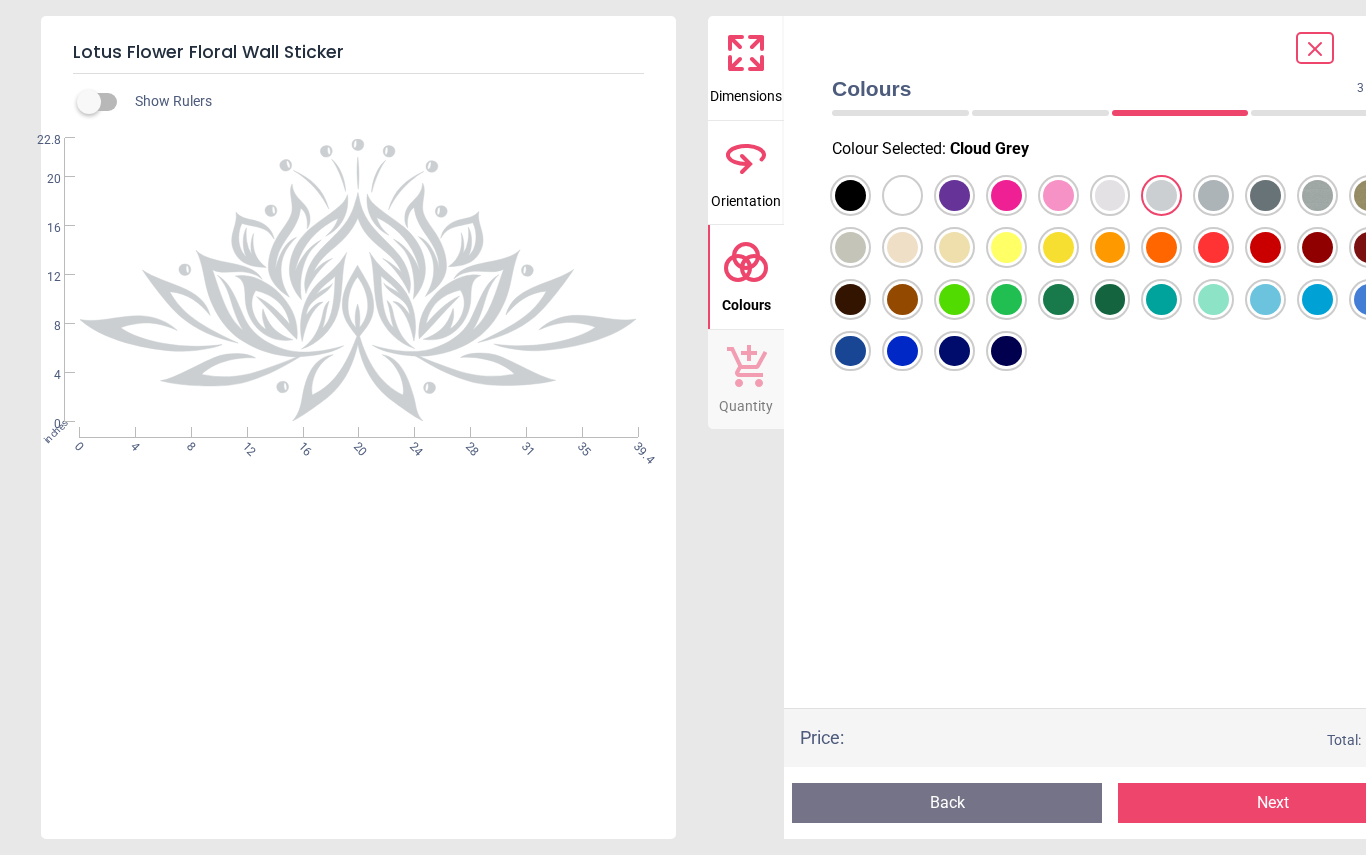 click at bounding box center [850, 195] 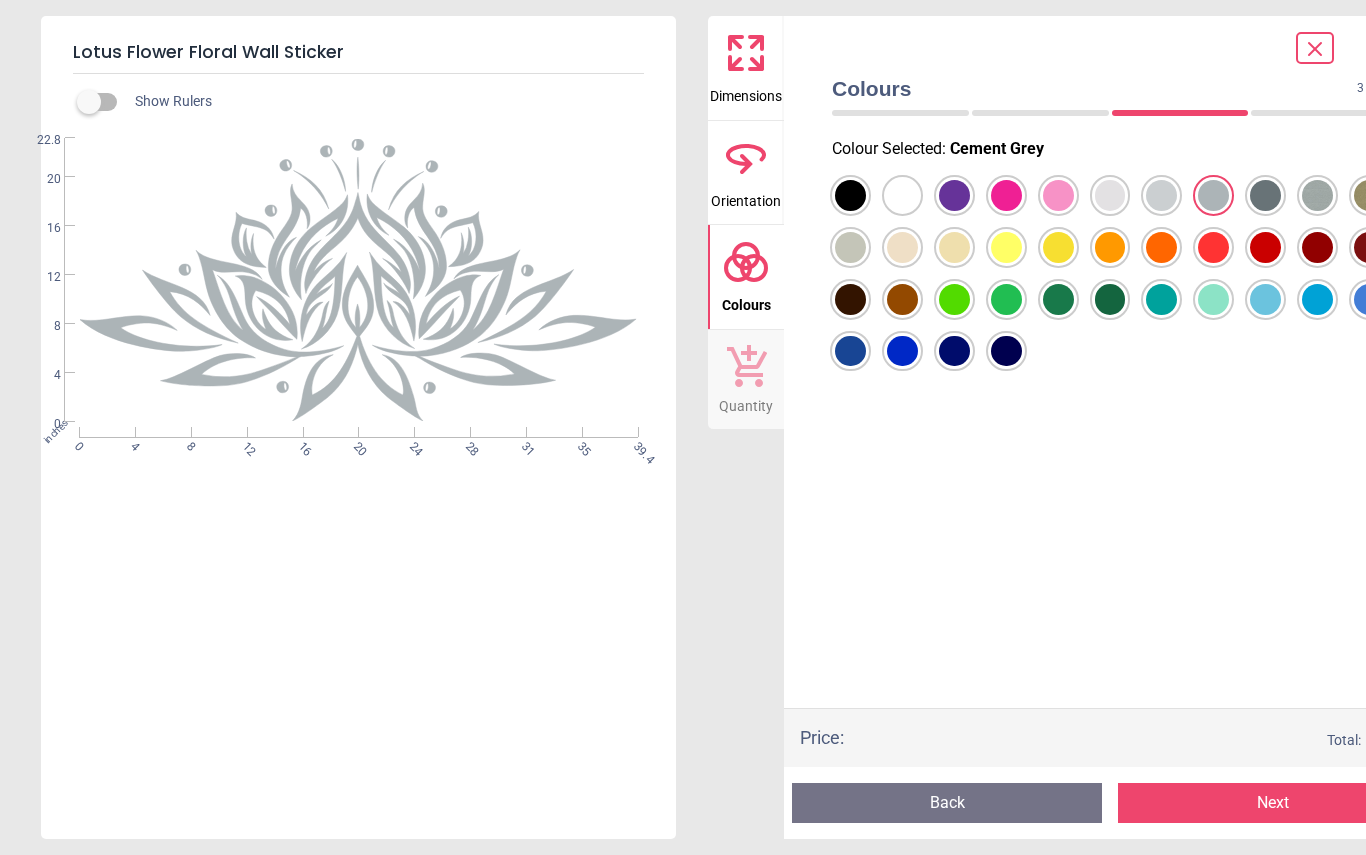 click at bounding box center [850, 195] 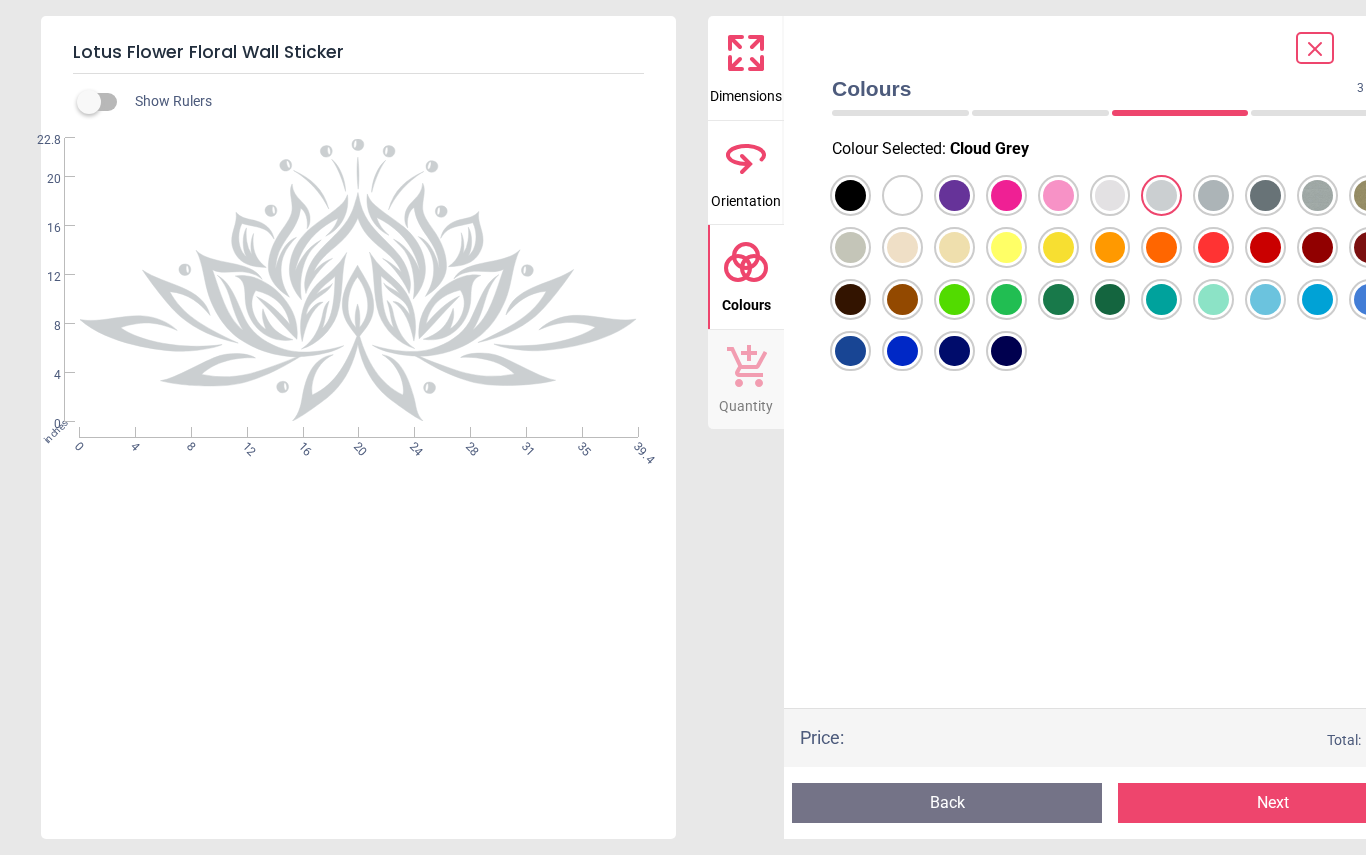 click at bounding box center [850, 195] 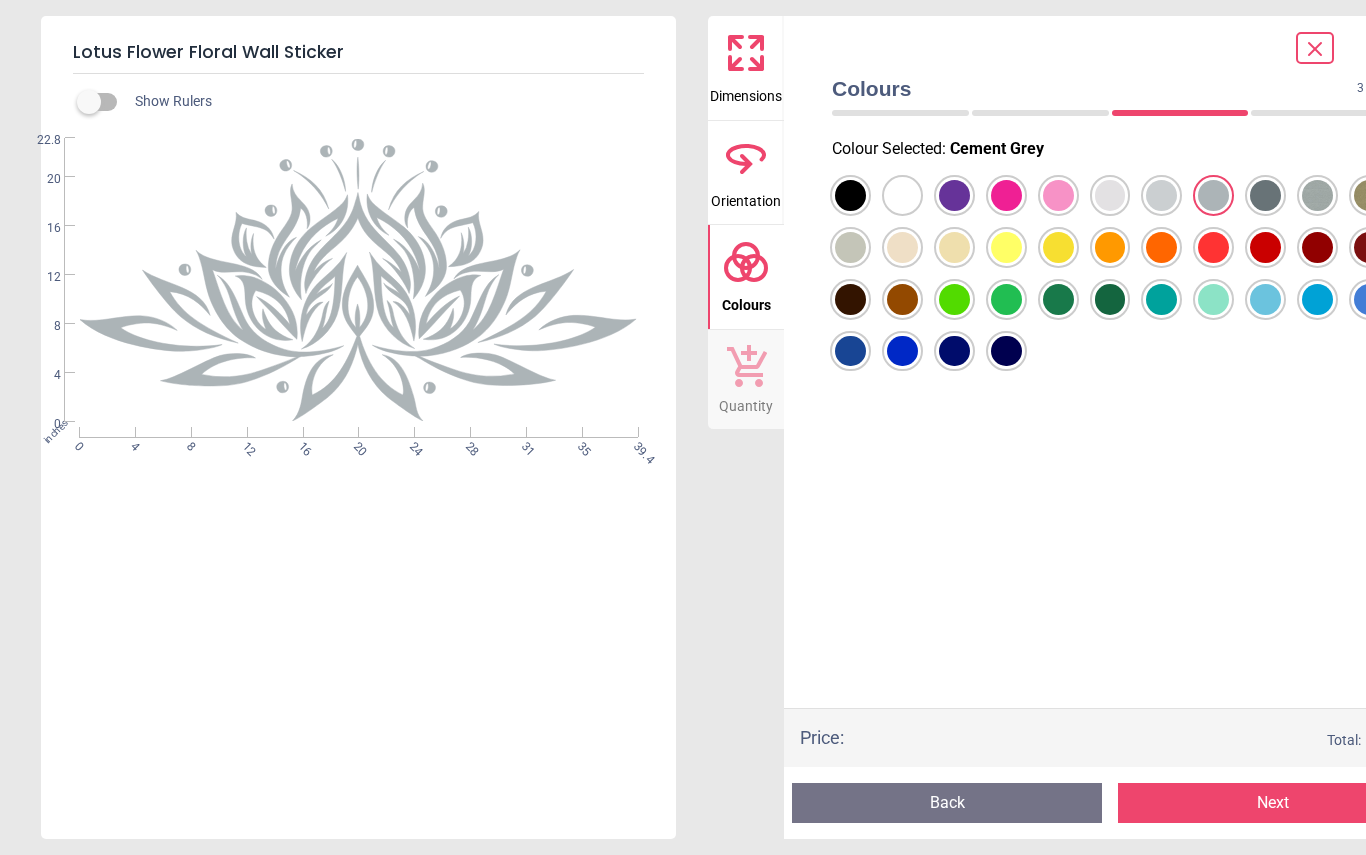 click at bounding box center [850, 195] 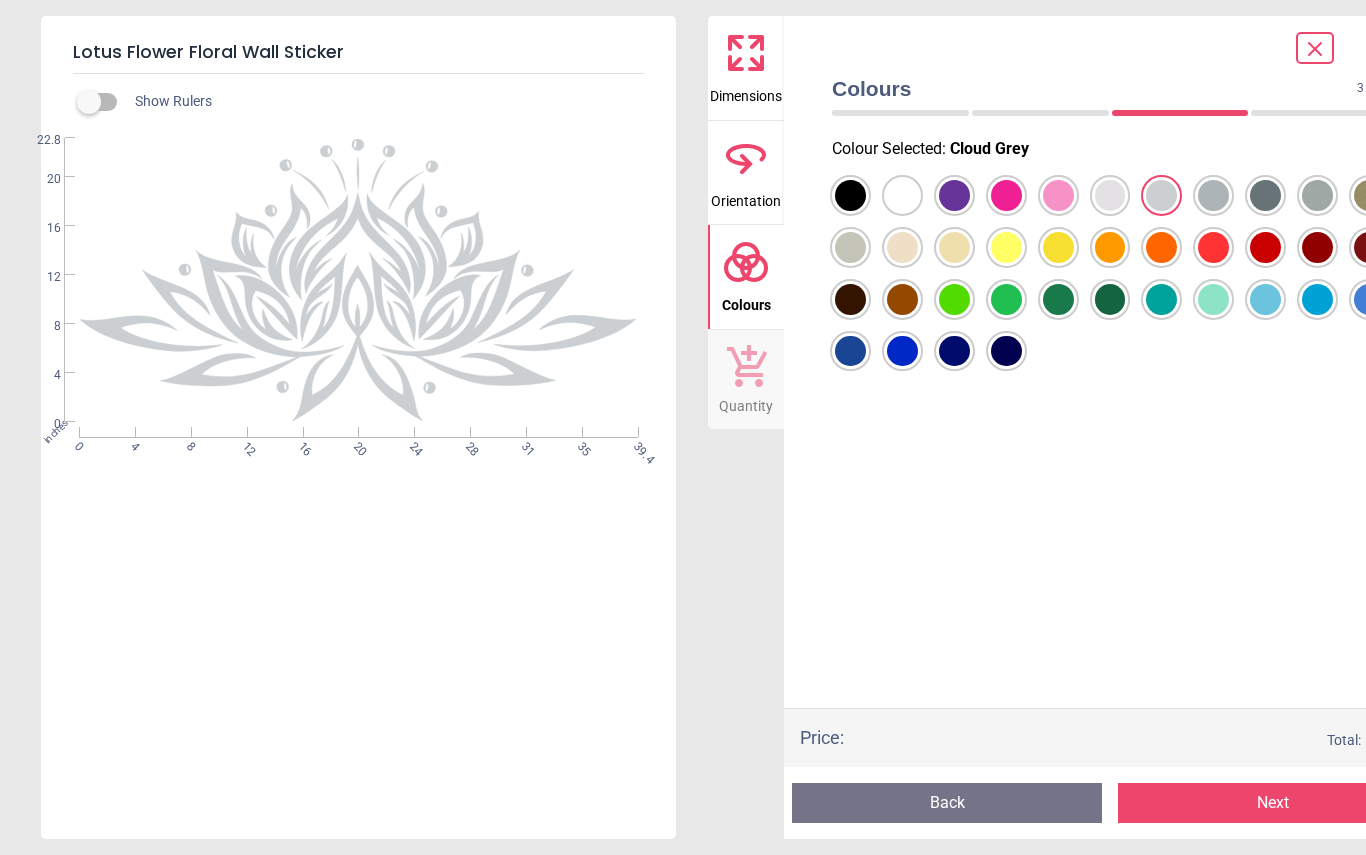 click at bounding box center (850, 195) 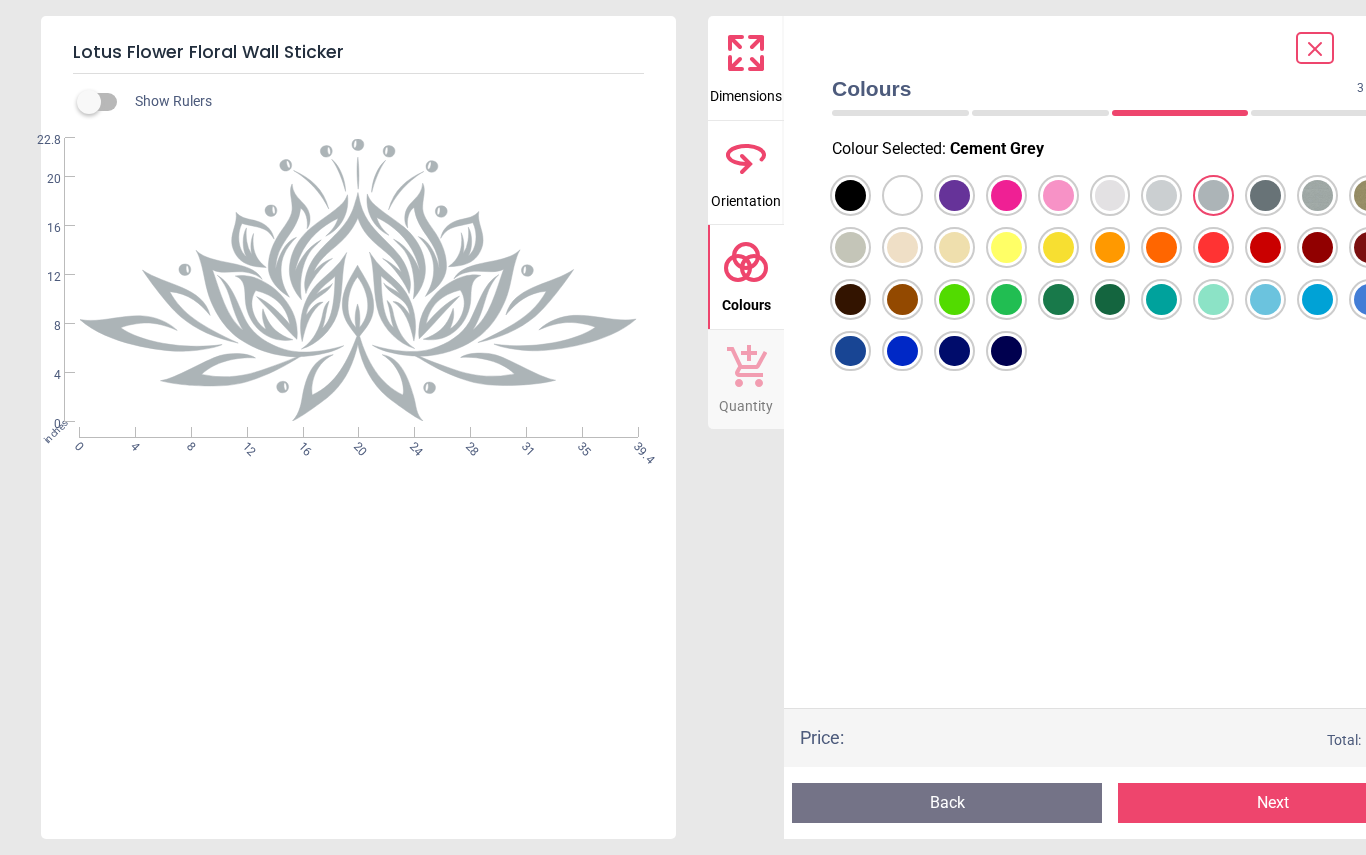 click at bounding box center (850, 195) 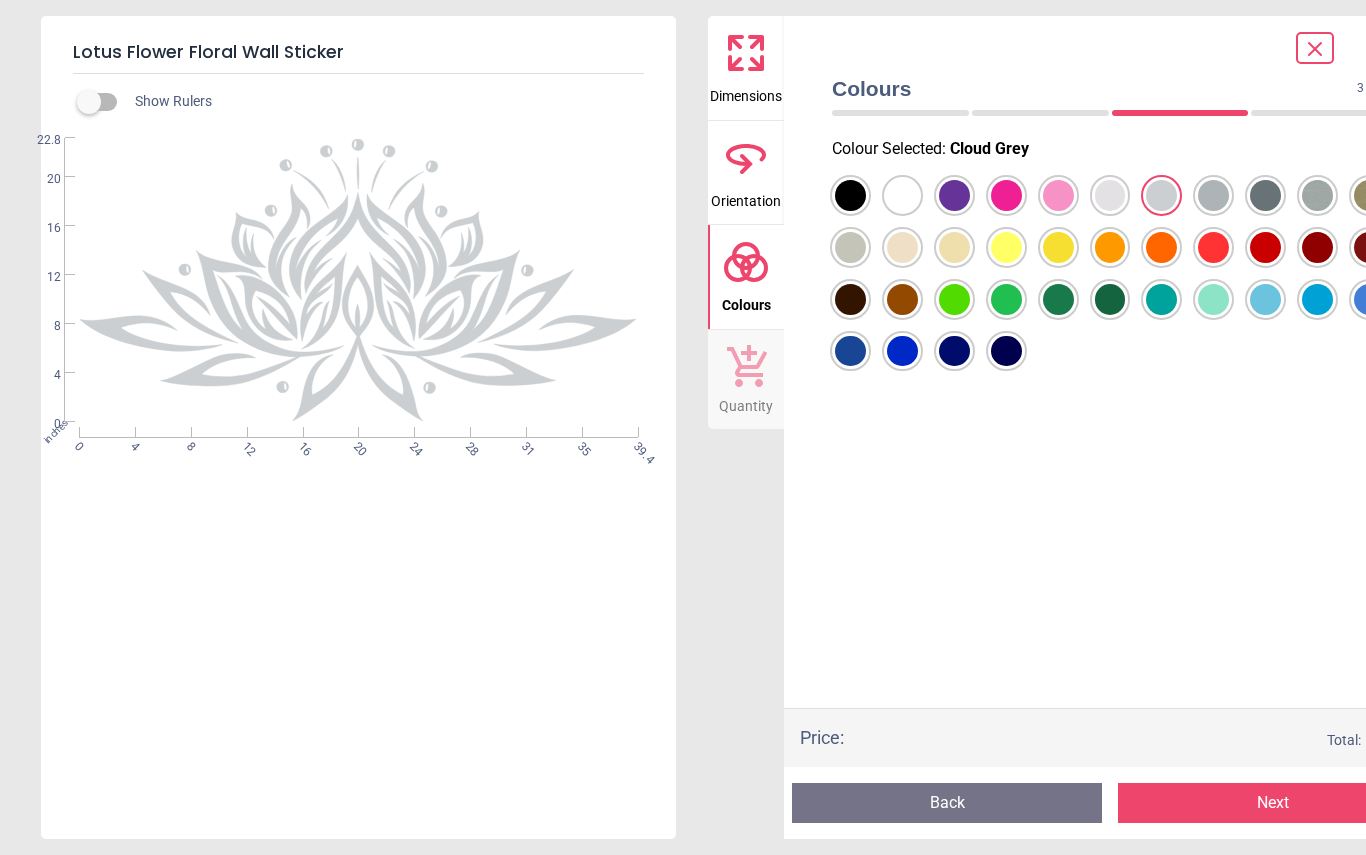 click on "Next" at bounding box center [1273, 803] 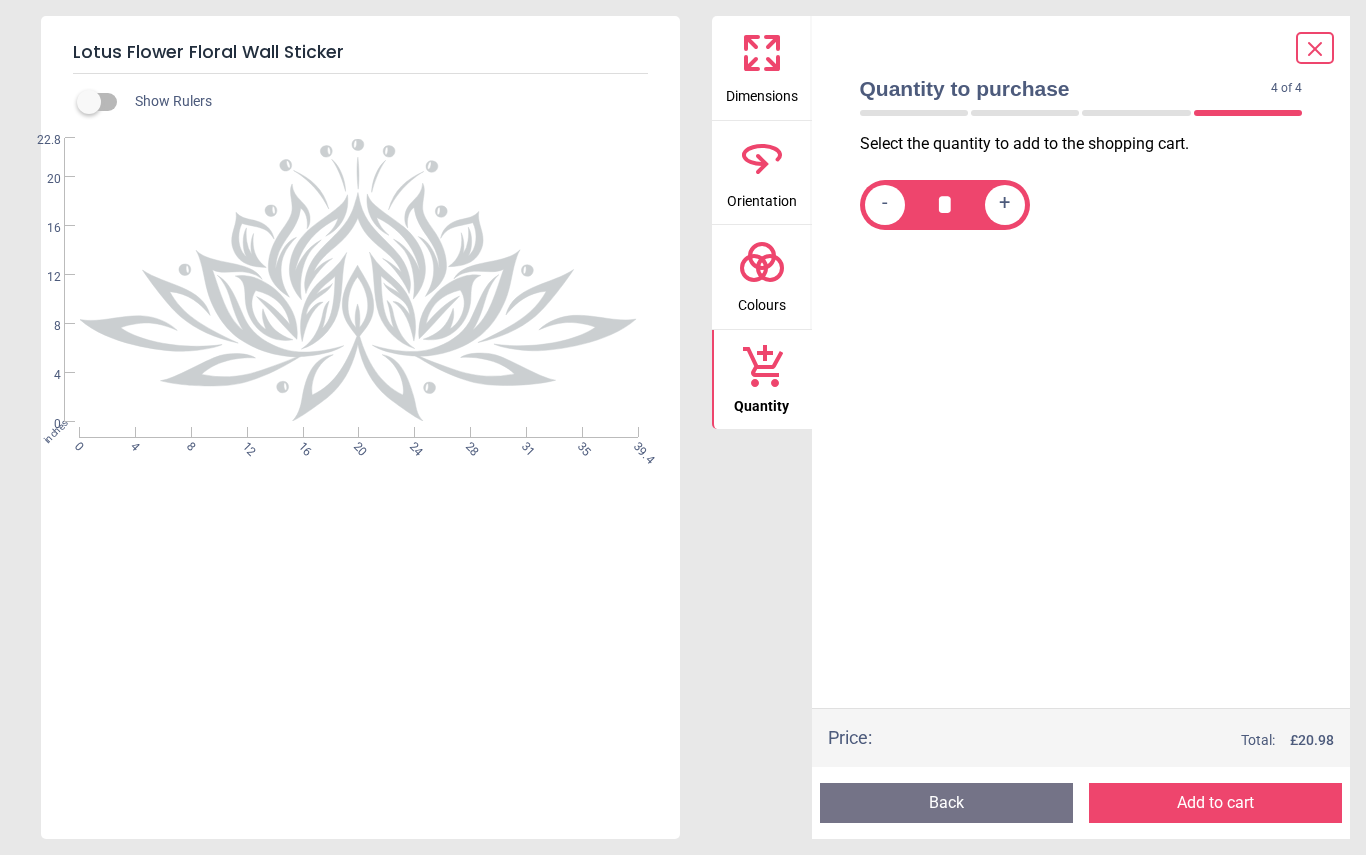 click on "Add to cart" at bounding box center (1215, 803) 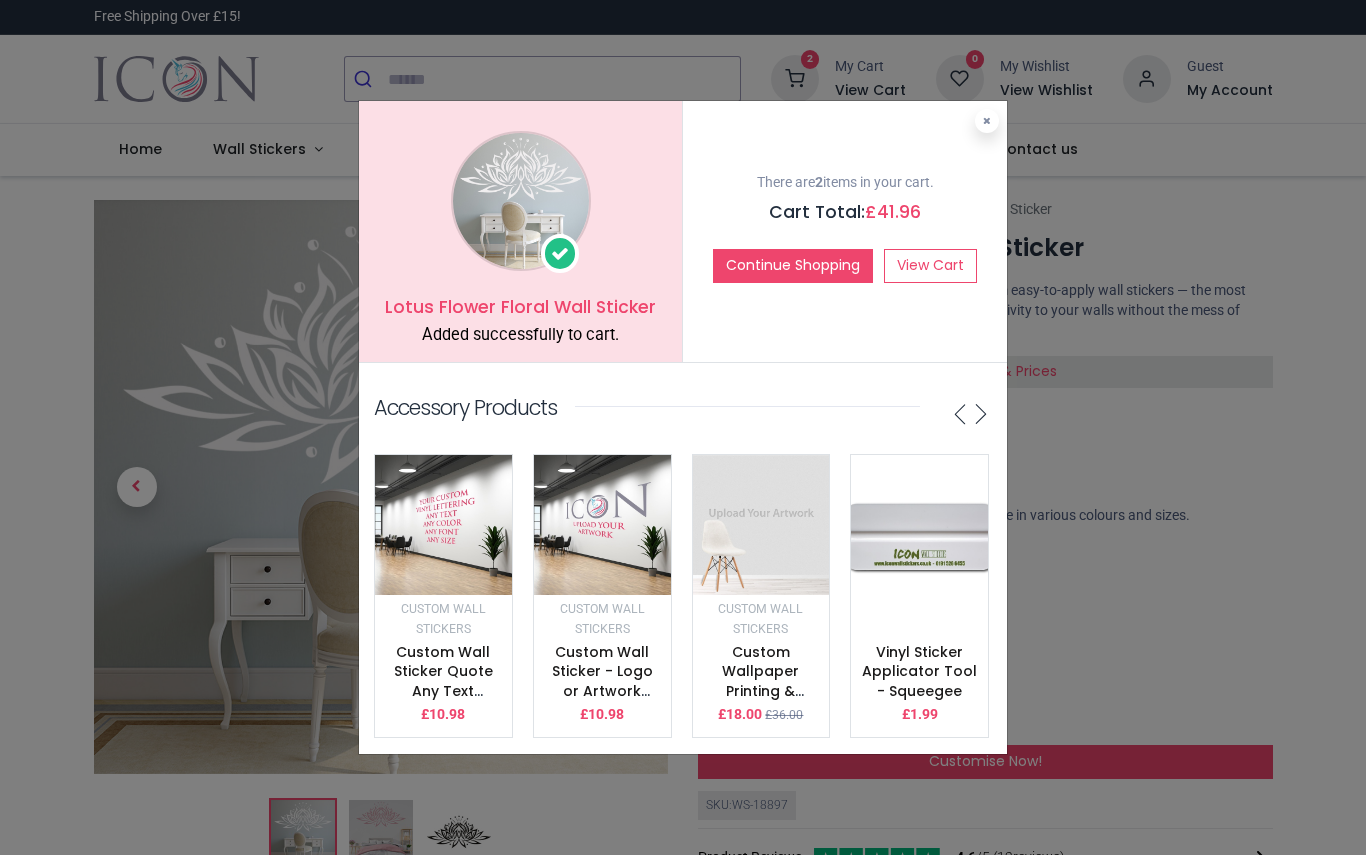 click on "View Cart" at bounding box center (930, 266) 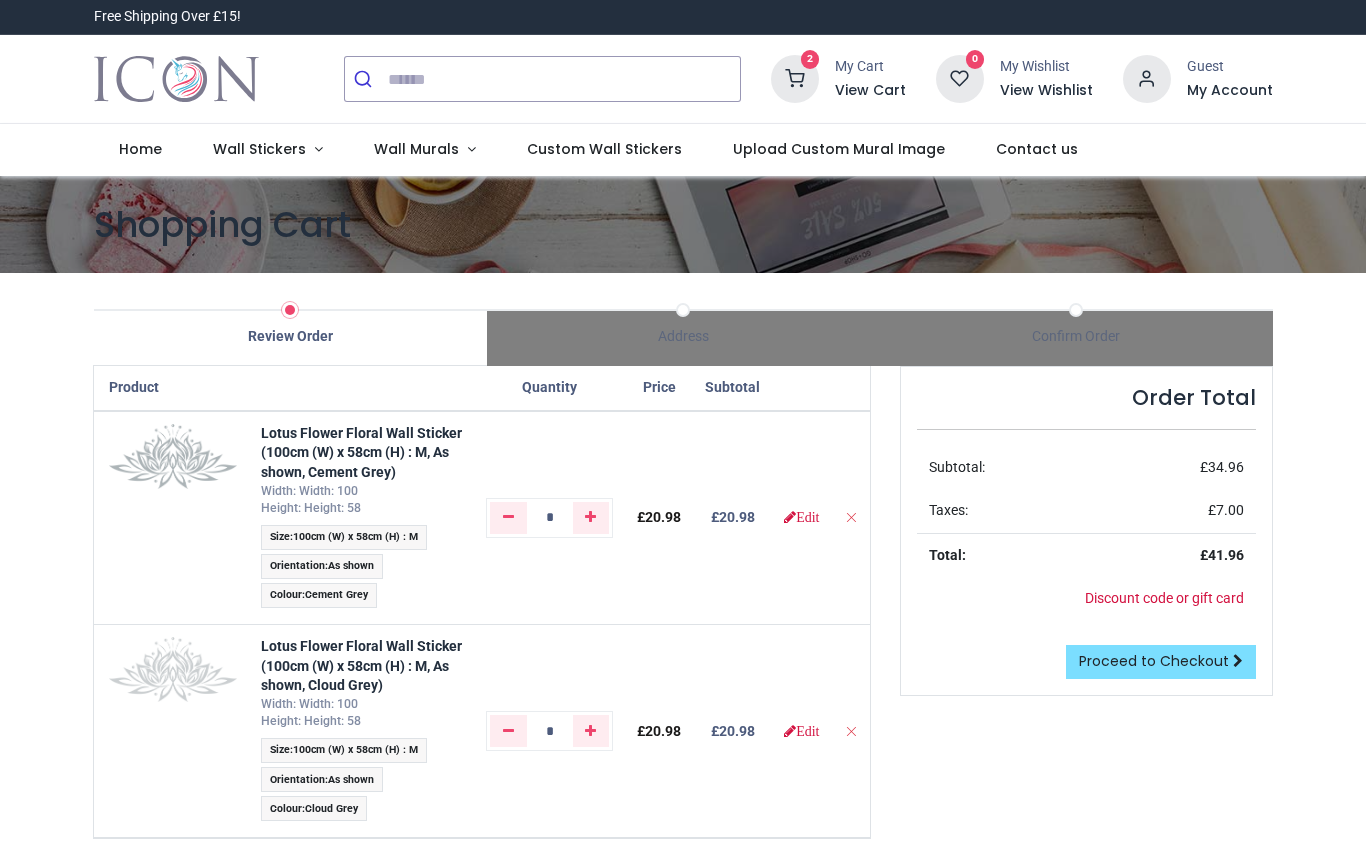 scroll, scrollTop: 0, scrollLeft: 0, axis: both 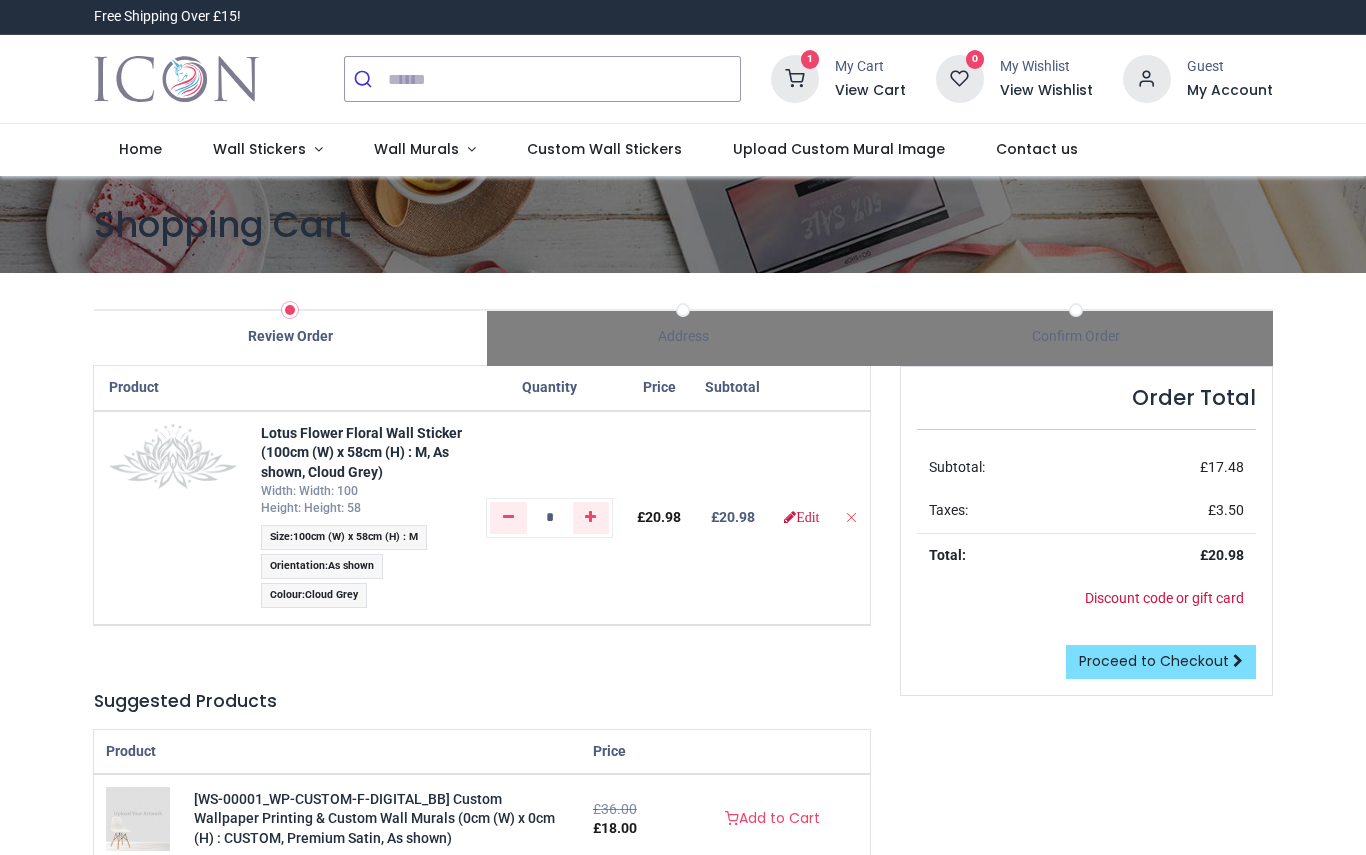 click on "Proceed to Checkout" at bounding box center [1154, 661] 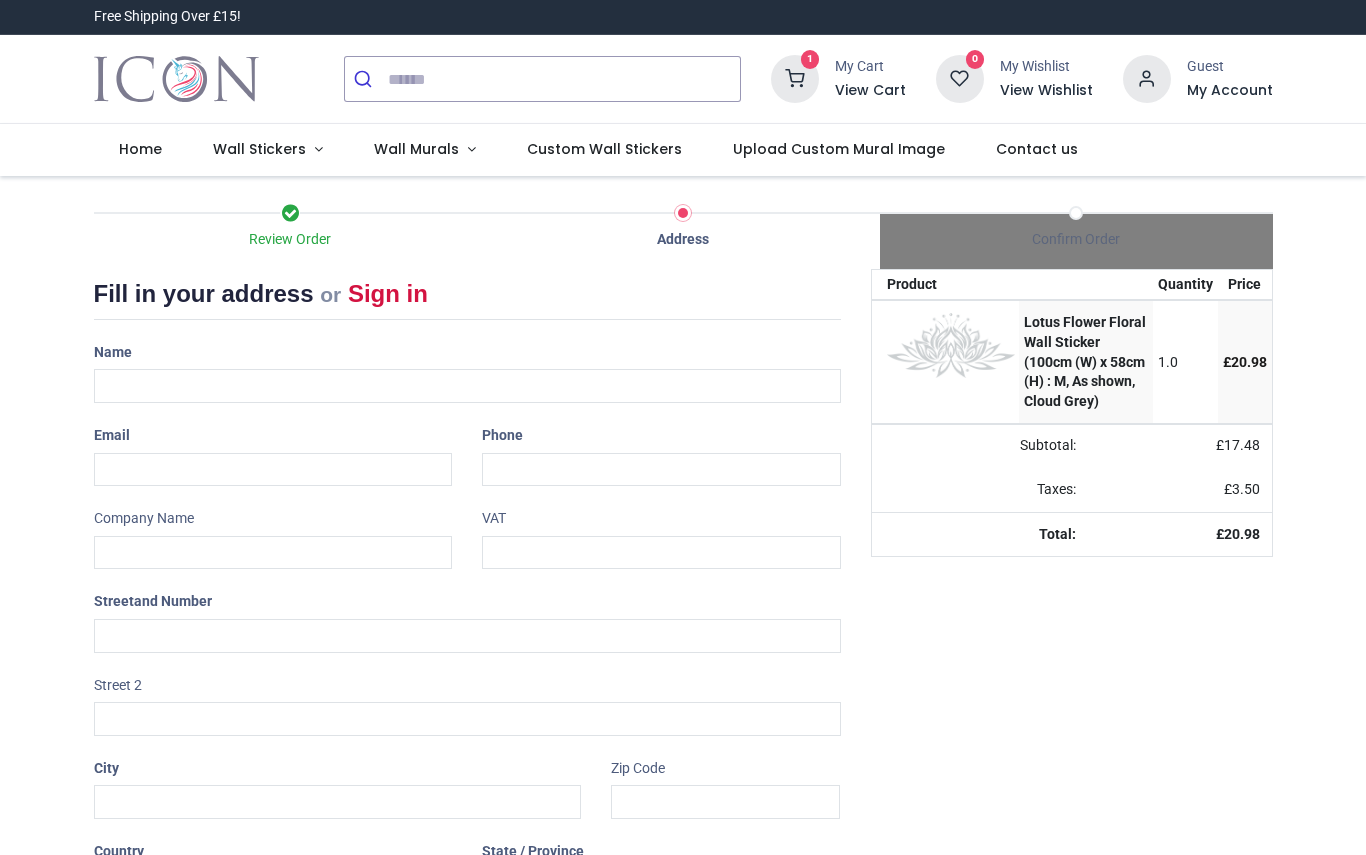 scroll, scrollTop: 0, scrollLeft: 0, axis: both 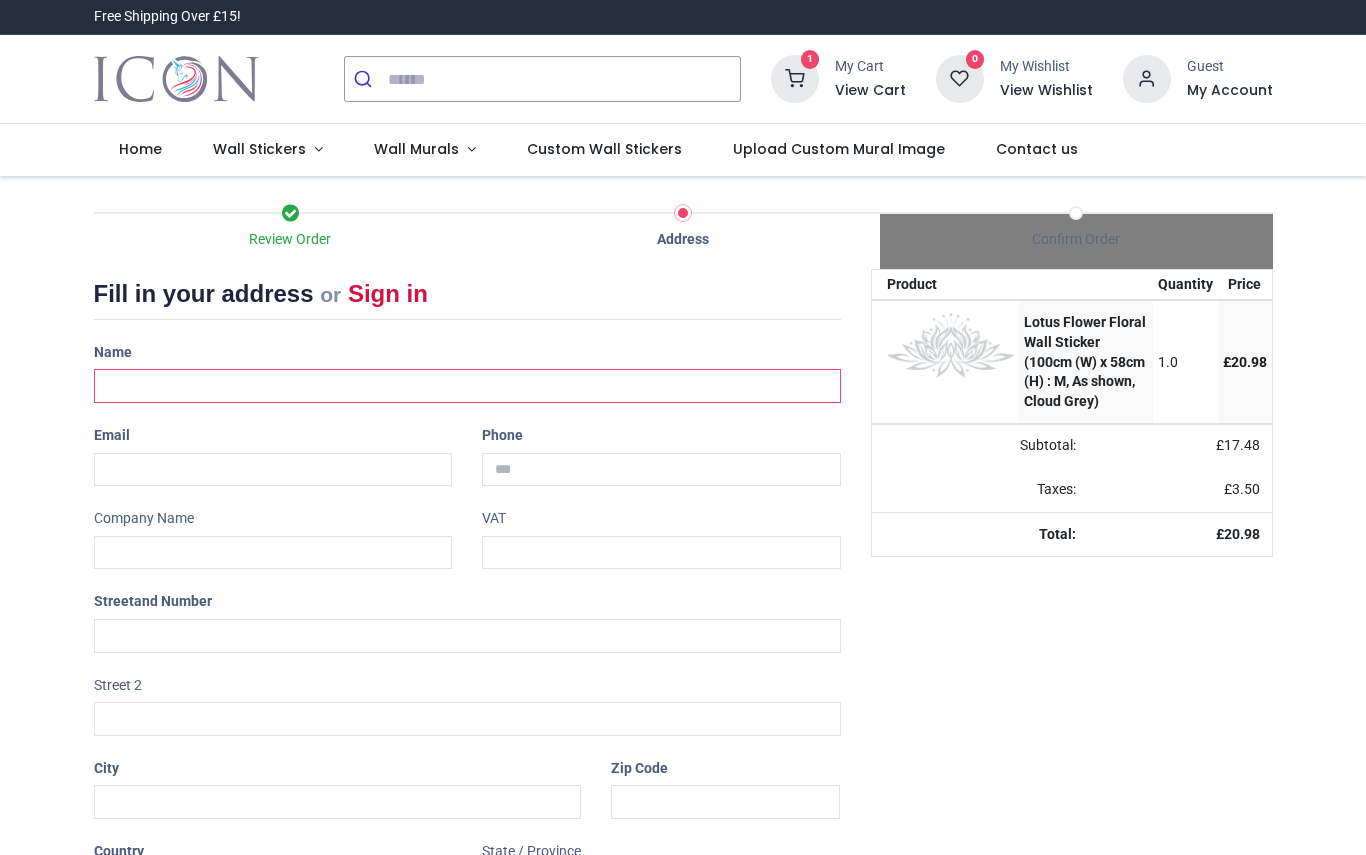 click at bounding box center (467, 386) 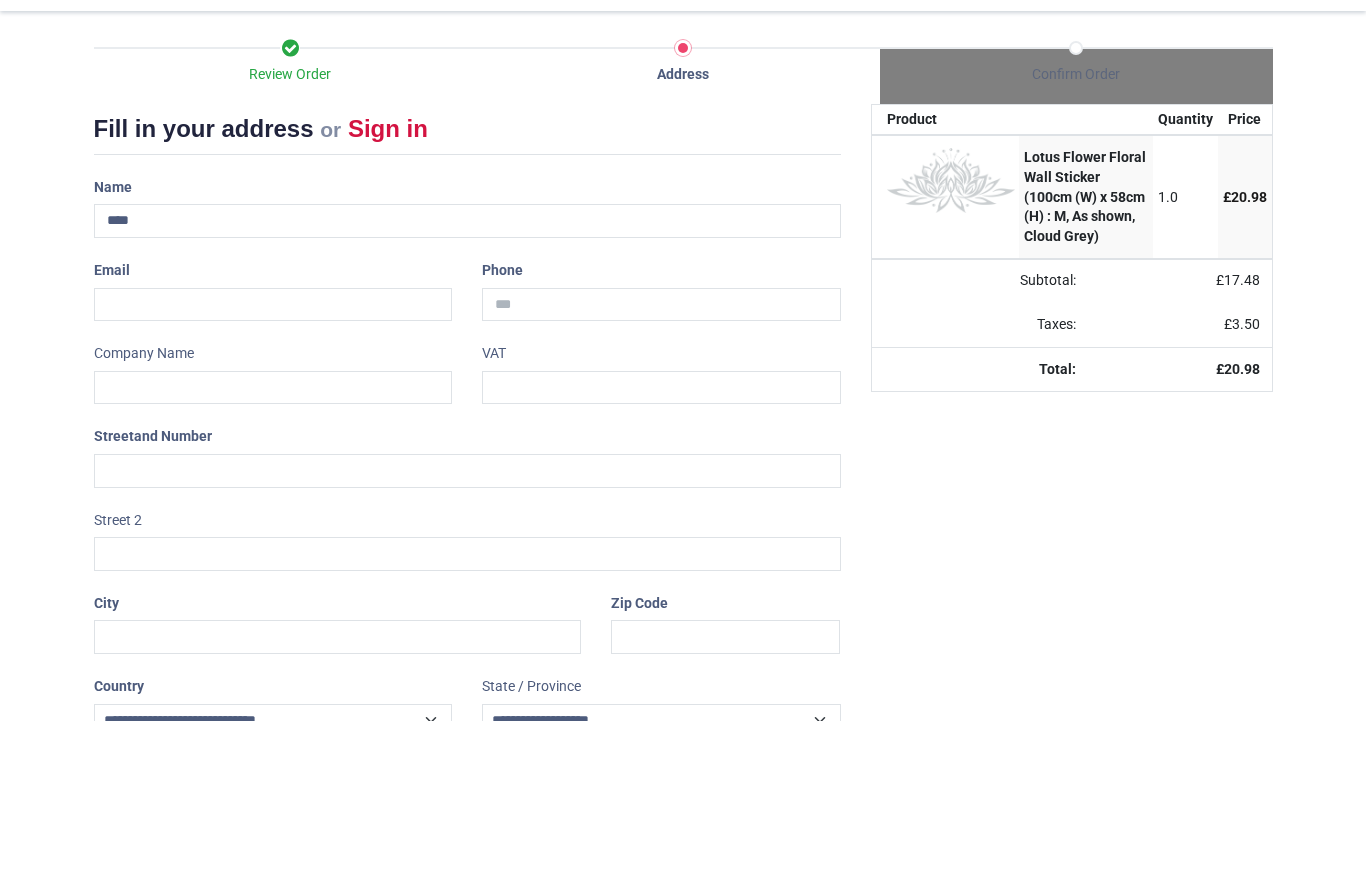 type on "**********" 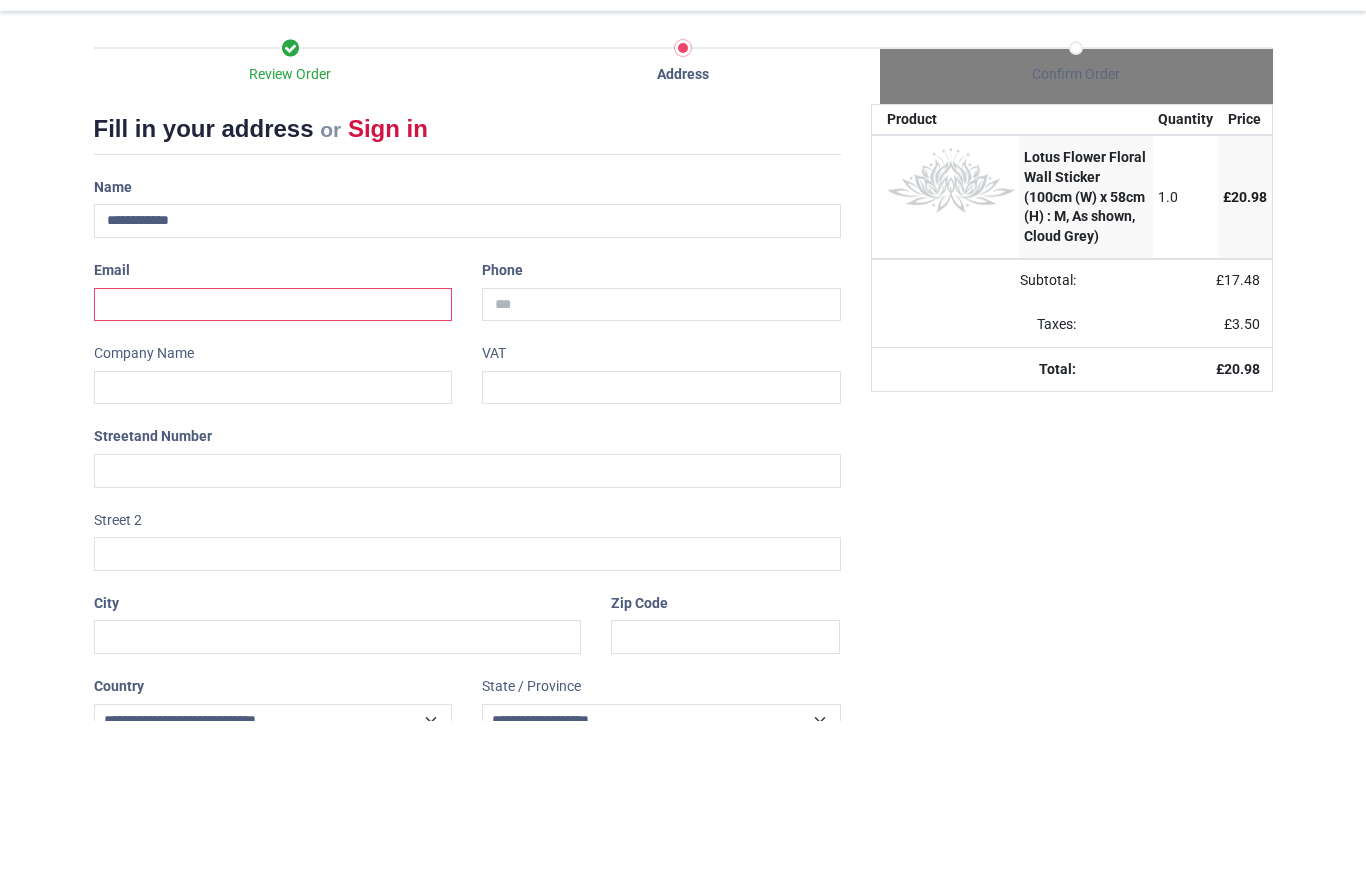type on "**********" 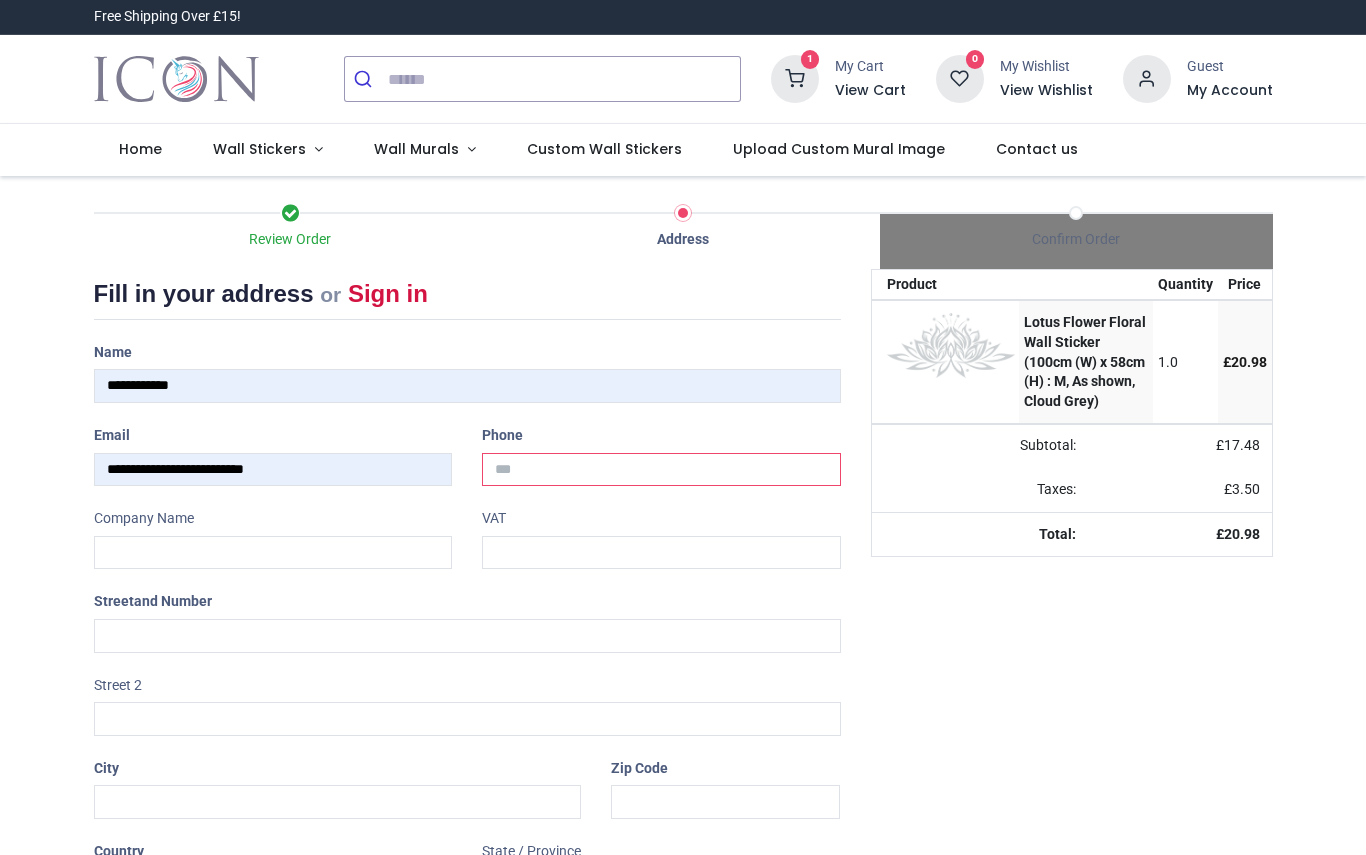 type on "**********" 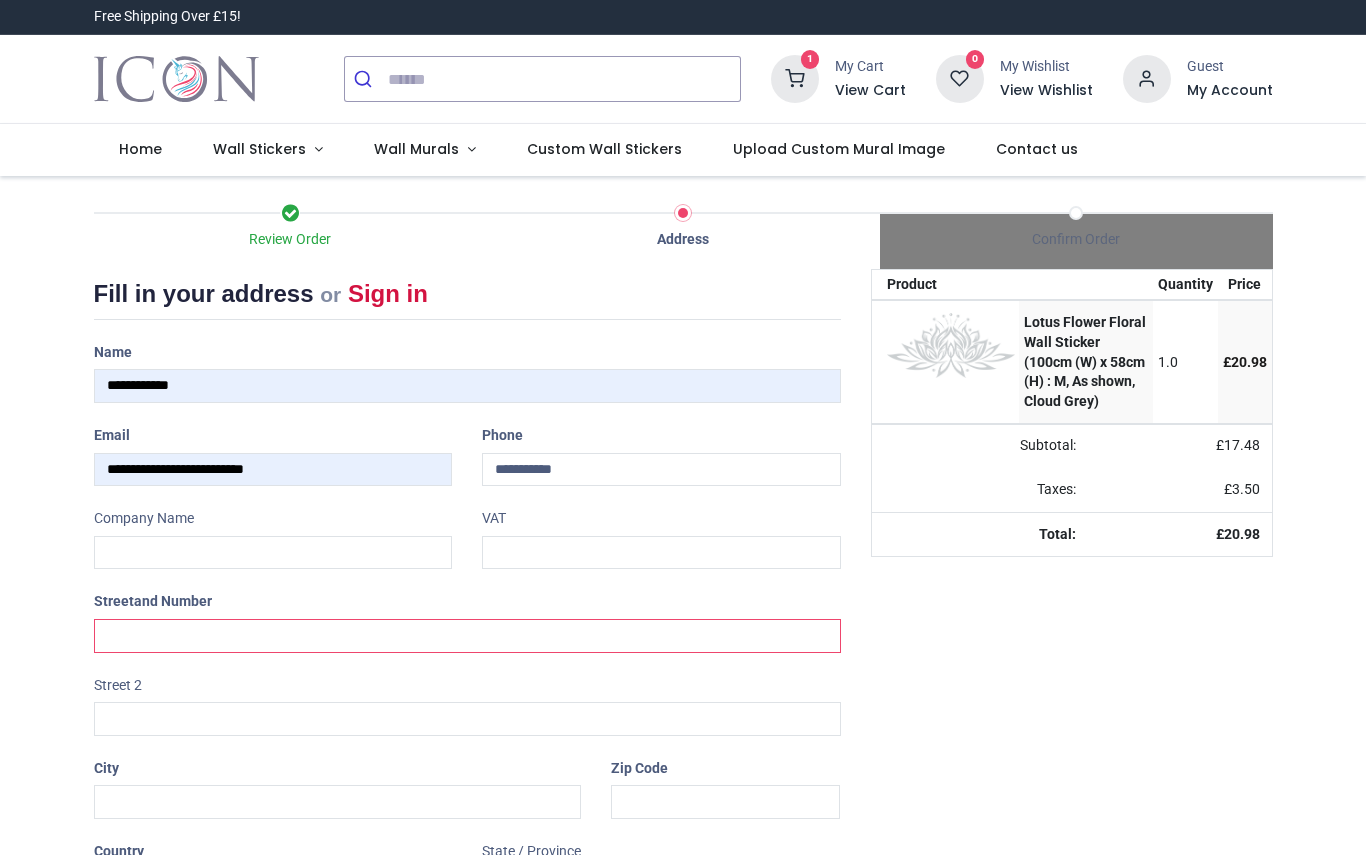 type on "**********" 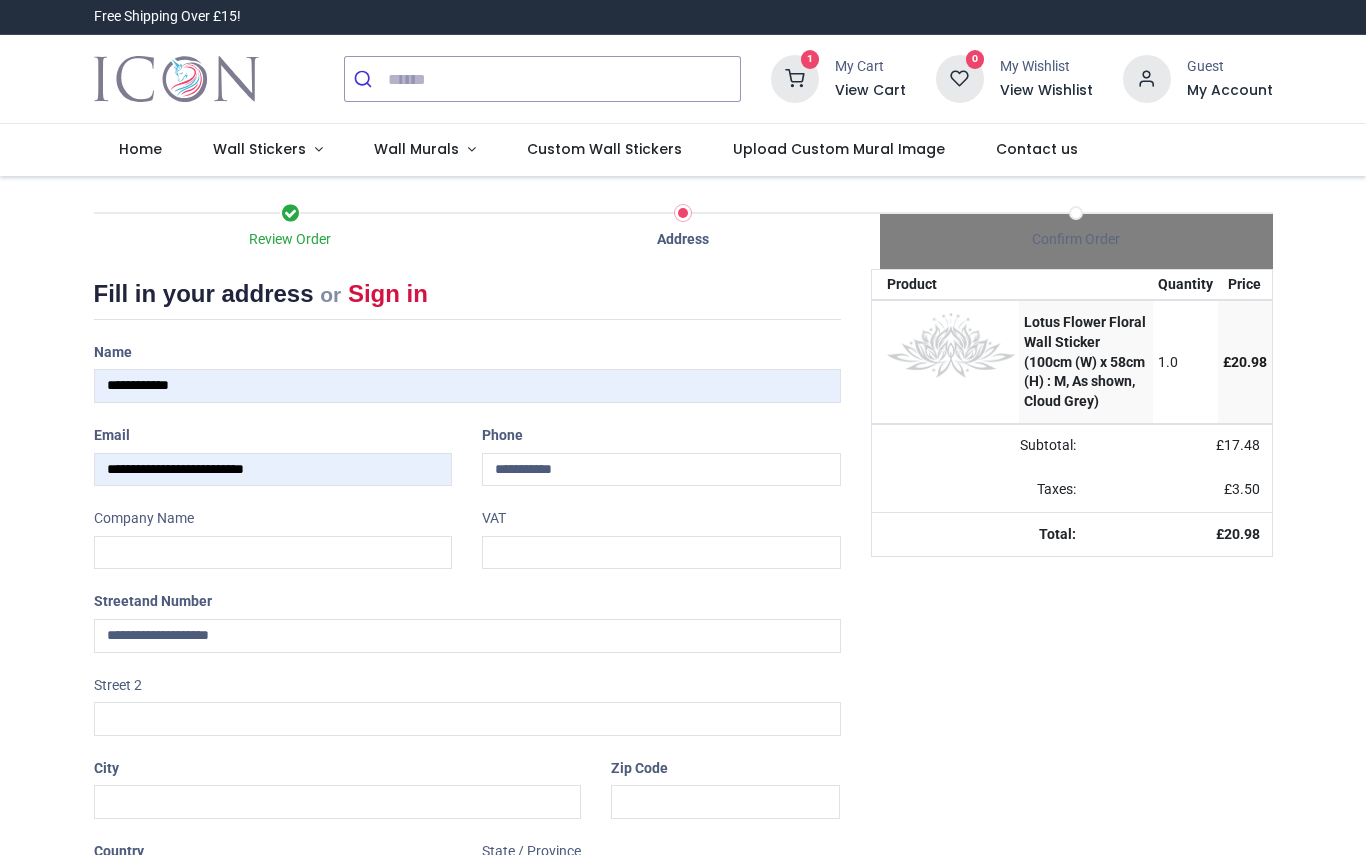 type on "********" 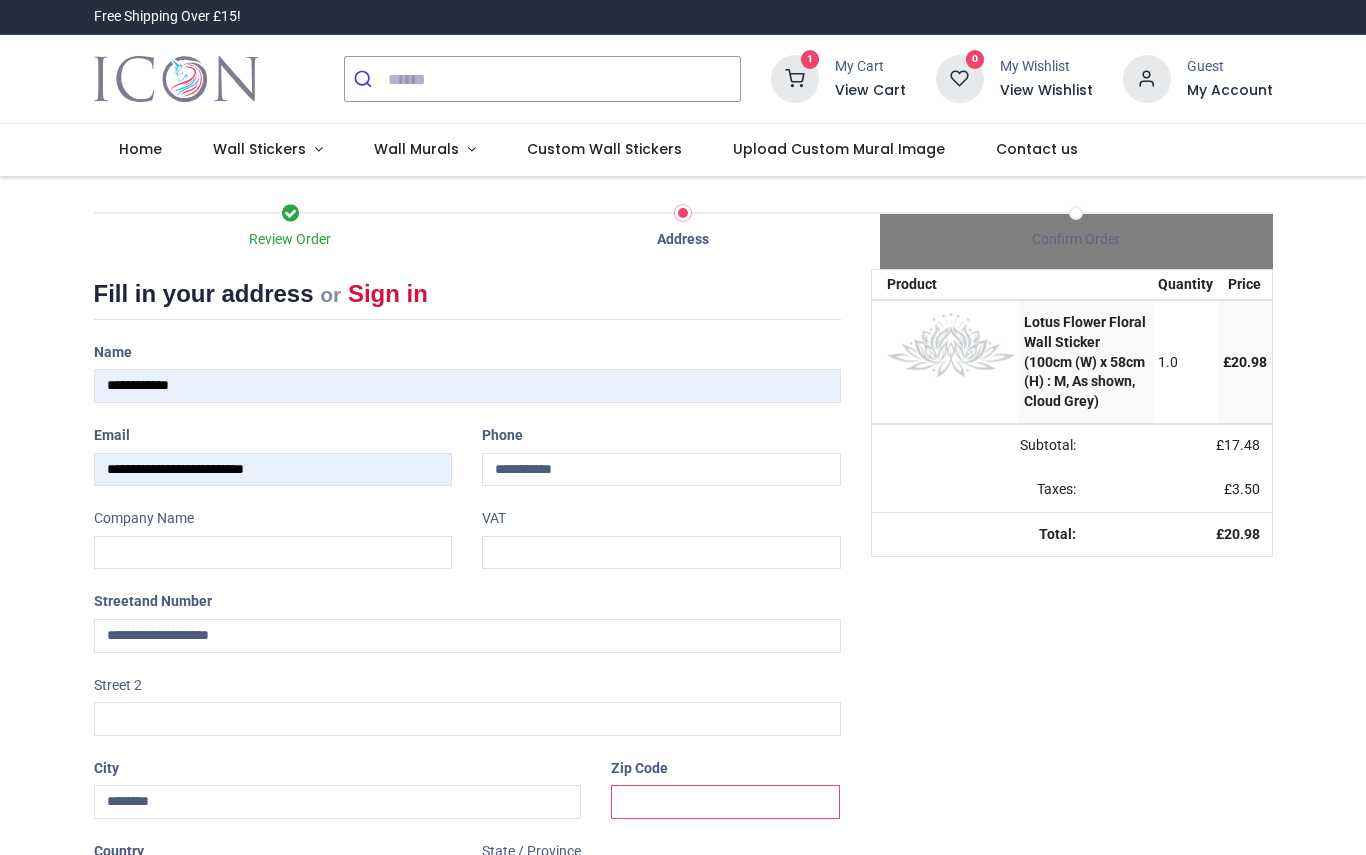 type on "********" 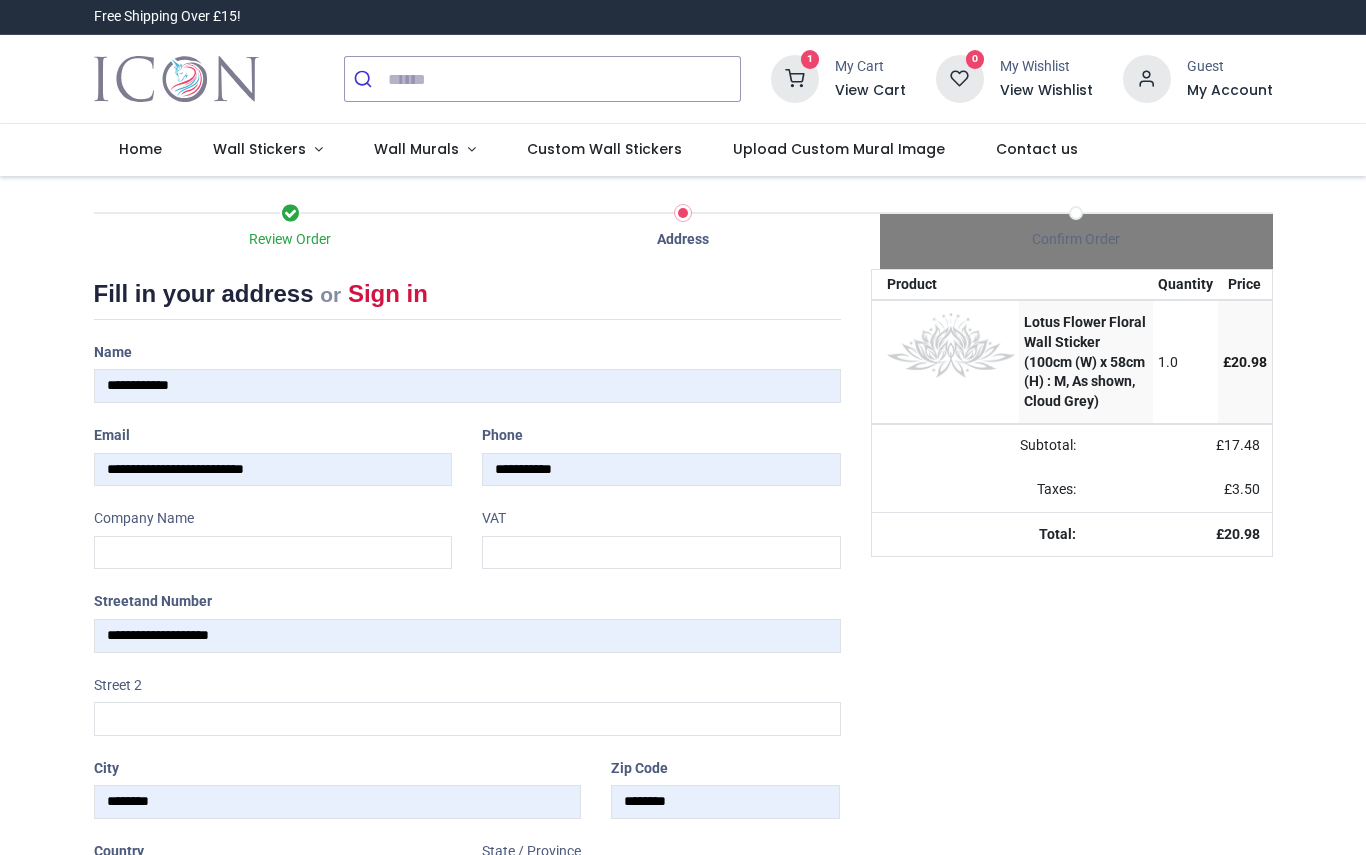 select on "***" 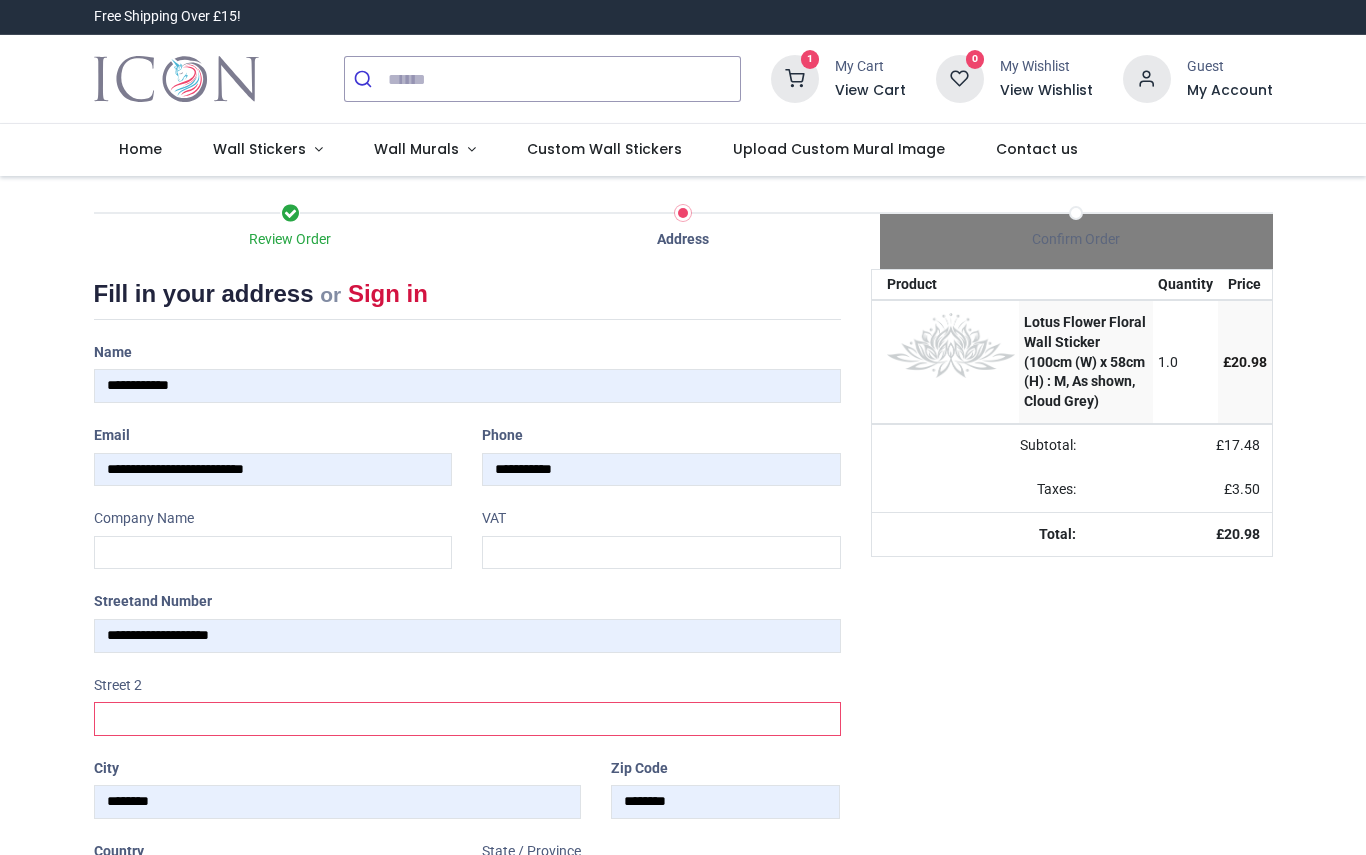 click at bounding box center [467, 719] 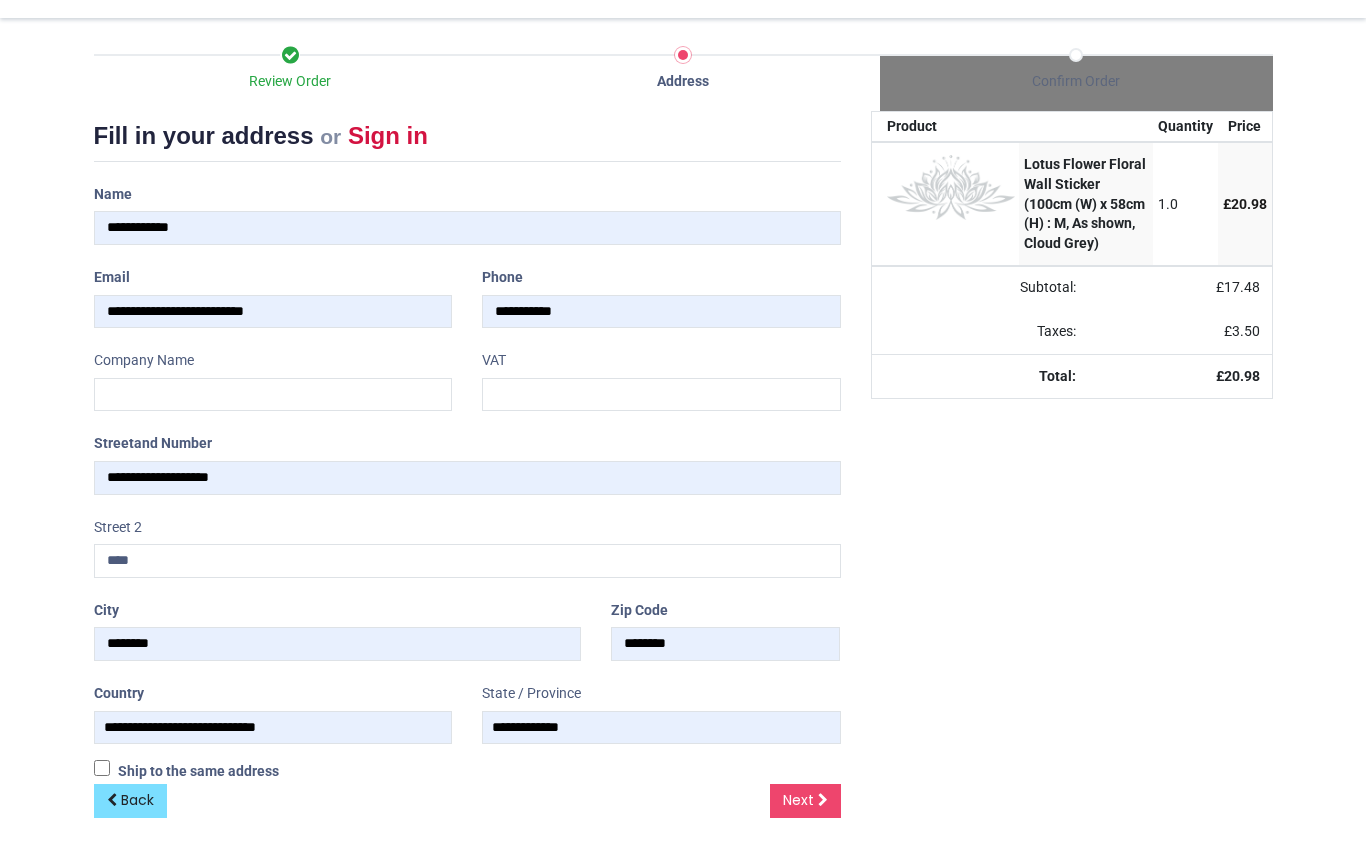 scroll, scrollTop: 154, scrollLeft: 0, axis: vertical 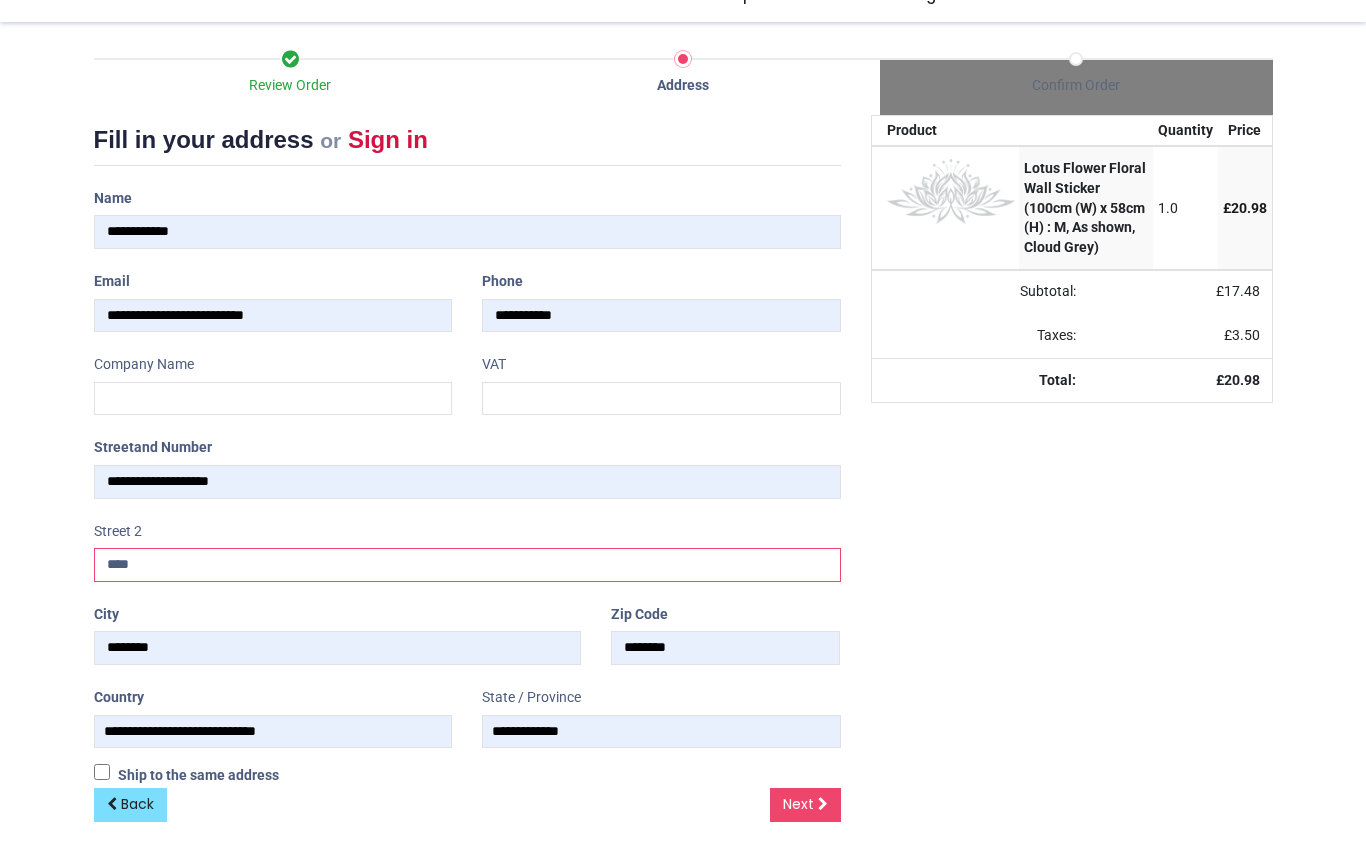 type on "****" 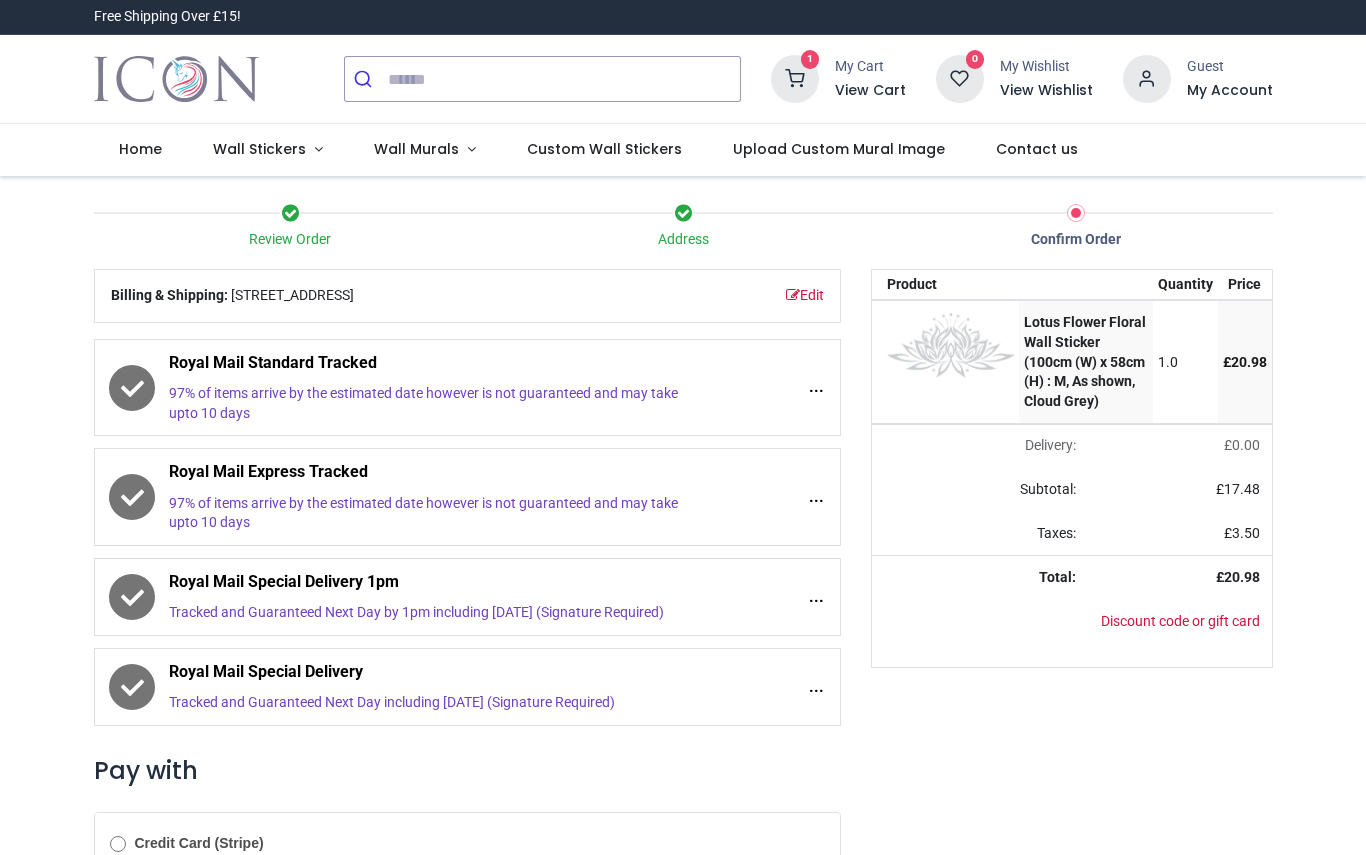 scroll, scrollTop: 0, scrollLeft: 0, axis: both 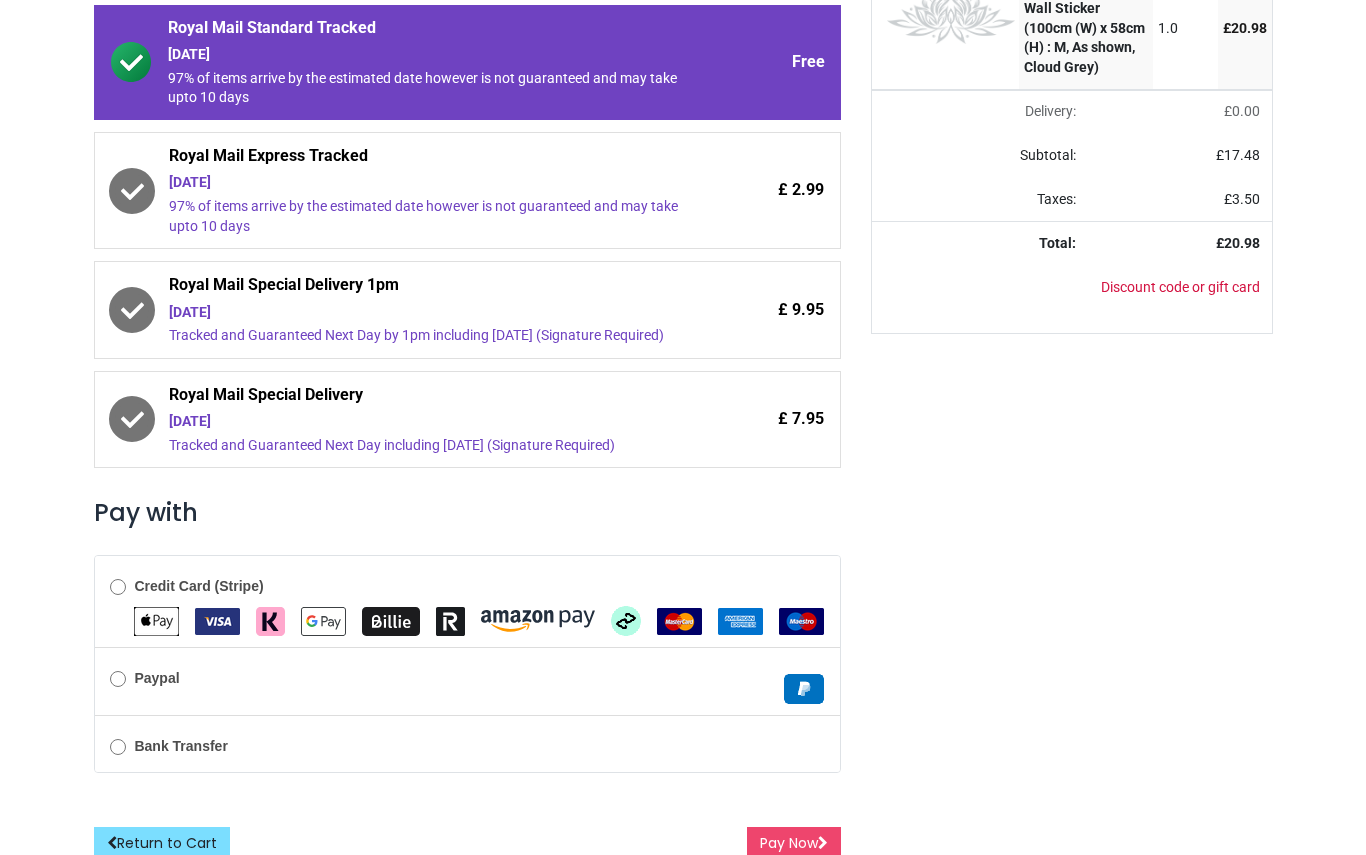 click at bounding box center [804, 689] 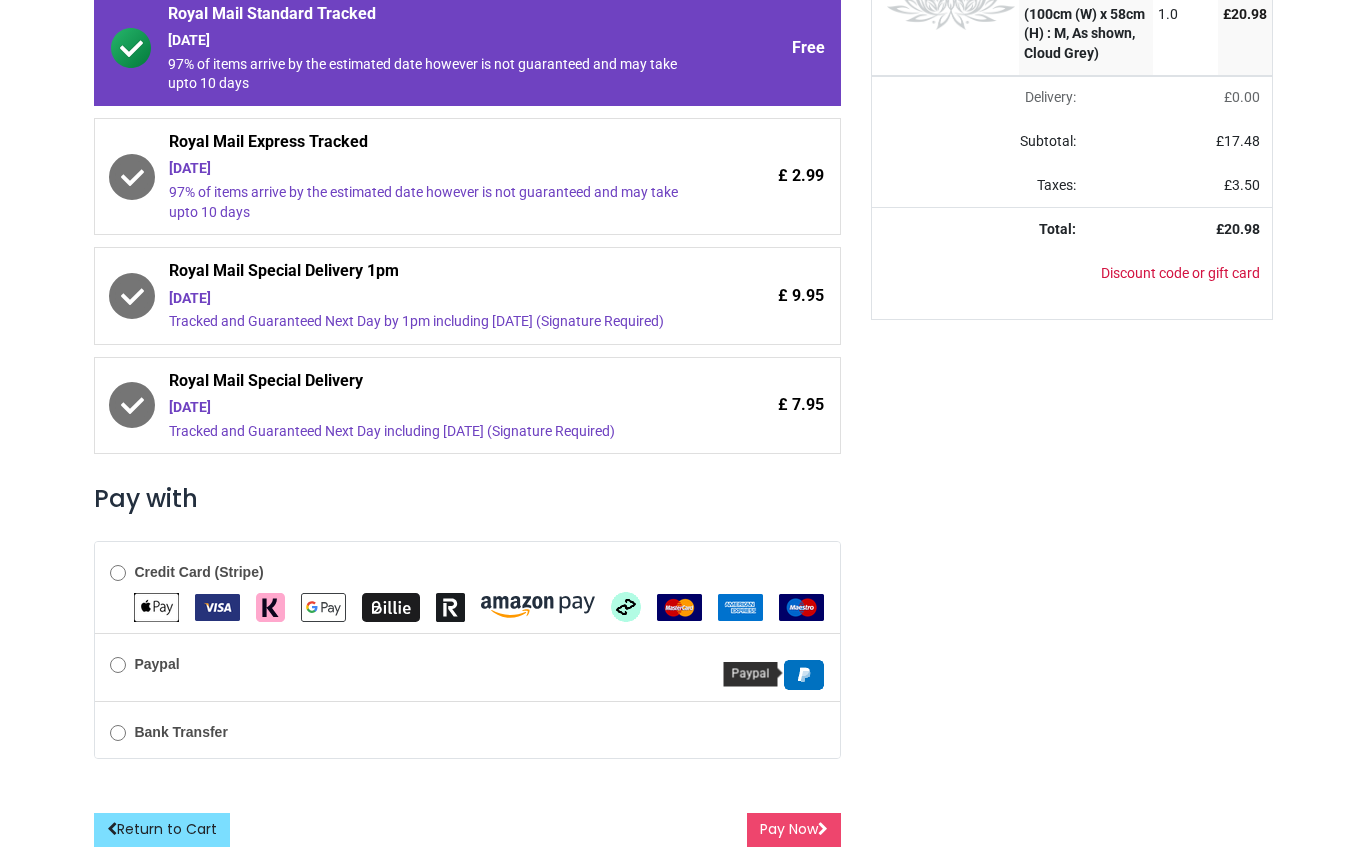 scroll, scrollTop: 355, scrollLeft: 0, axis: vertical 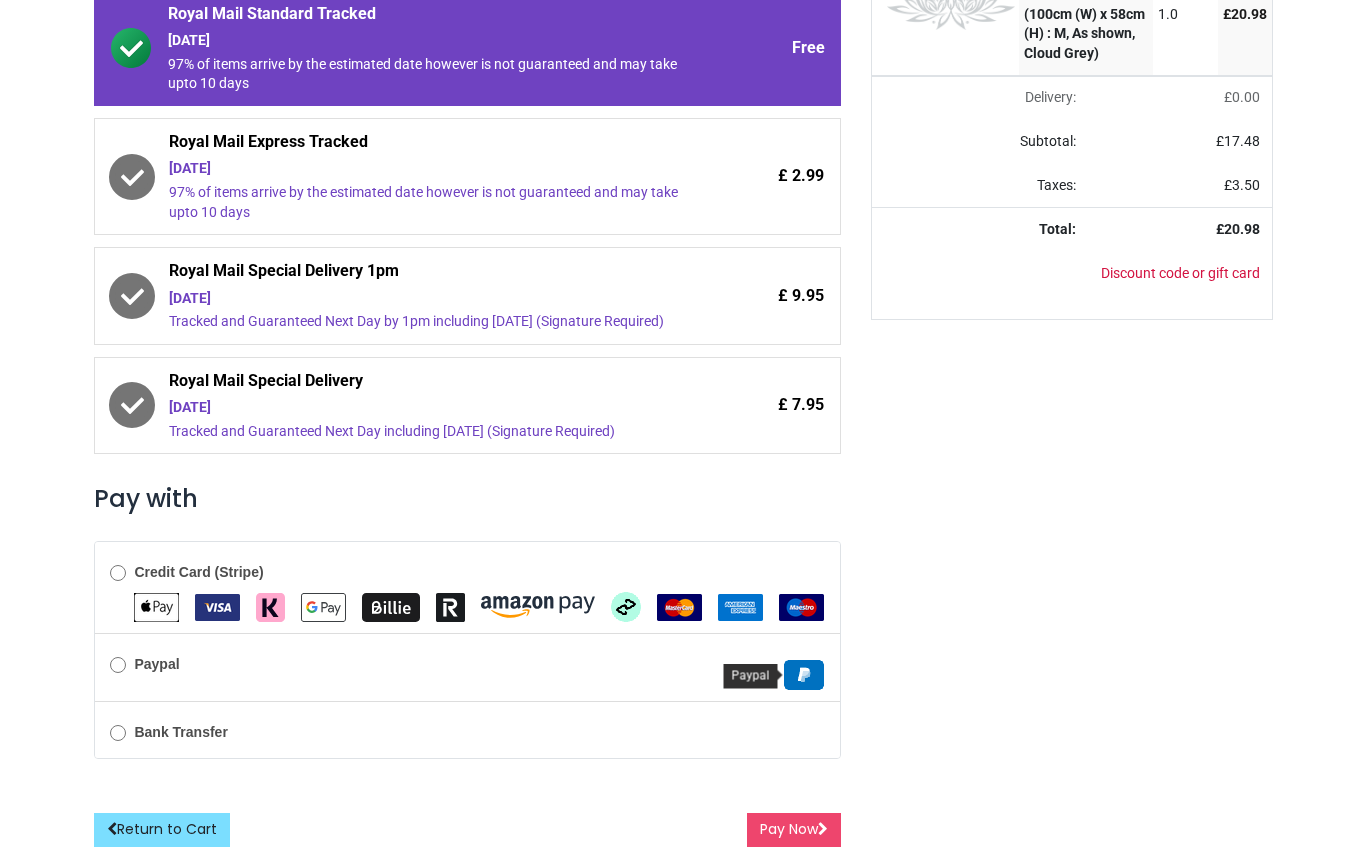 click on "Pay Now" at bounding box center (794, 830) 